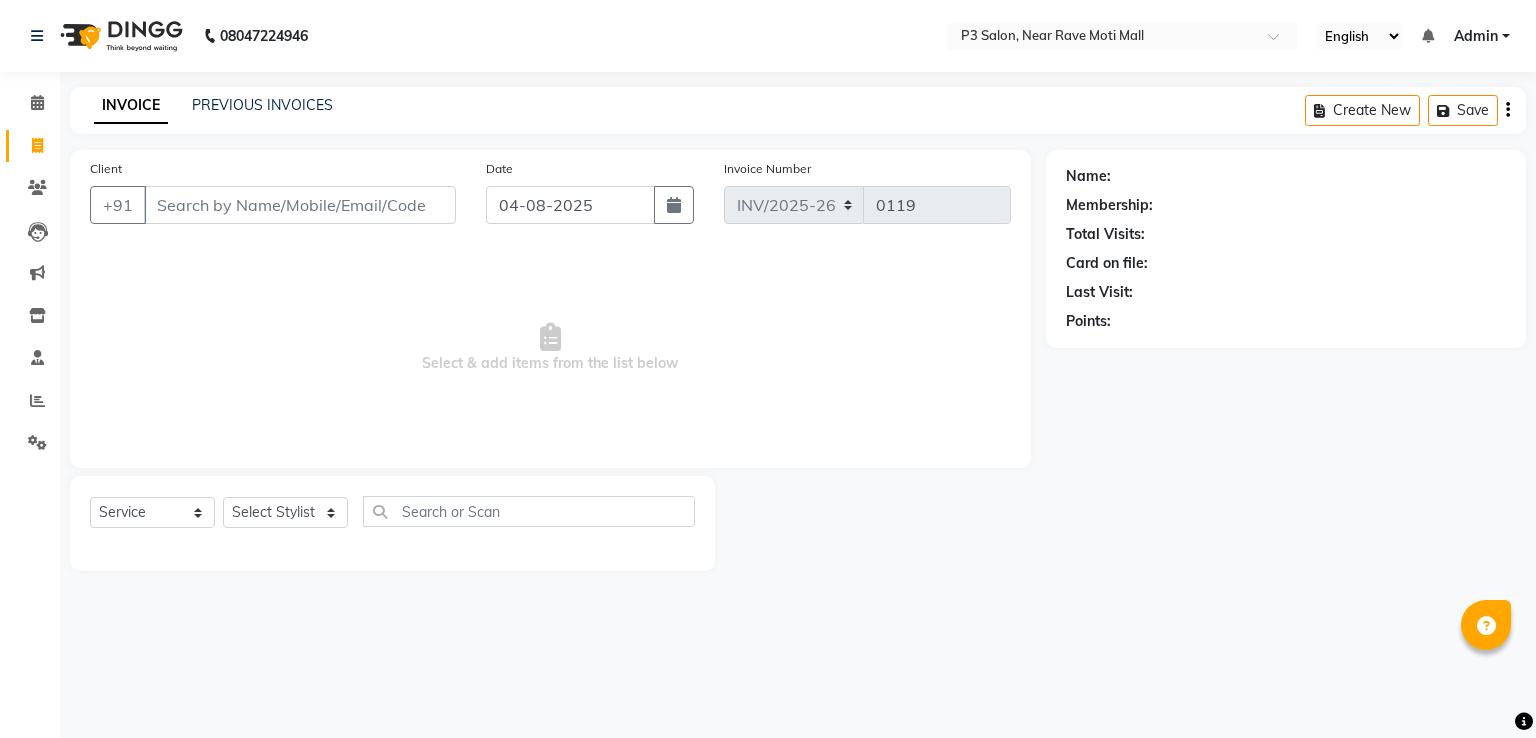 select on "service" 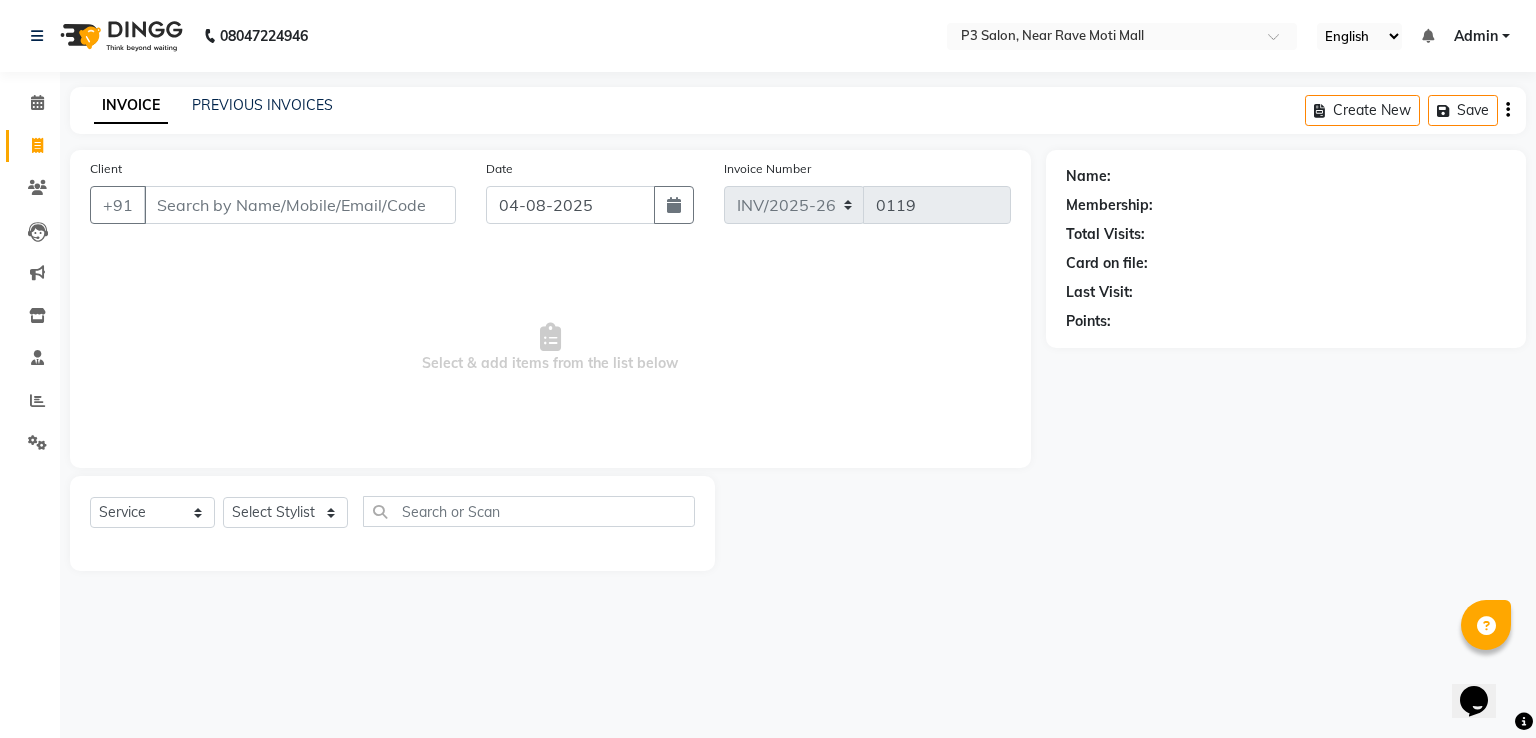 scroll, scrollTop: 0, scrollLeft: 0, axis: both 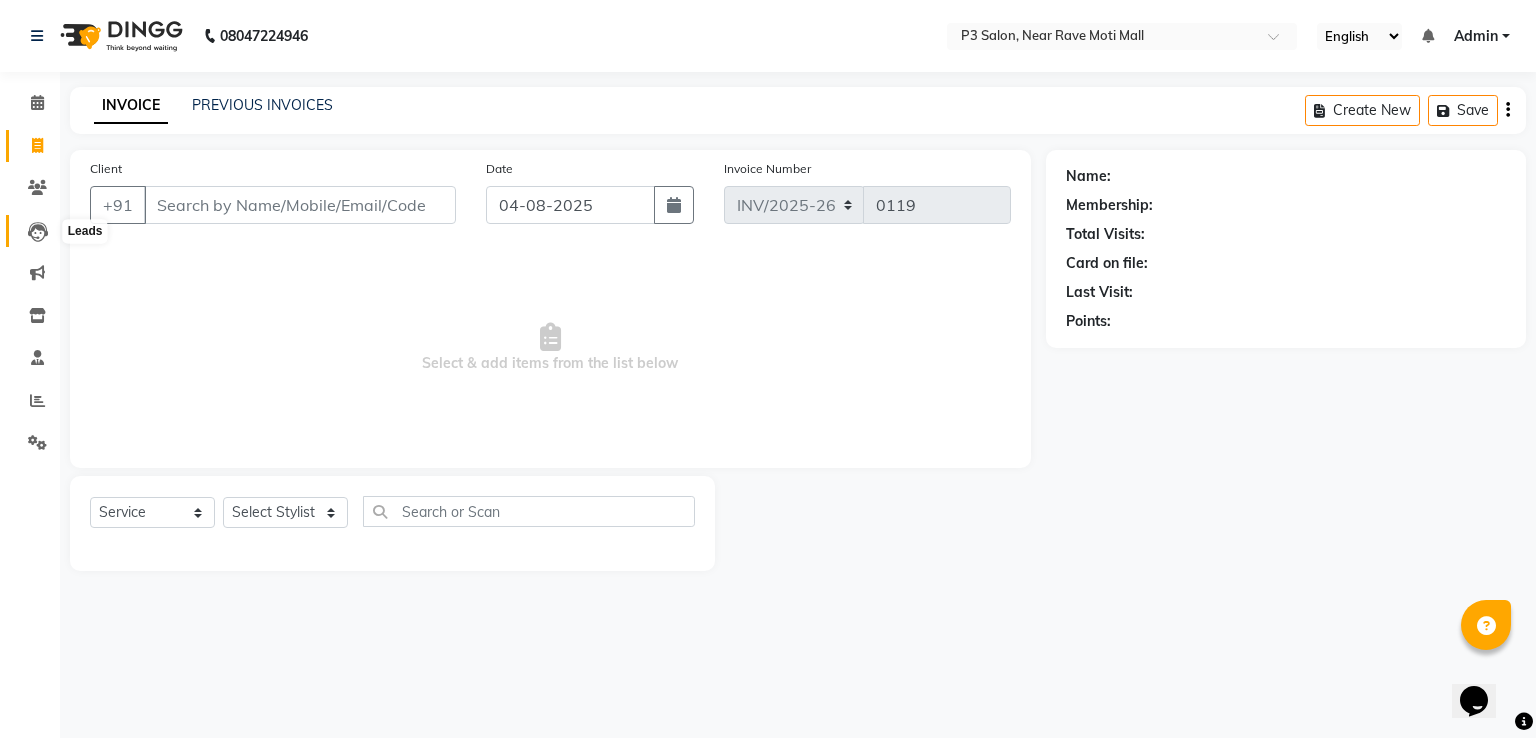 click 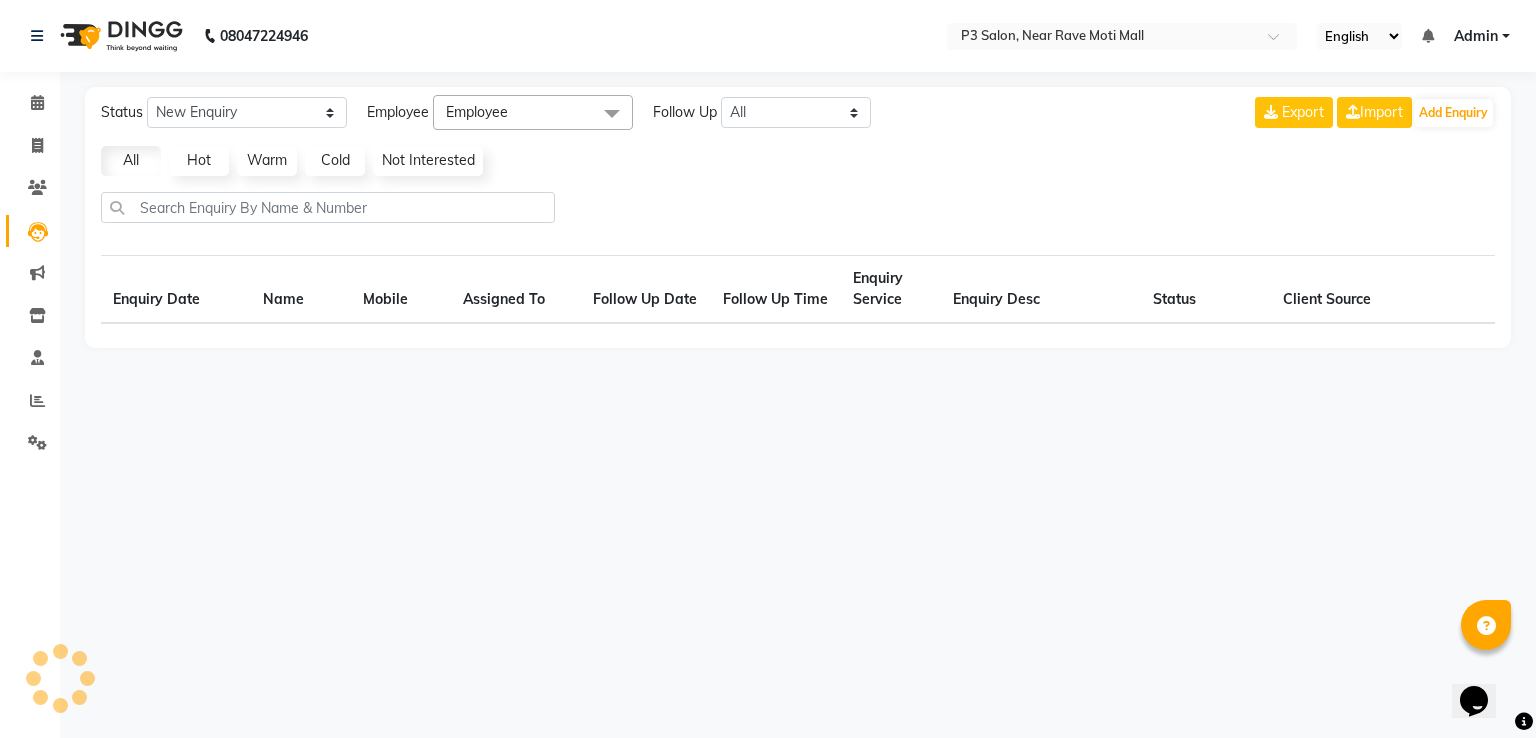 select on "10" 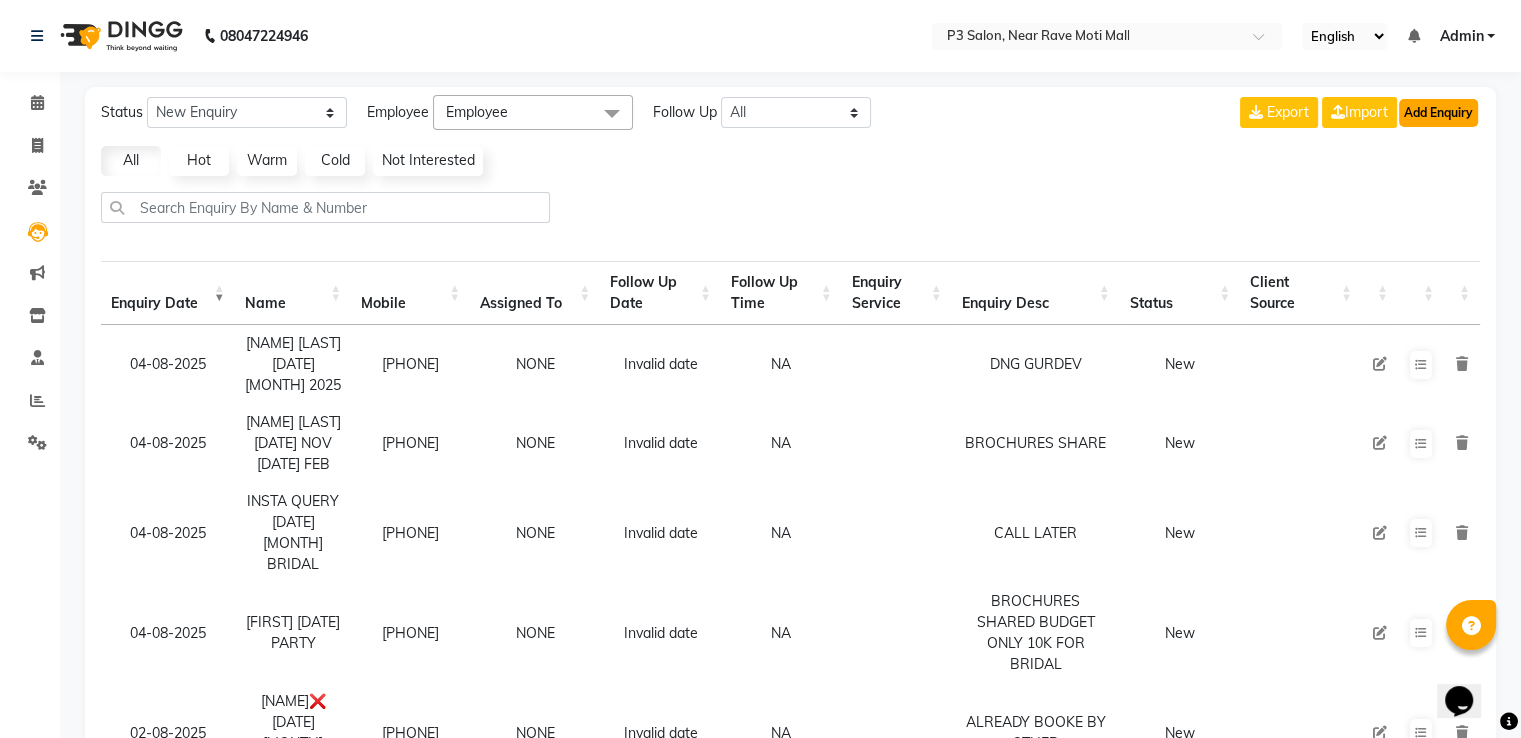 click on "Add Enquiry" 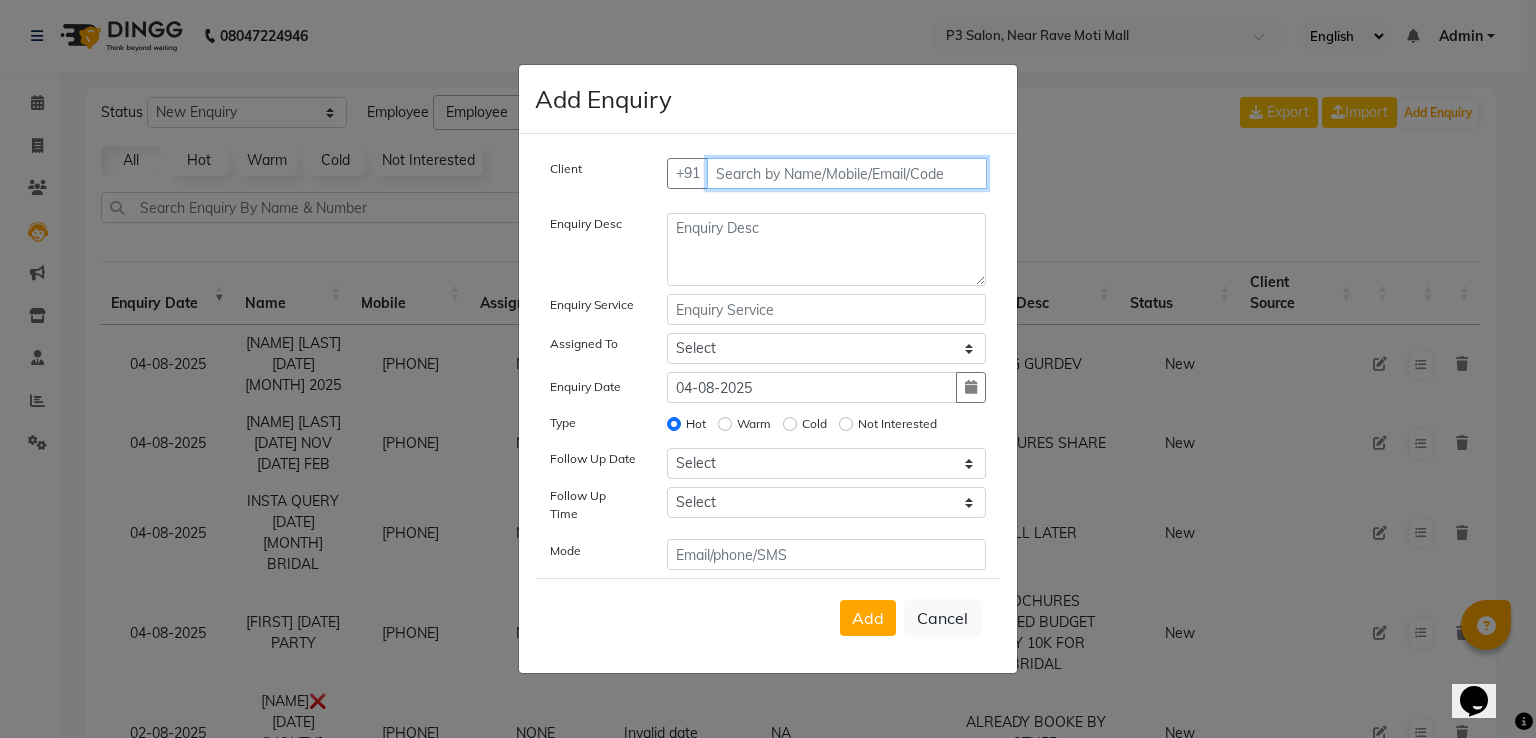 click at bounding box center (847, 173) 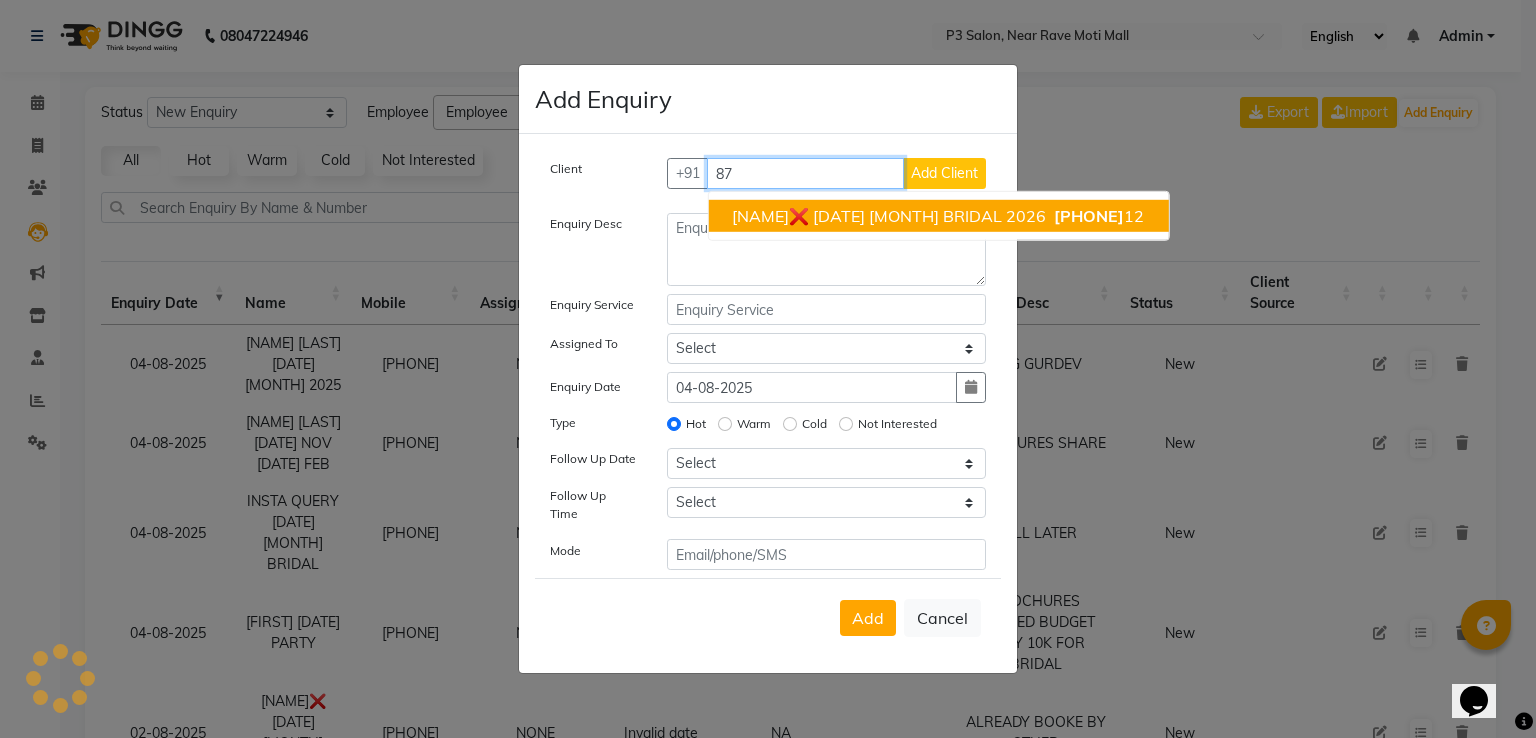 type on "8" 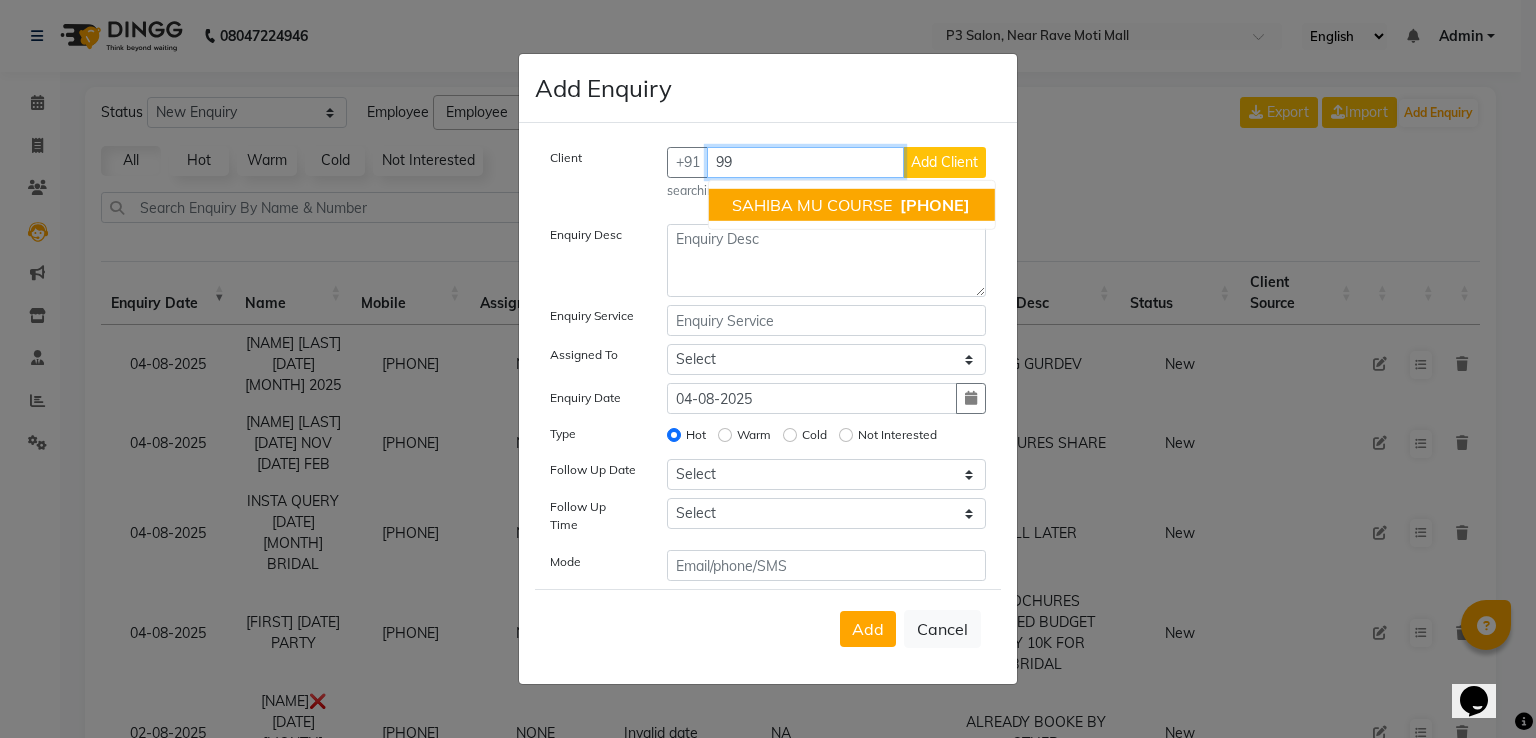 type on "9" 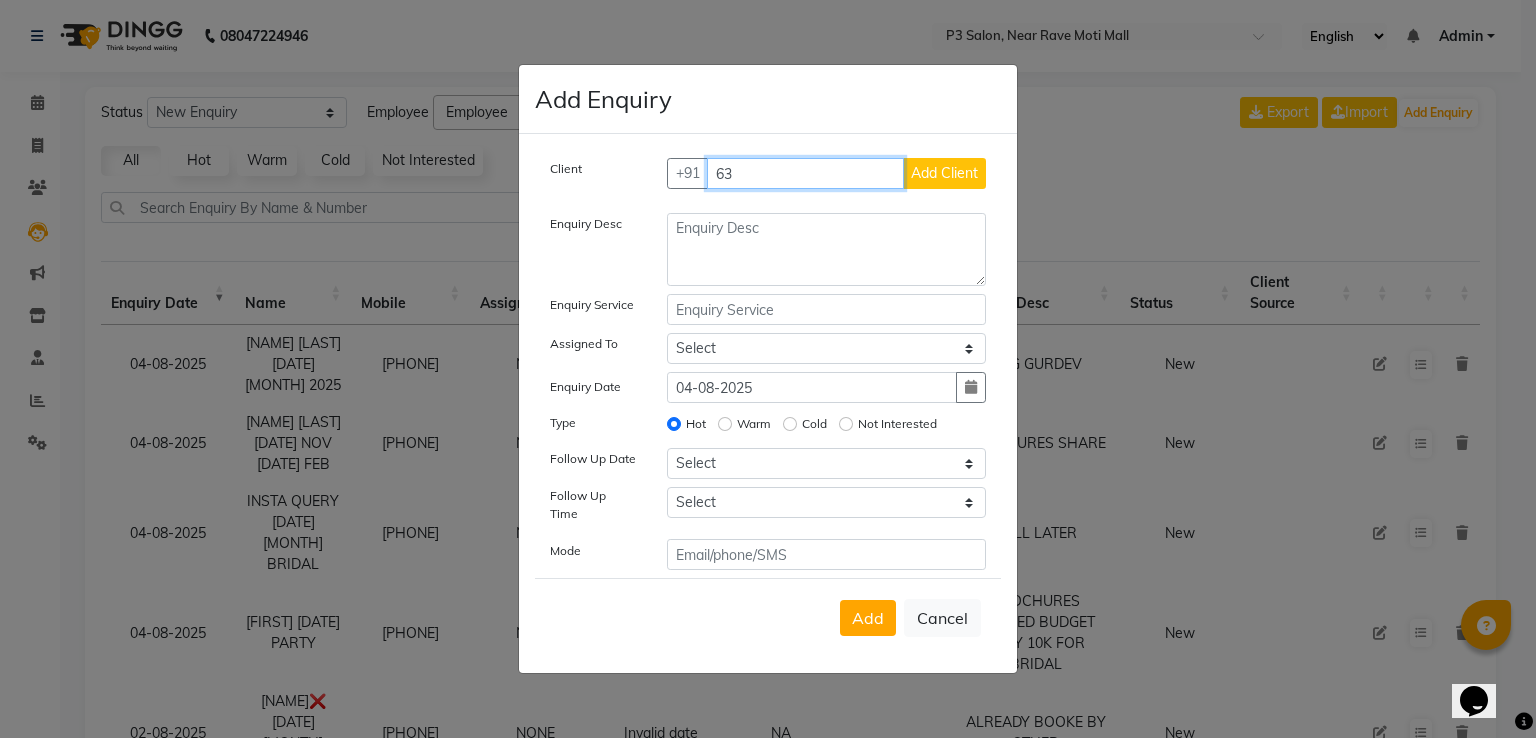 type on "6" 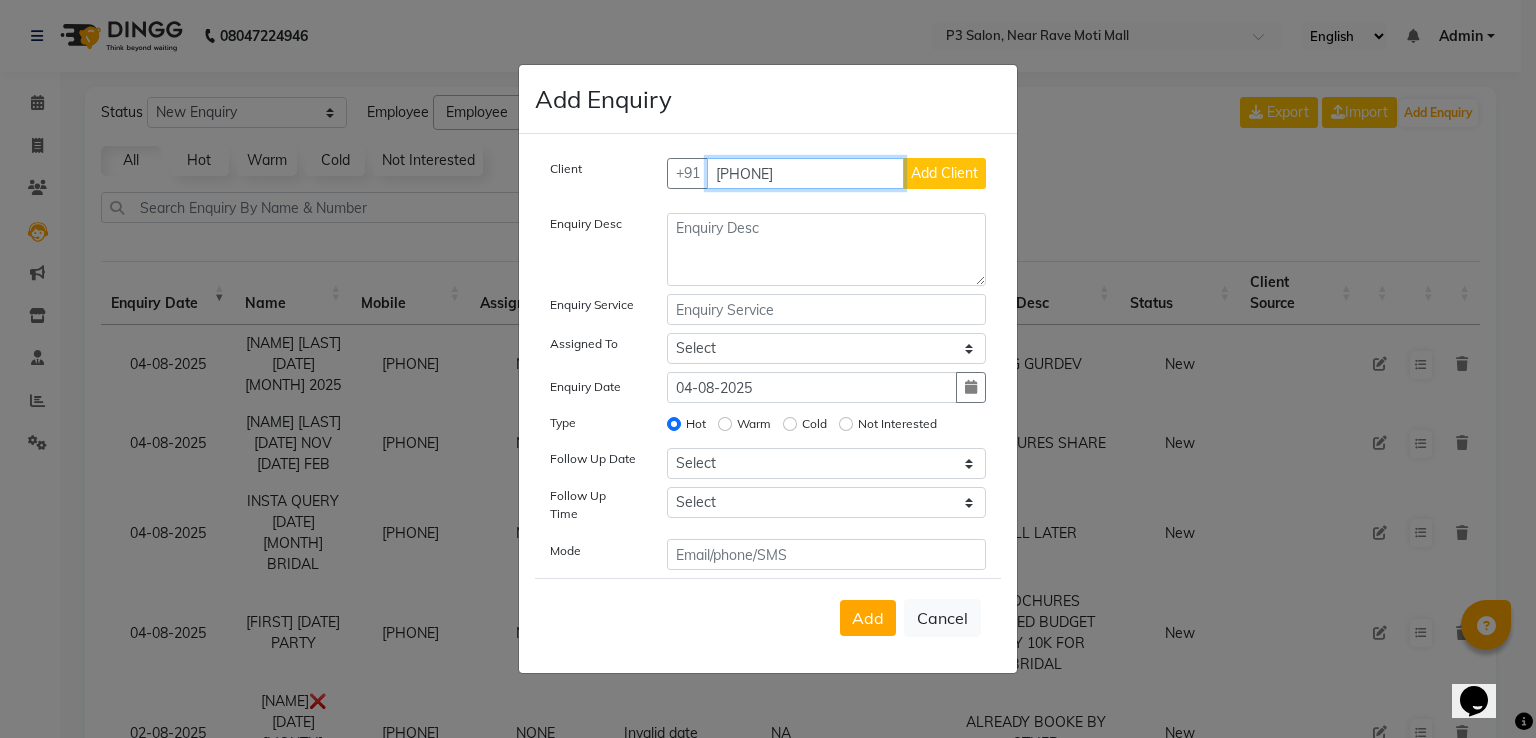 type on "[PHONE]" 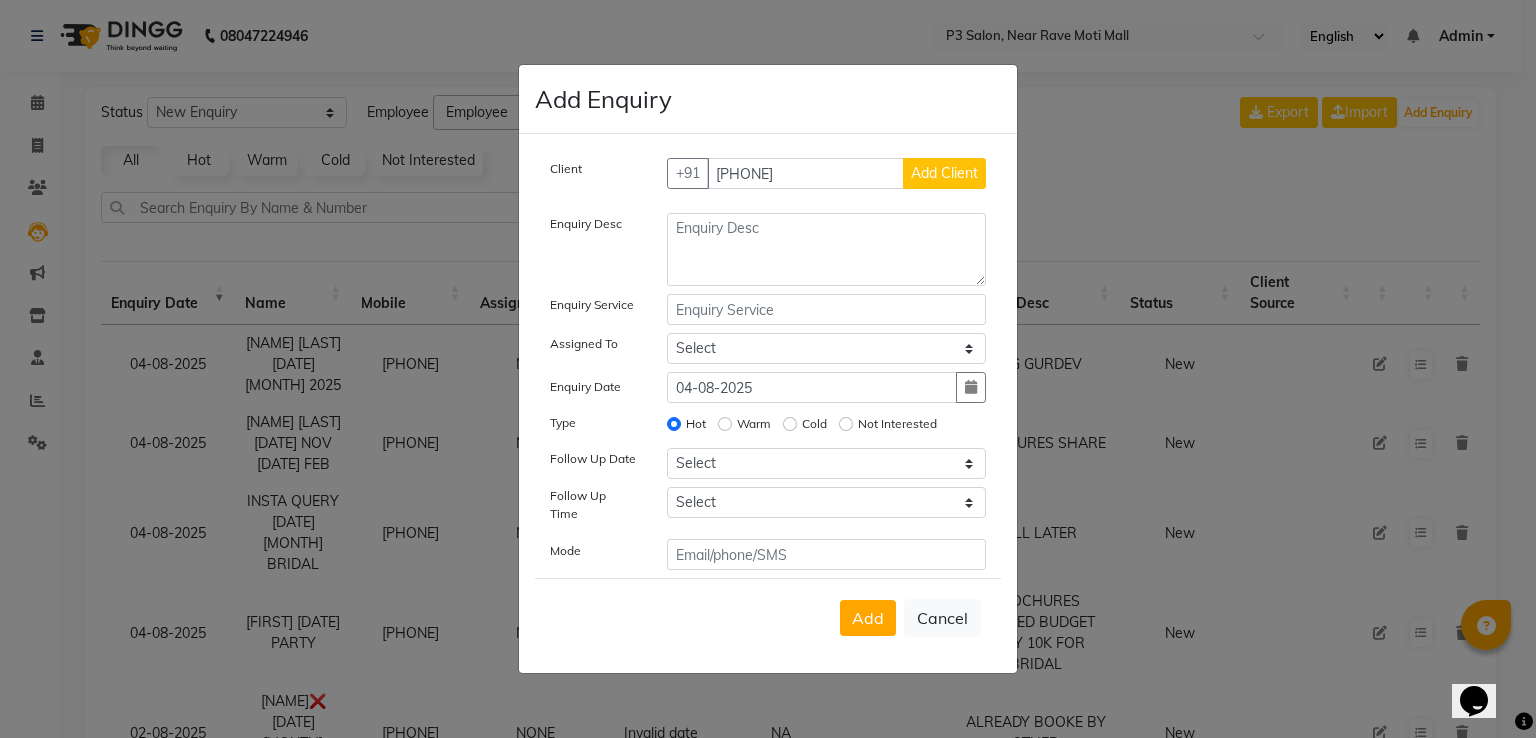 type 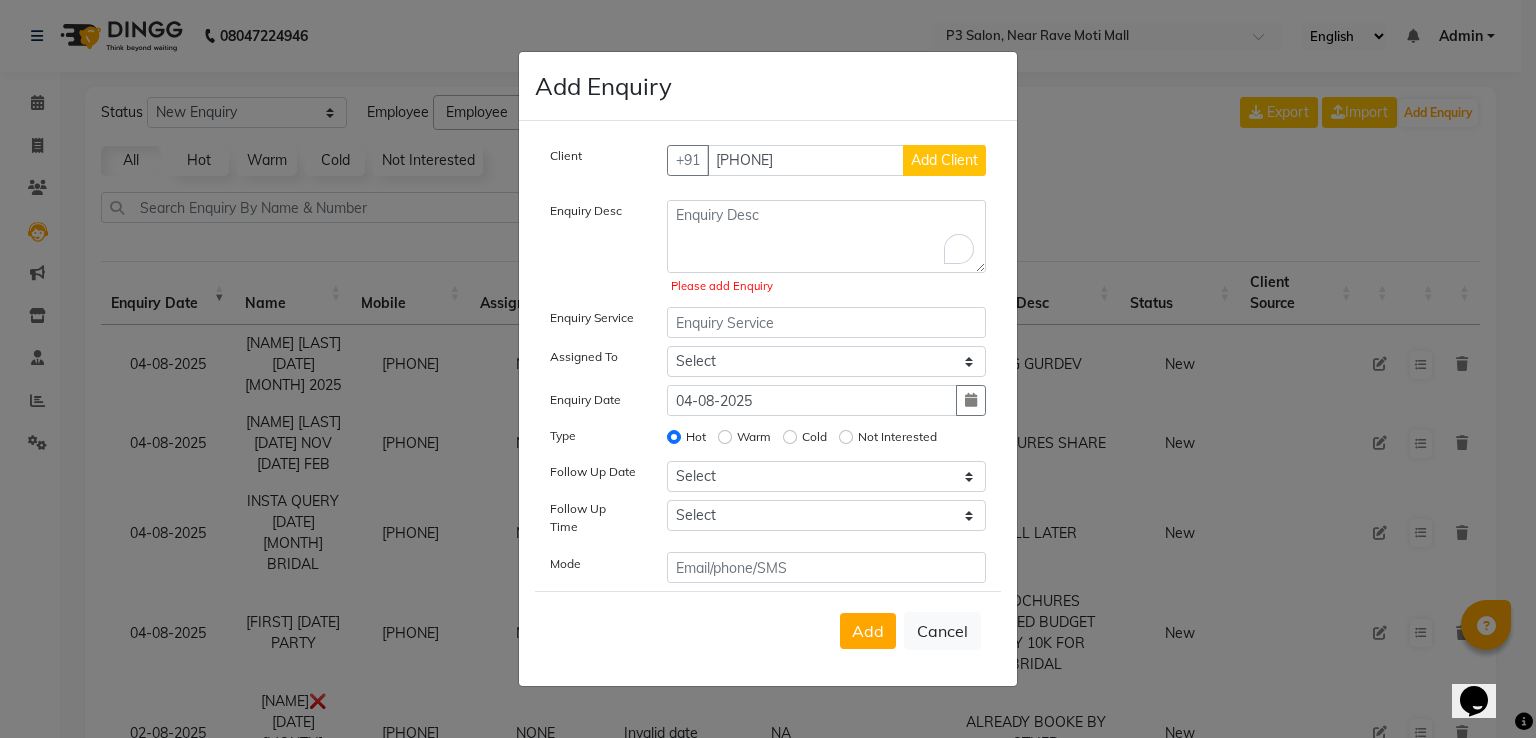 click on "Add Client" 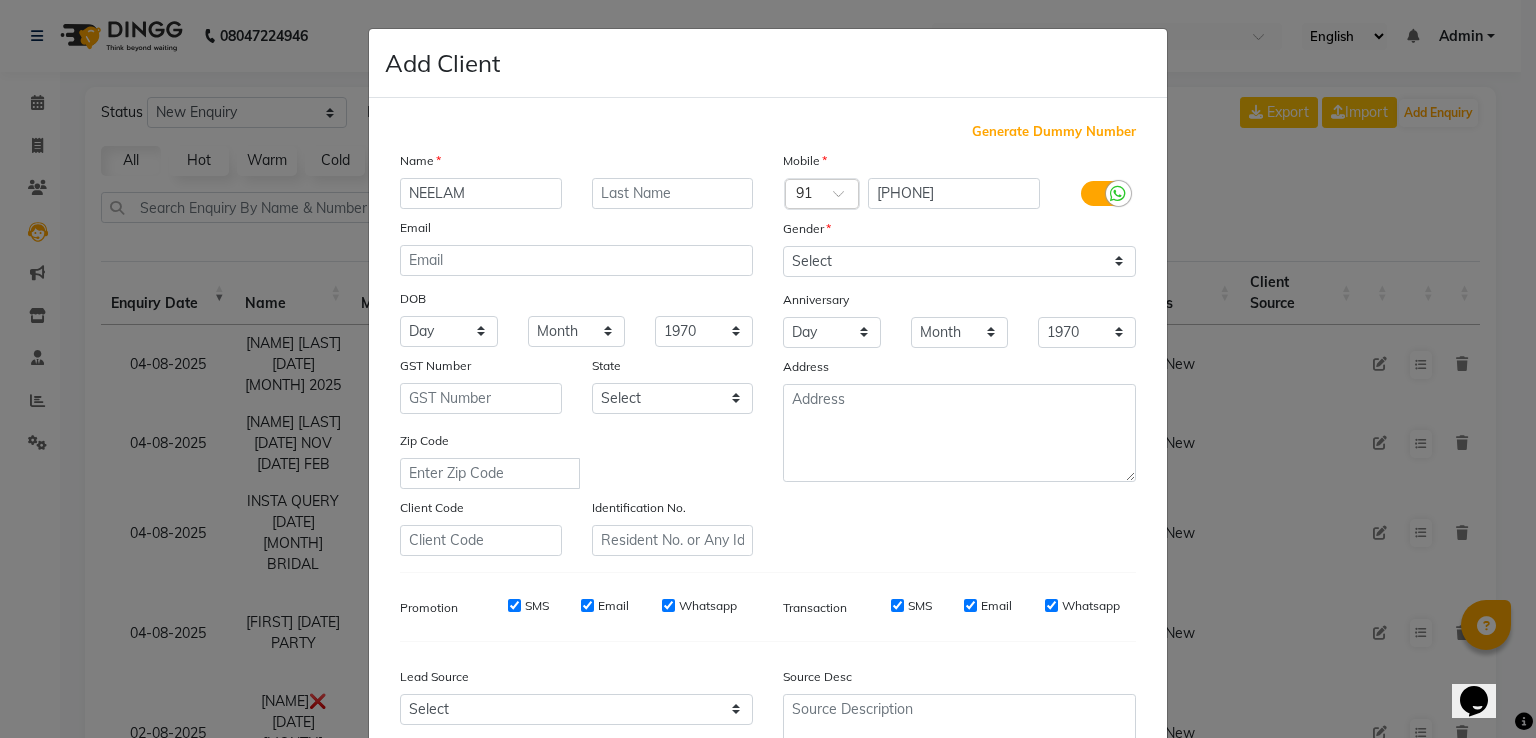 type on "NEELAM" 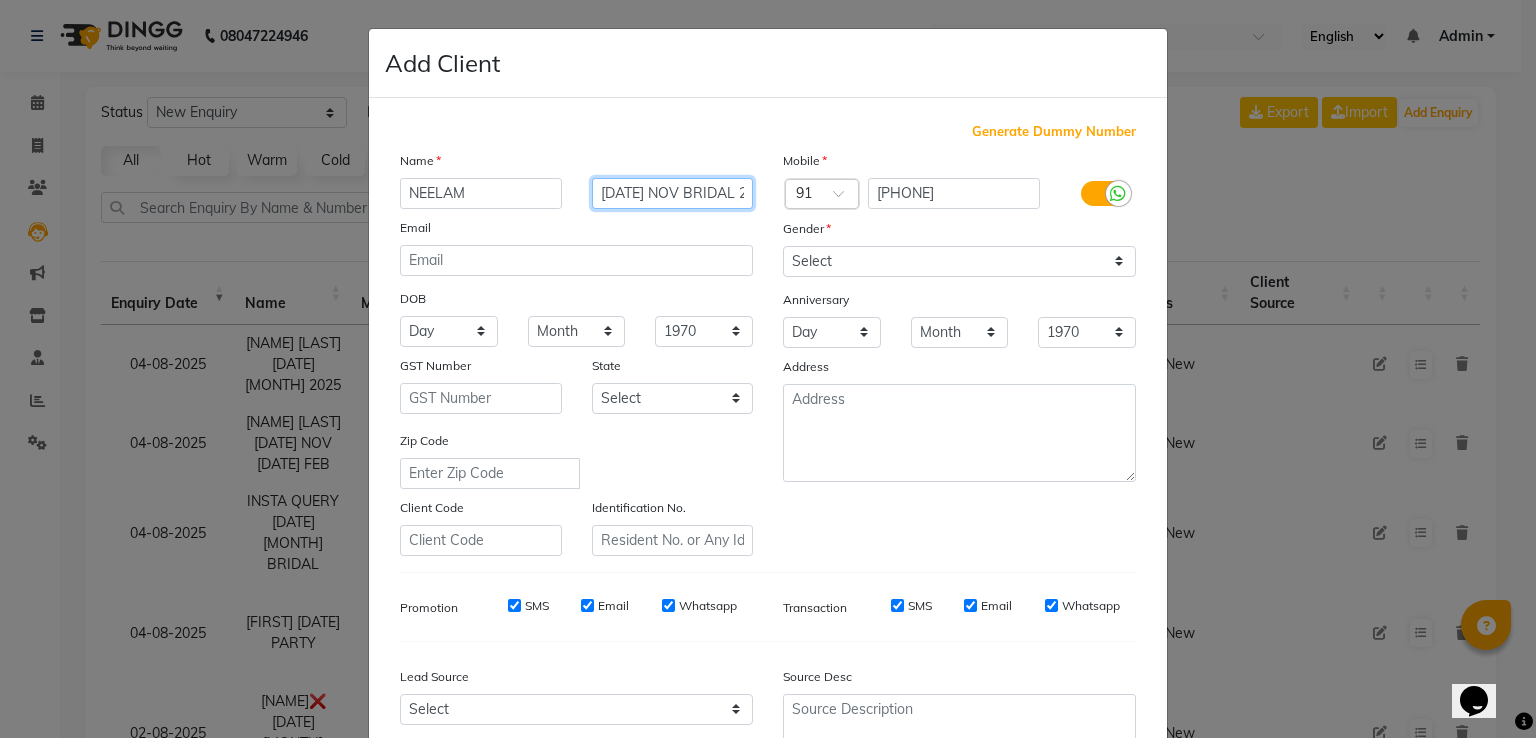 scroll, scrollTop: 0, scrollLeft: 7, axis: horizontal 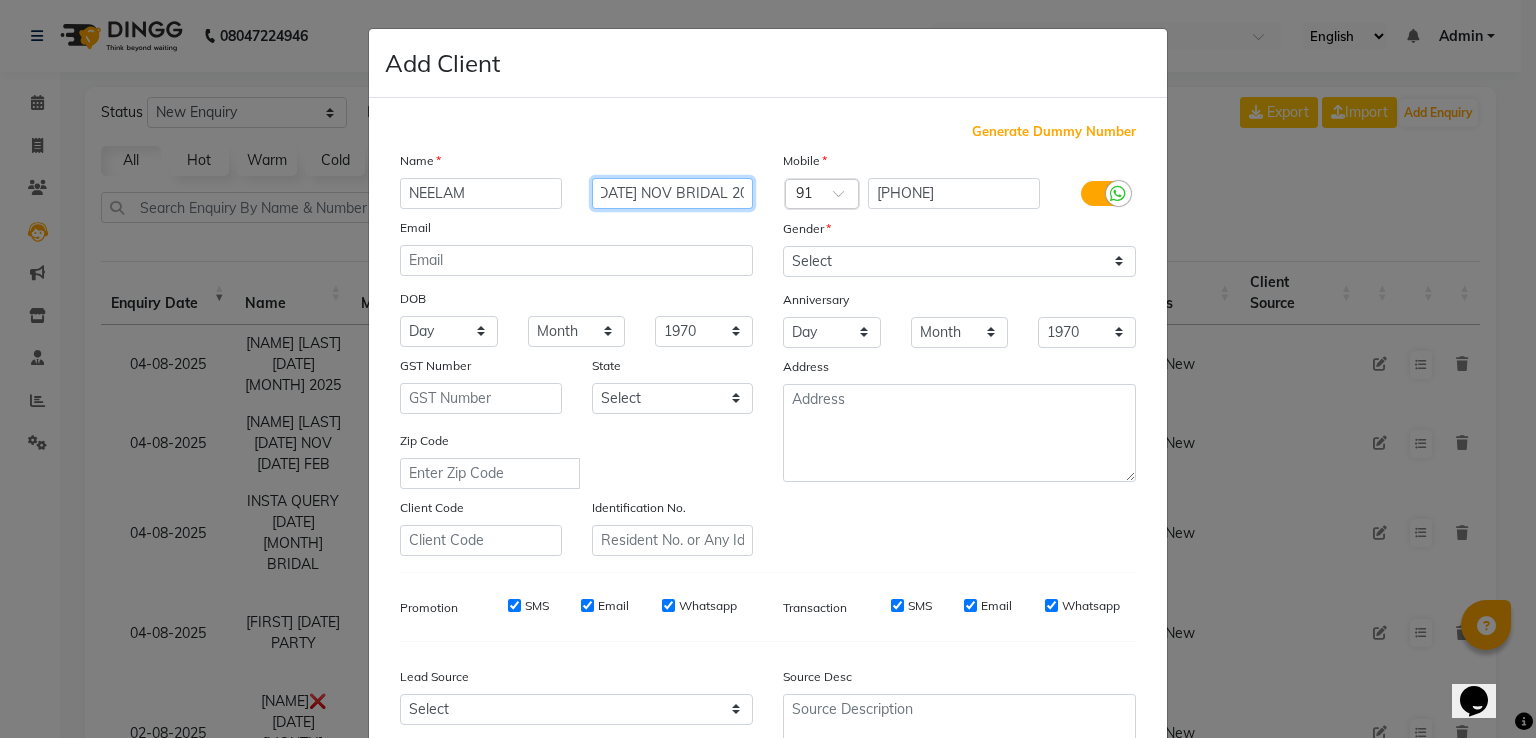 type on "[DATE] NOV BRIDAL 2025" 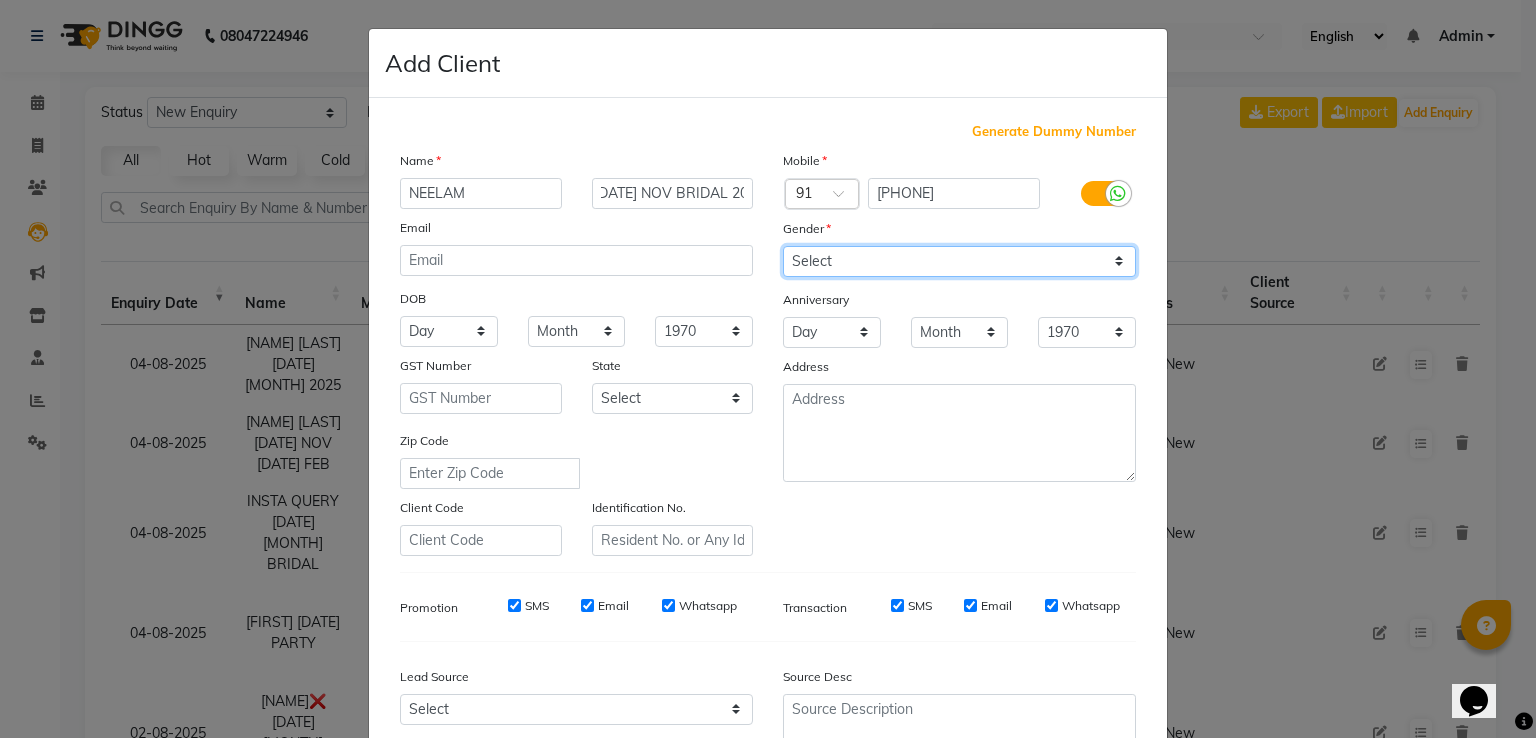 click on "Select Male Female Other Prefer Not To Say" 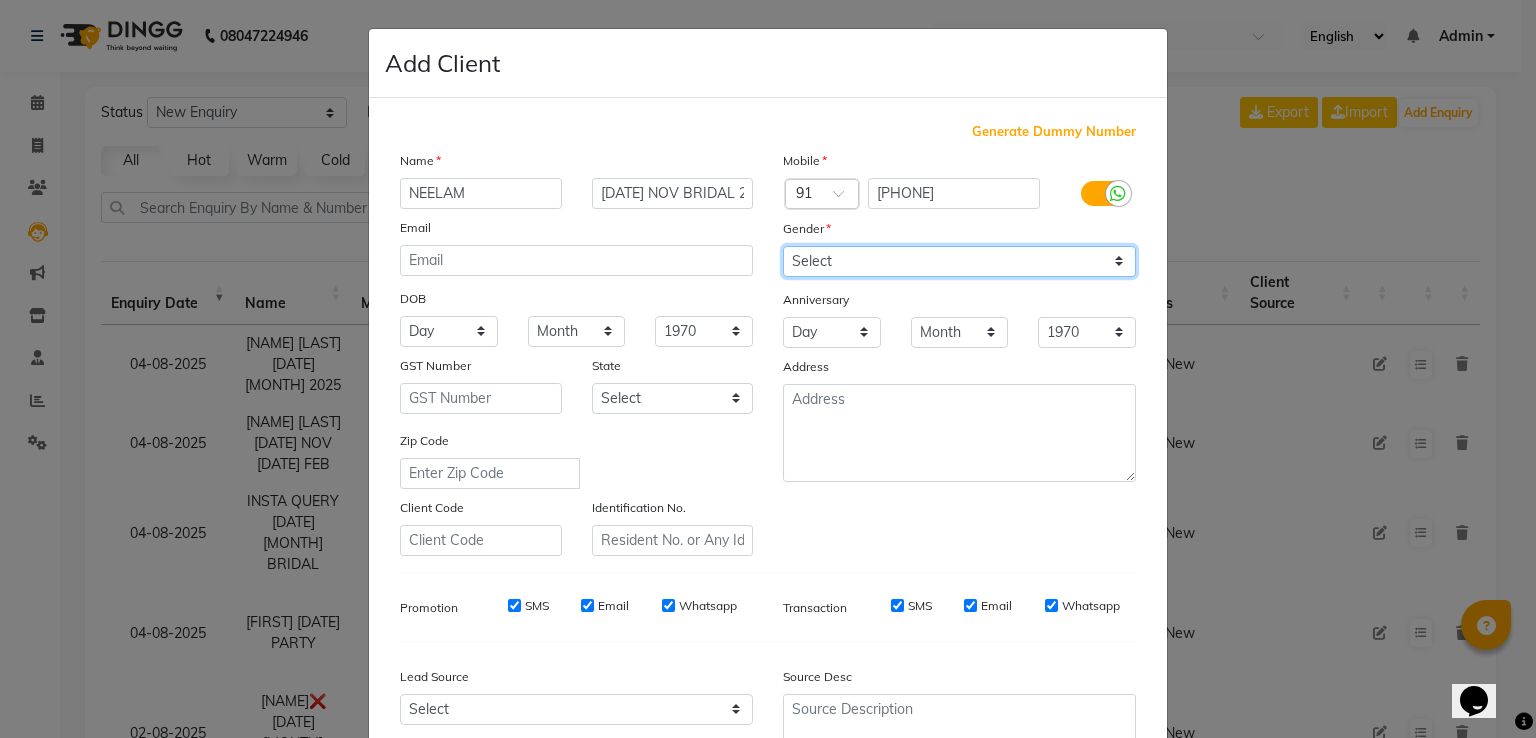 select on "female" 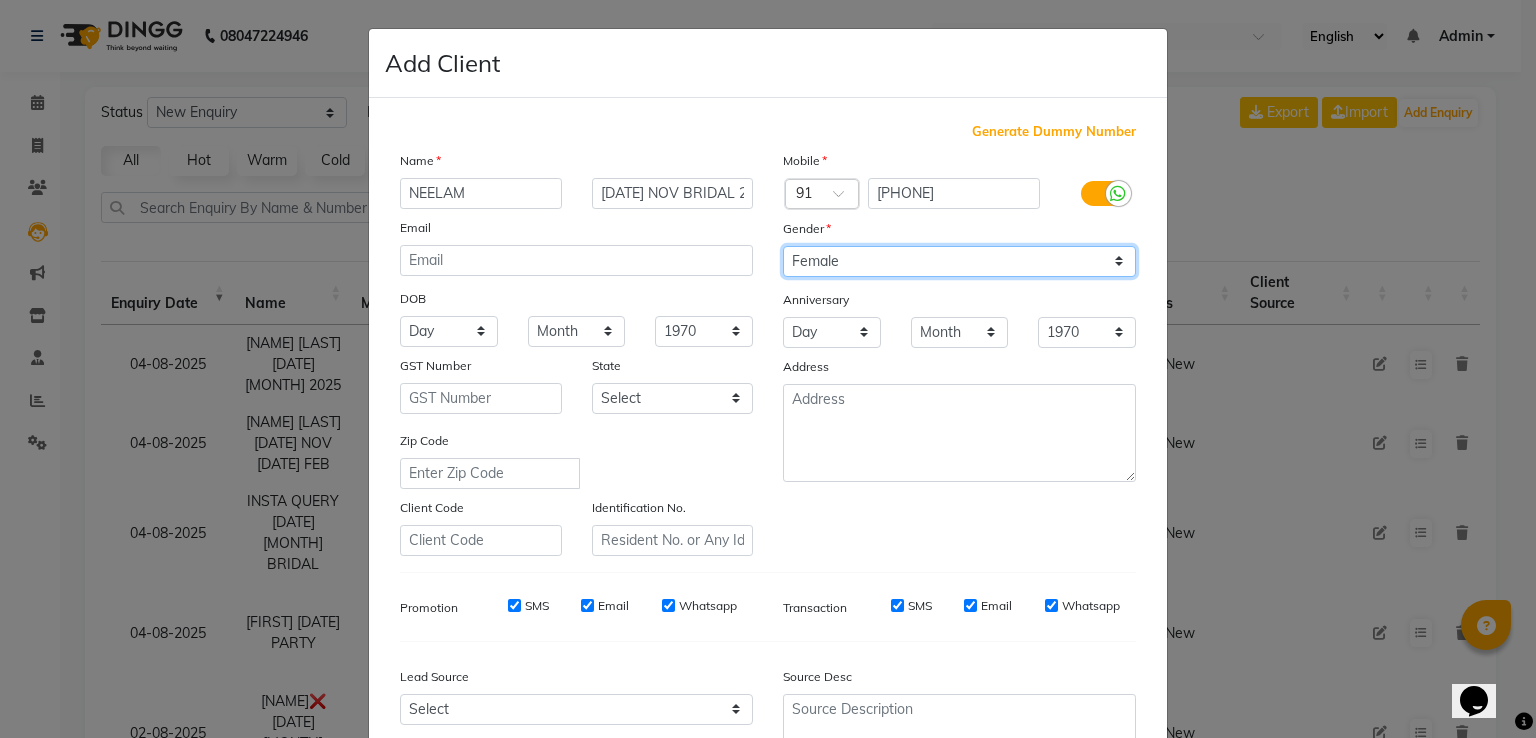 click on "Select Male Female Other Prefer Not To Say" 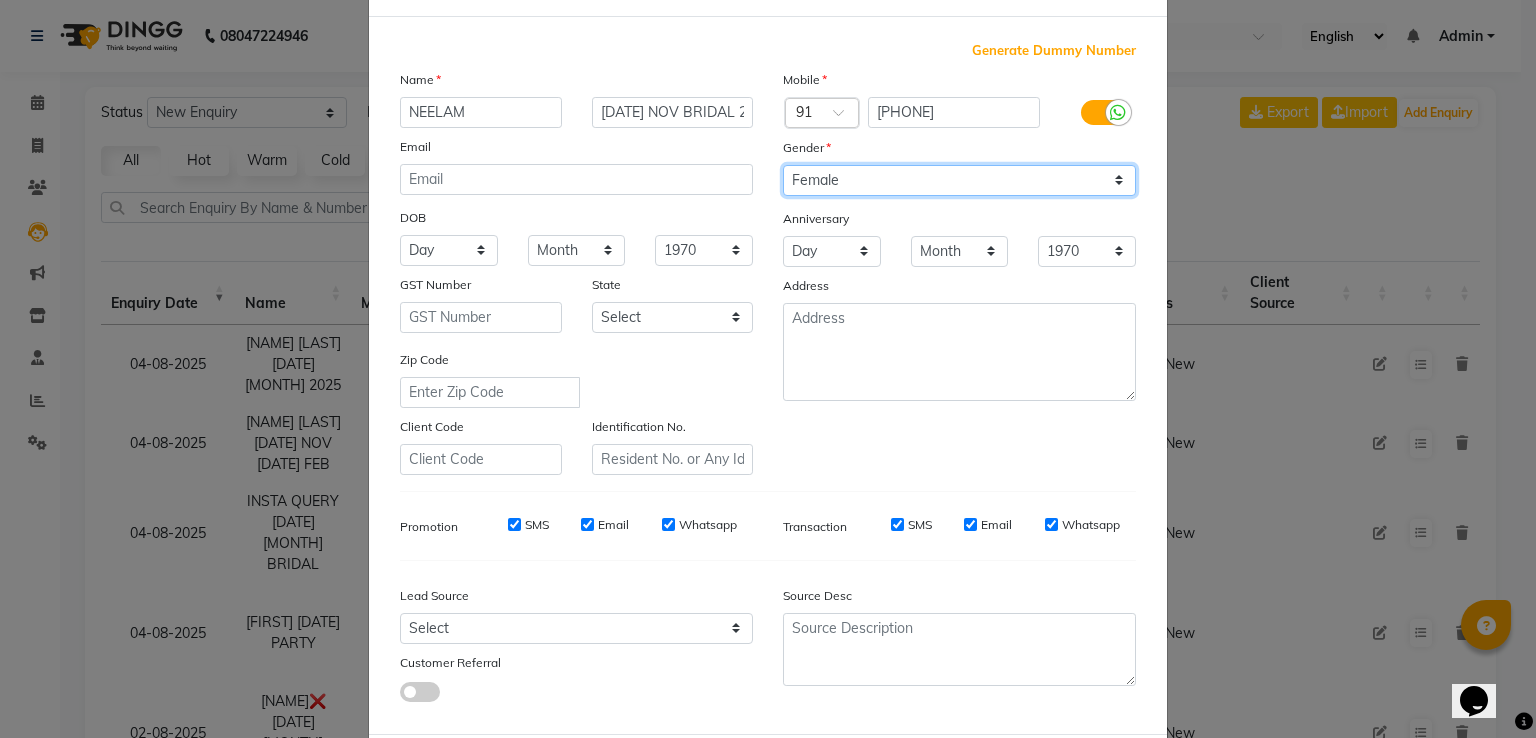 scroll, scrollTop: 195, scrollLeft: 0, axis: vertical 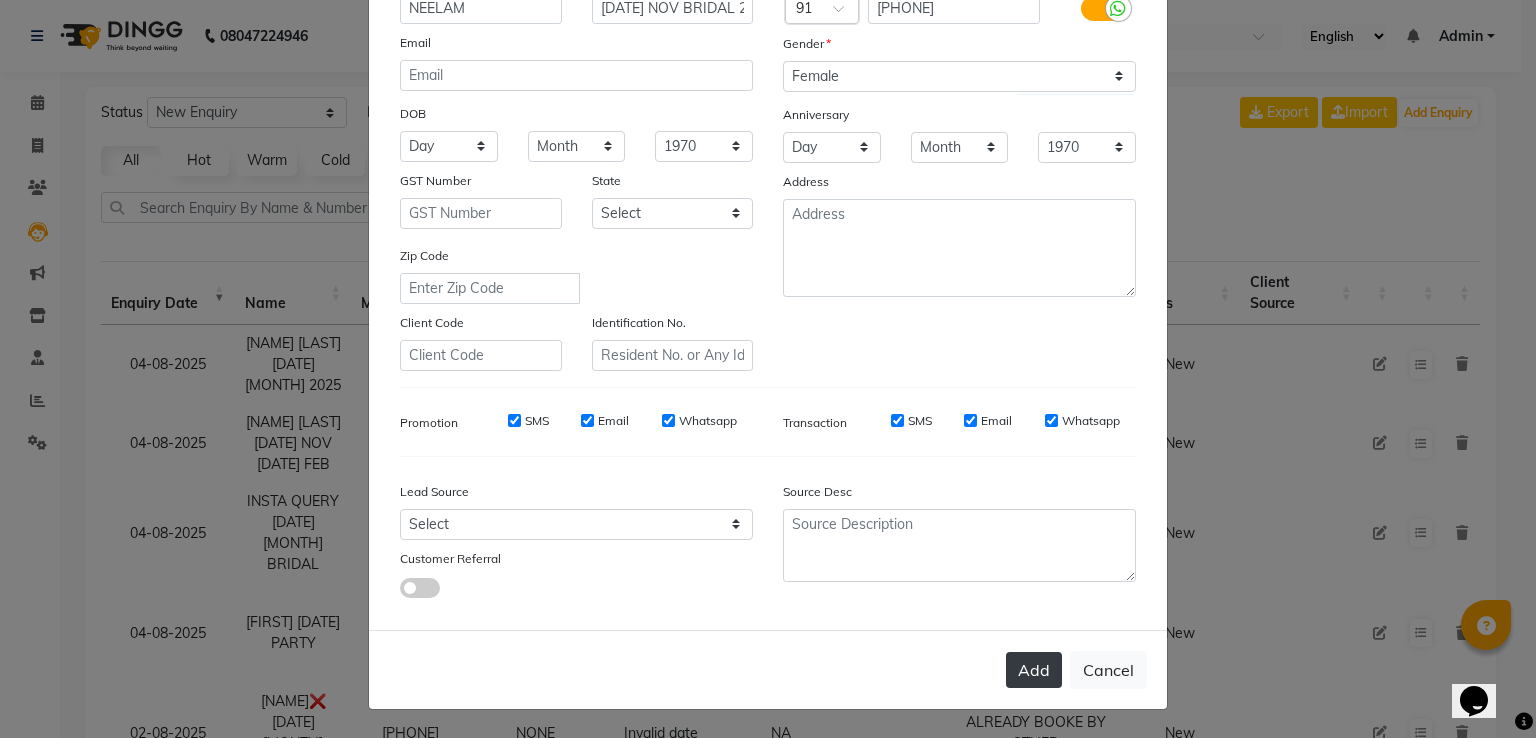 click on "Add" 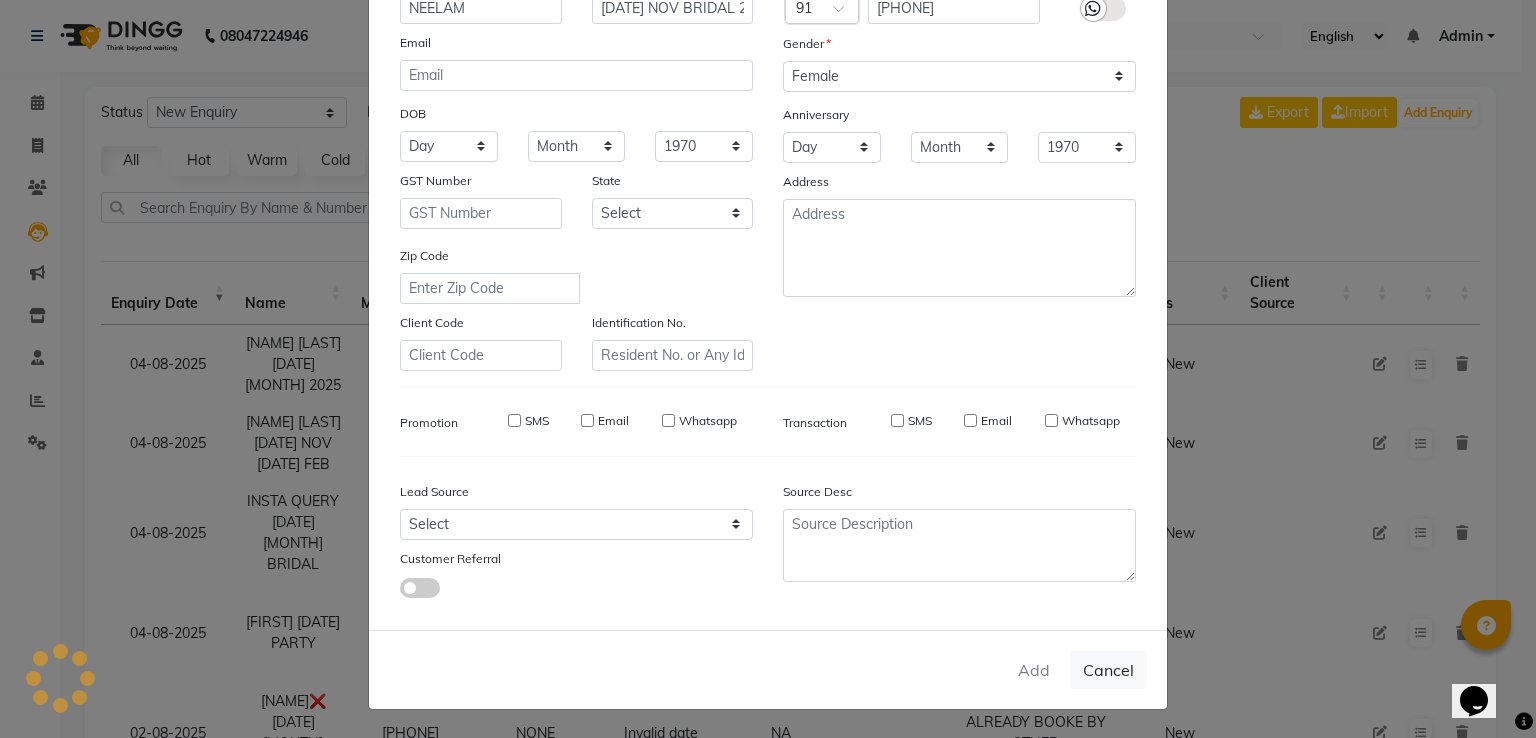 type 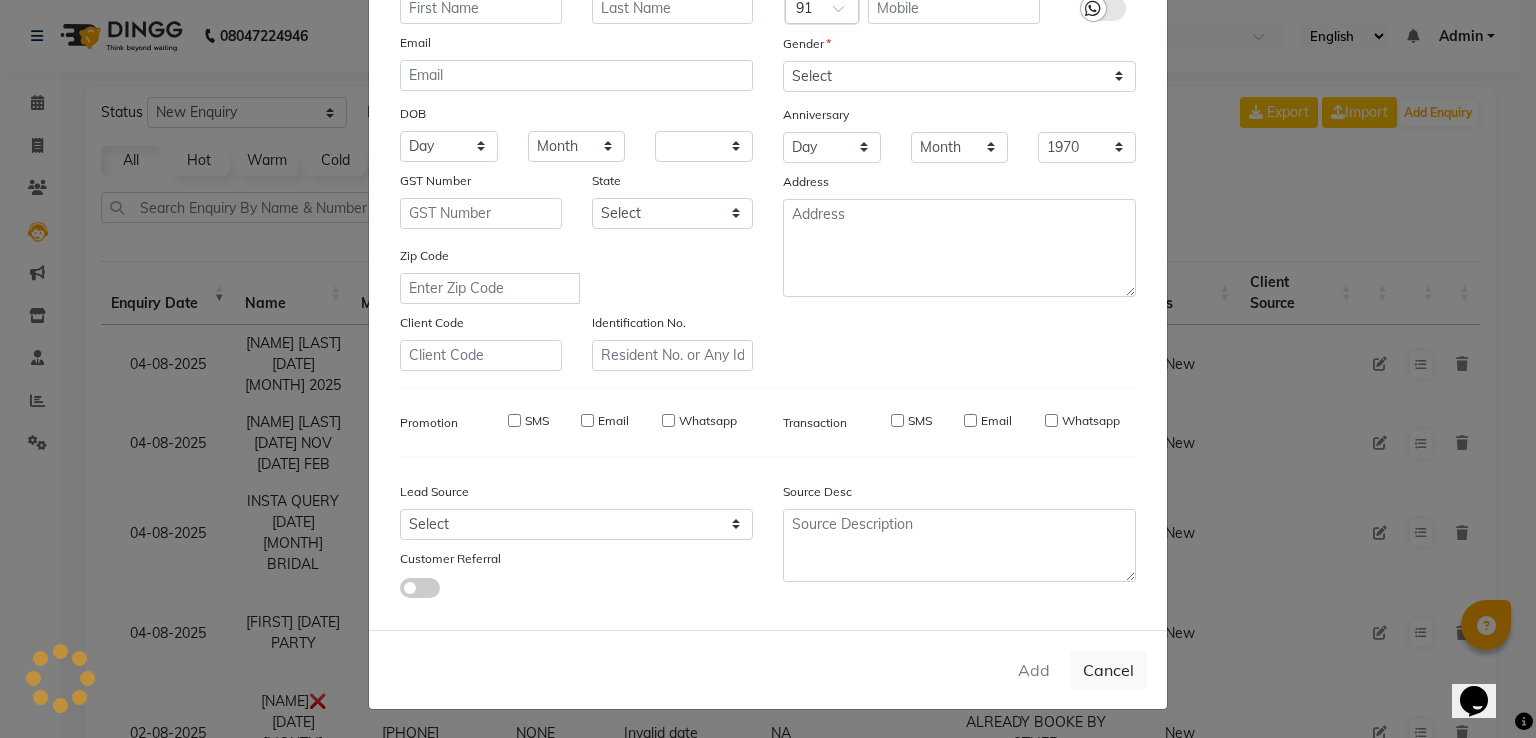 select 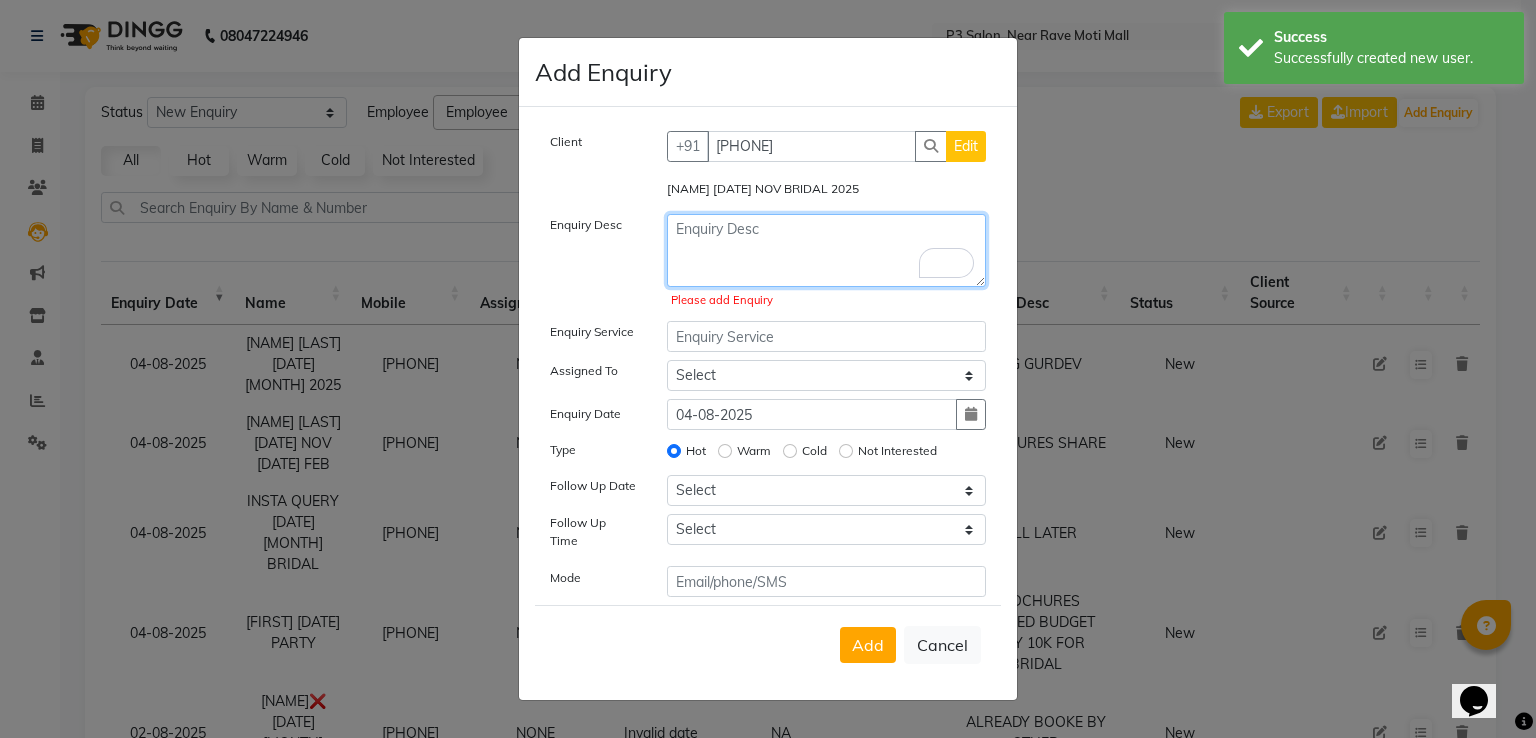 click 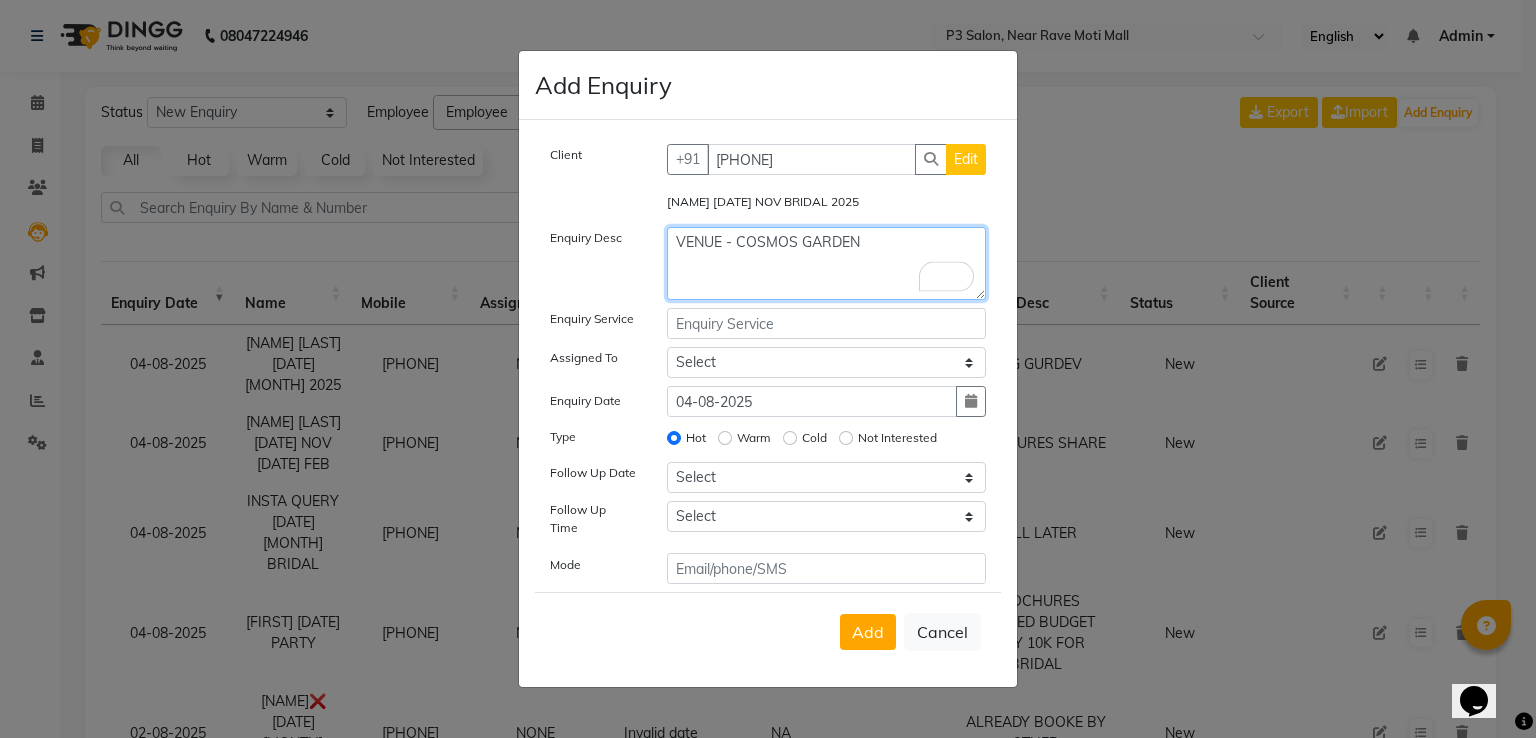 type on "VENUE - COSMOS GARDEN" 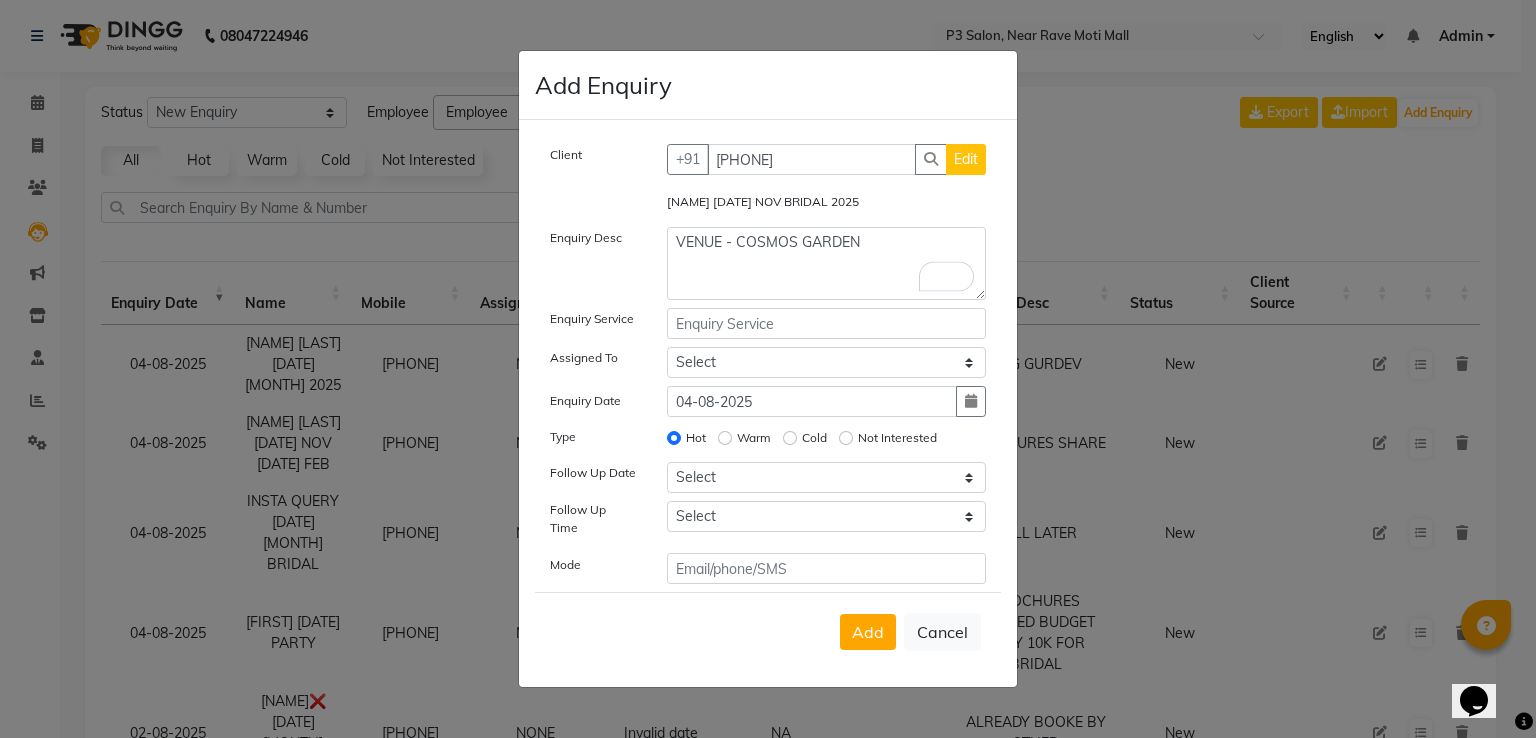 click on "Add Enquiry Client +91 [PHONE] Edit [NAME] [DATE] NOV BRIDAL 2025 Enquiry Desc VENUE - COSMOS GARDEN Enquiry Service Assigned To Select [NAME]  [NAME]  [NAME]  [NAME]  [NAME] Enquiry Date [DATE]-[MONTH]-[YEAR] Type Hot Warm Cold Not Interested Follow Up Date Select Today Tomorrow In 2 days (Wednesday) In 3 days (Thursday) In 4 days (Friday) In 5 days (Saturday) In 6 days (Sunday) In 1 Week (2025-08-11) In 2 Week (2025-08-18) In 1 Month (2025-09-04) In 2 Month (2025-10-04) In 3 Month (2025-11-04) Custom Date  Follow Up Time Select 07:00 AM 07:15 AM 07:30 AM 07:45 AM 08:00 AM 08:15 AM 08:30 AM 08:45 AM 09:00 AM 09:15 AM 09:30 AM 09:45 AM 10:00 AM 10:15 AM 10:30 AM 10:45 AM 11:00 AM 11:15 AM 11:30 AM 11:45 AM 12:00 PM 12:15 PM 12:30 PM 12:45 PM 01:00 PM 01:15 PM 01:30 PM 01:45 PM 02:00 PM 02:15 PM 02:30 PM 02:45 PM 03:00 PM 03:15 PM 03:30 PM 03:45 PM 04:00 PM 04:15 PM 04:30 PM 04:45 PM 05:00 PM 05:15 PM 05:30 PM 05:45 PM 06:00 PM 06:15 PM 06:30 PM 06:45 PM 07:00 PM 07:15 PM 07:30 PM 07:45 PM 08:00 PM 08:15 PM 08:30 PM" 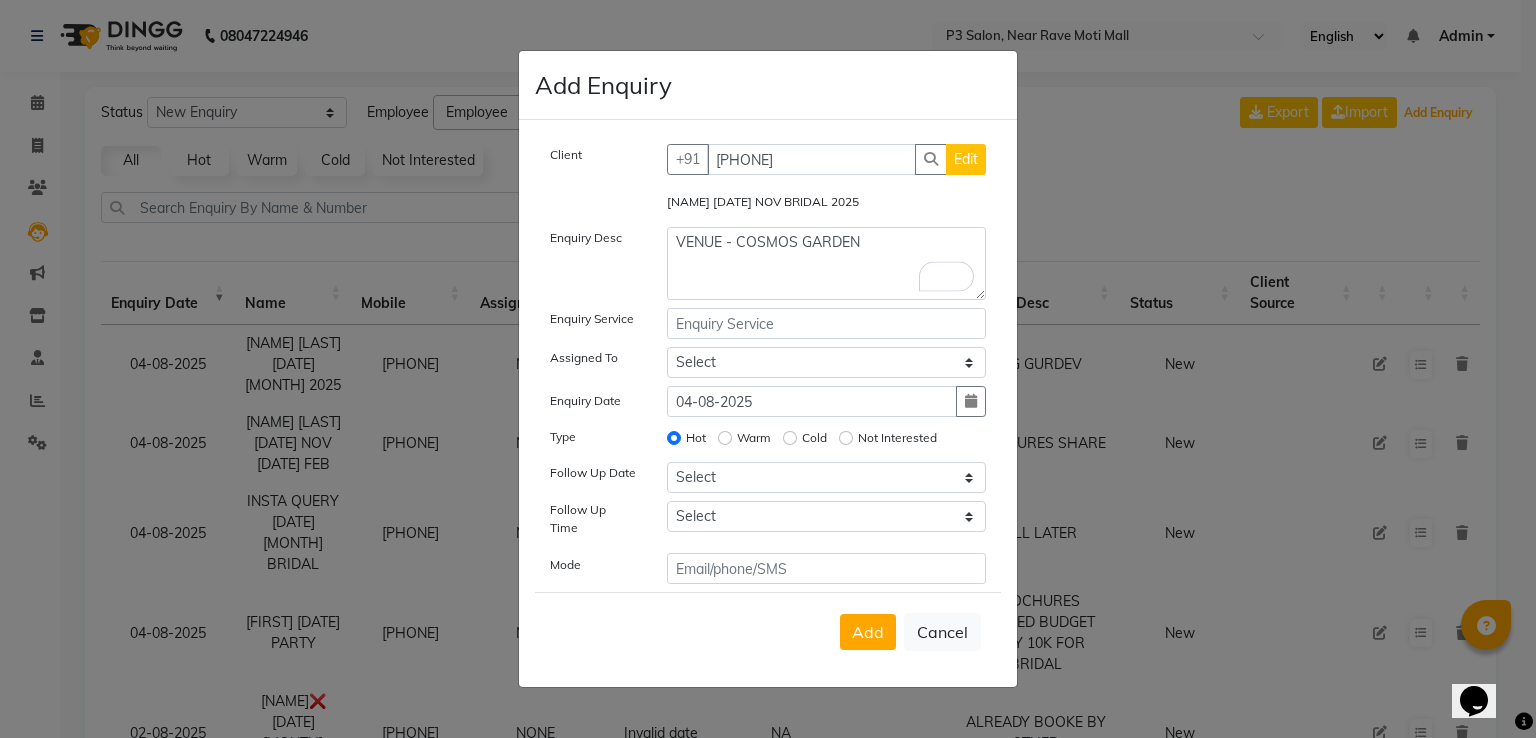 type 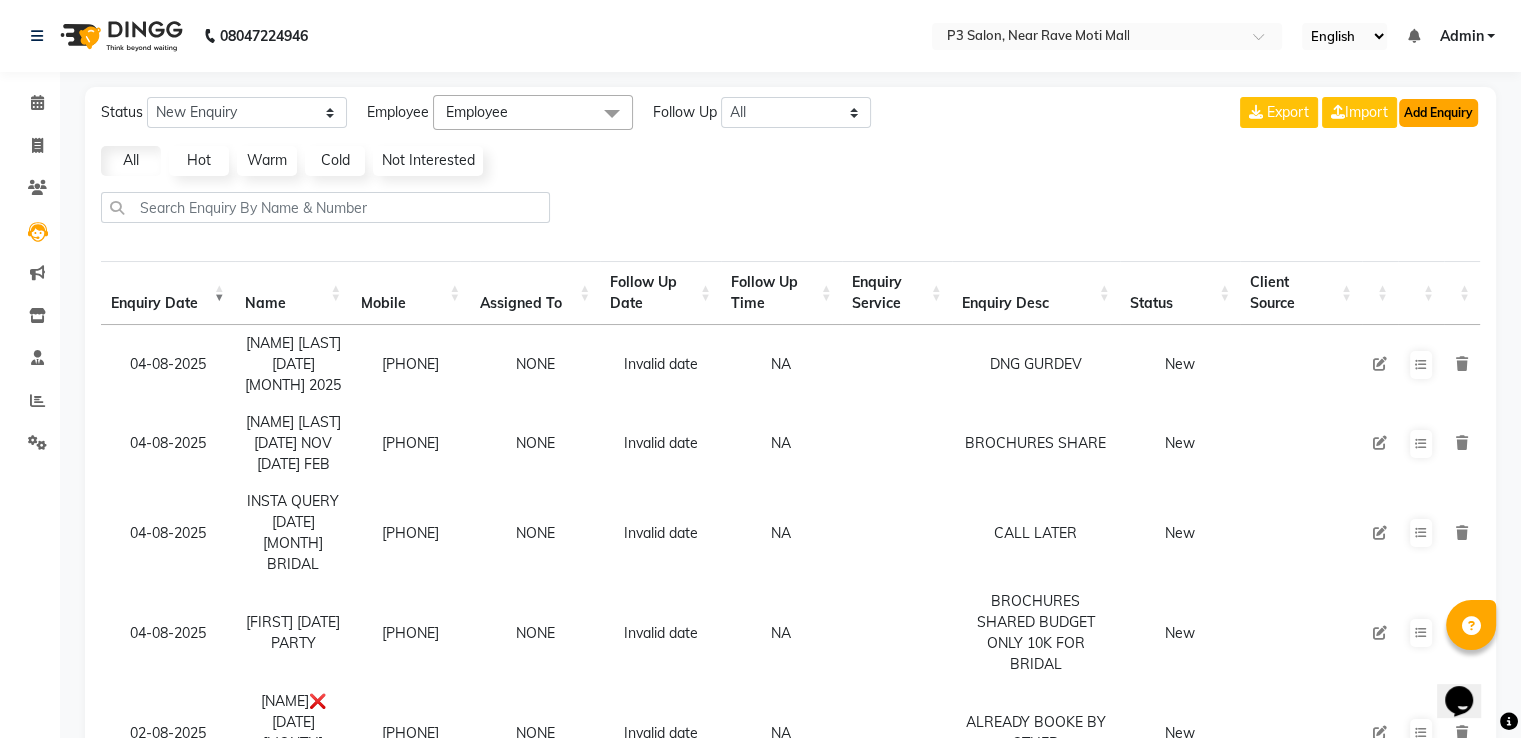 click on "Add Enquiry" 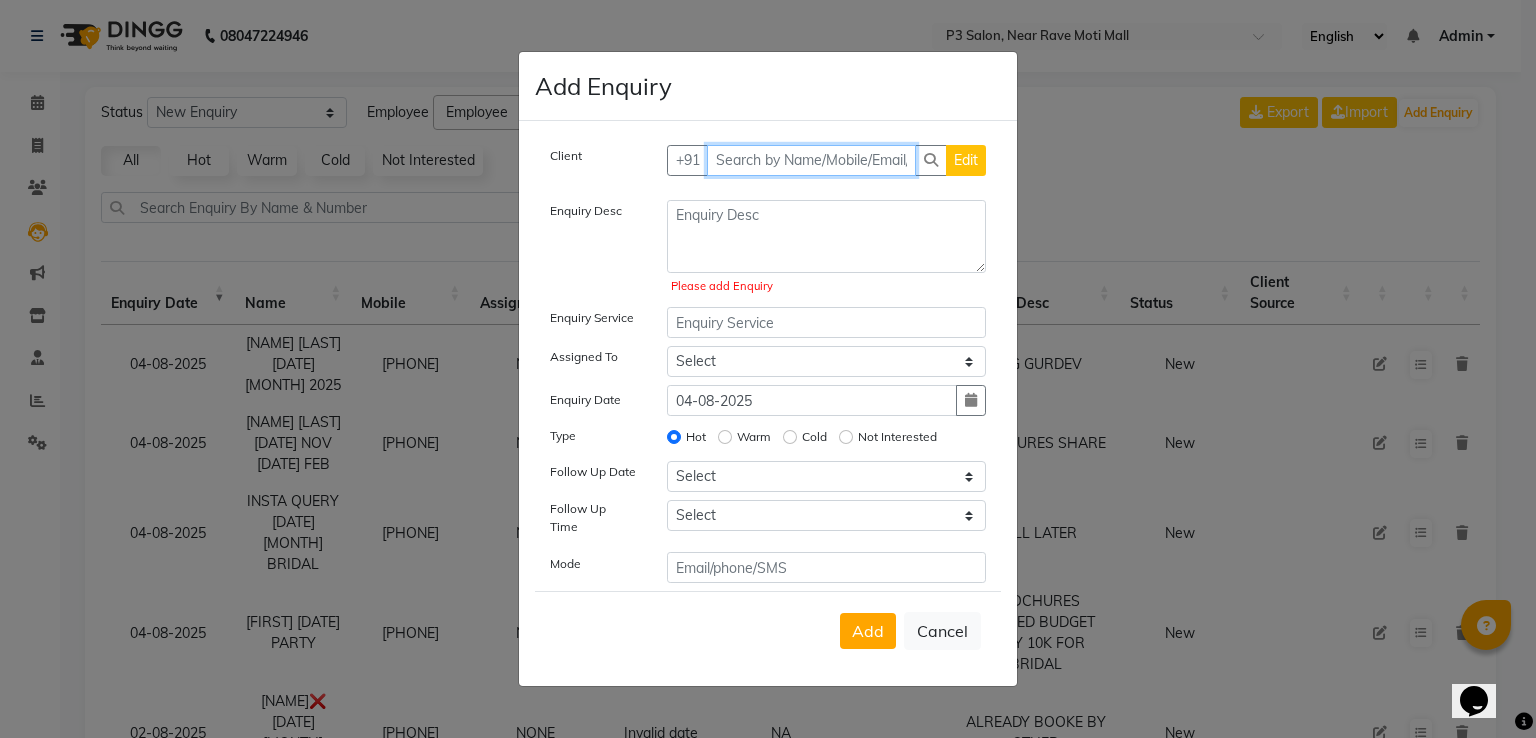 click at bounding box center [812, 160] 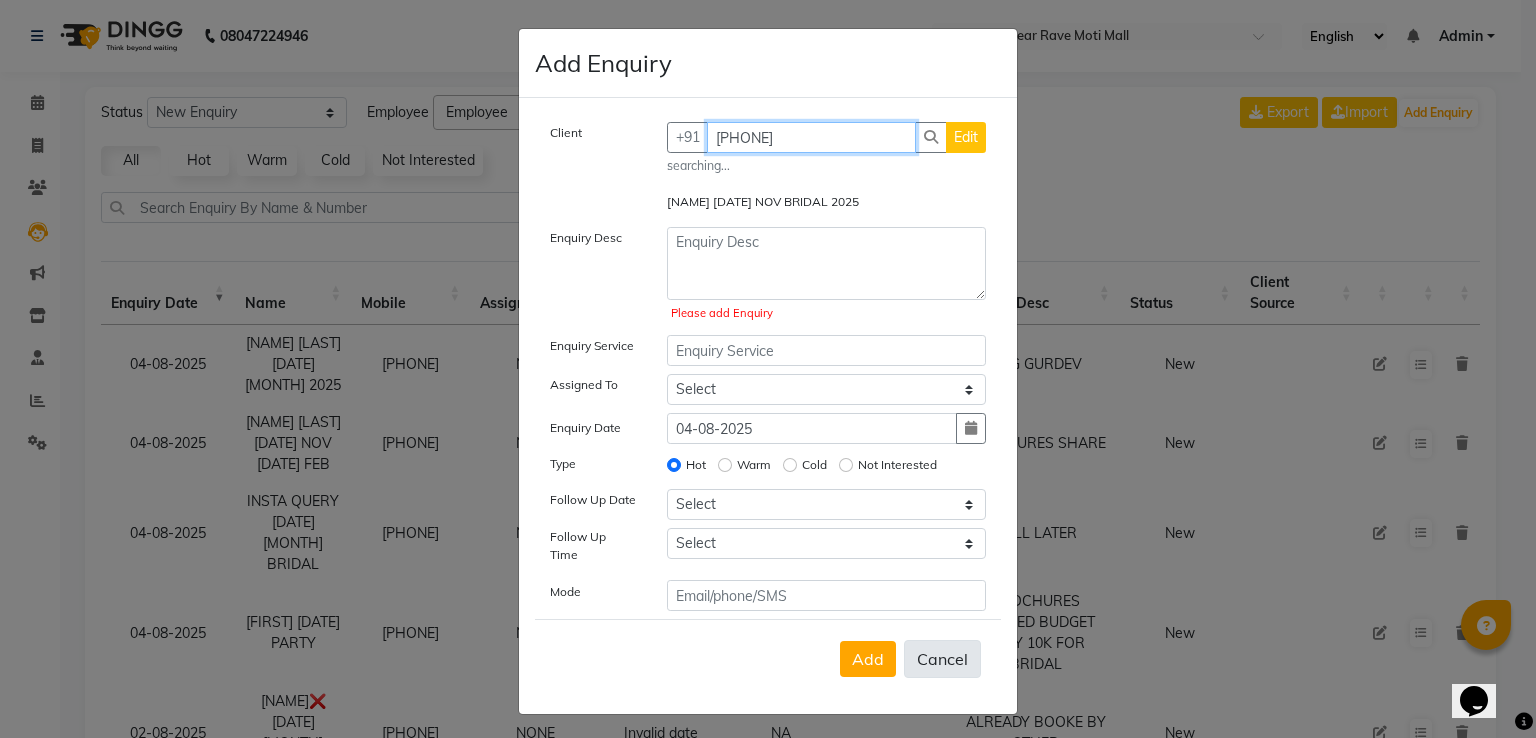 type on "[PHONE]" 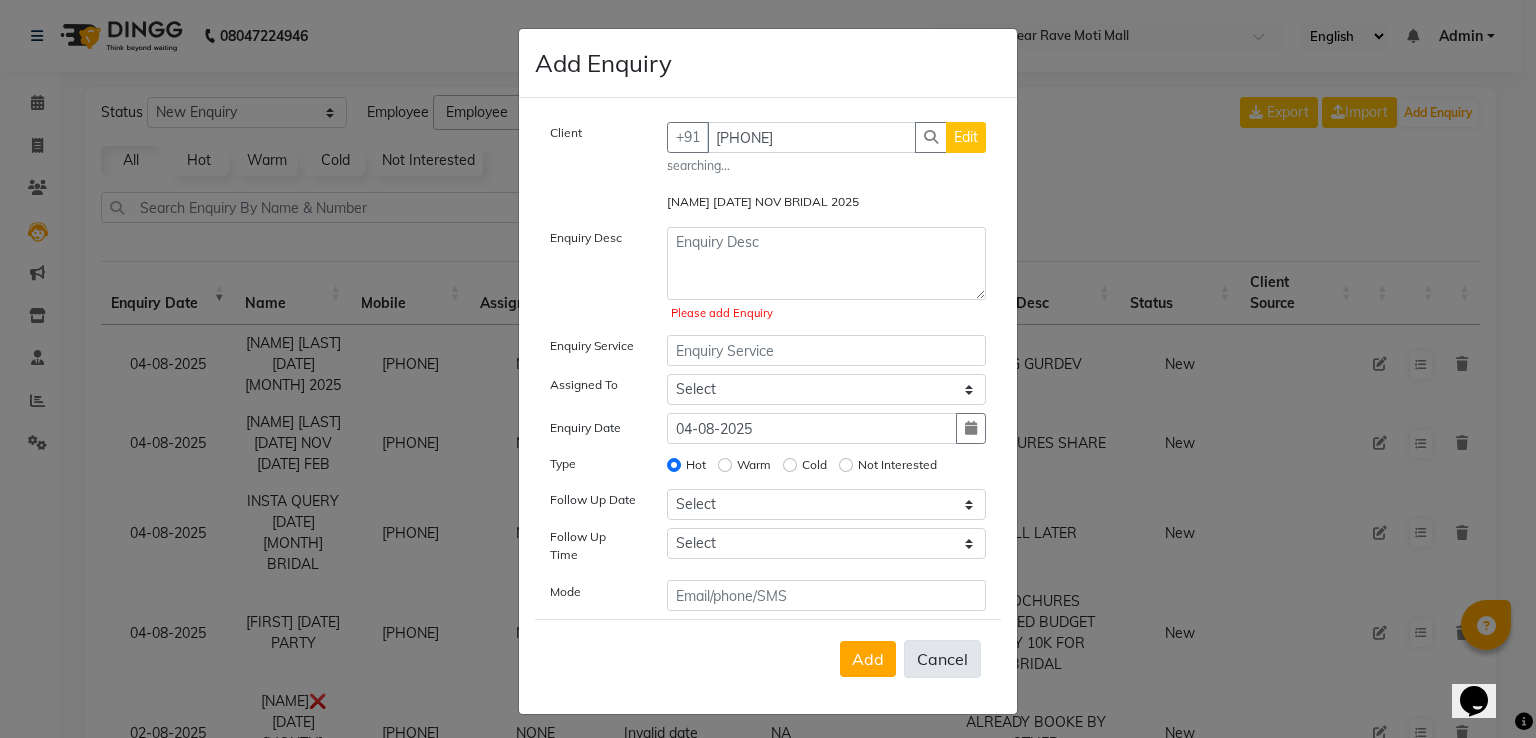 click on "Cancel" 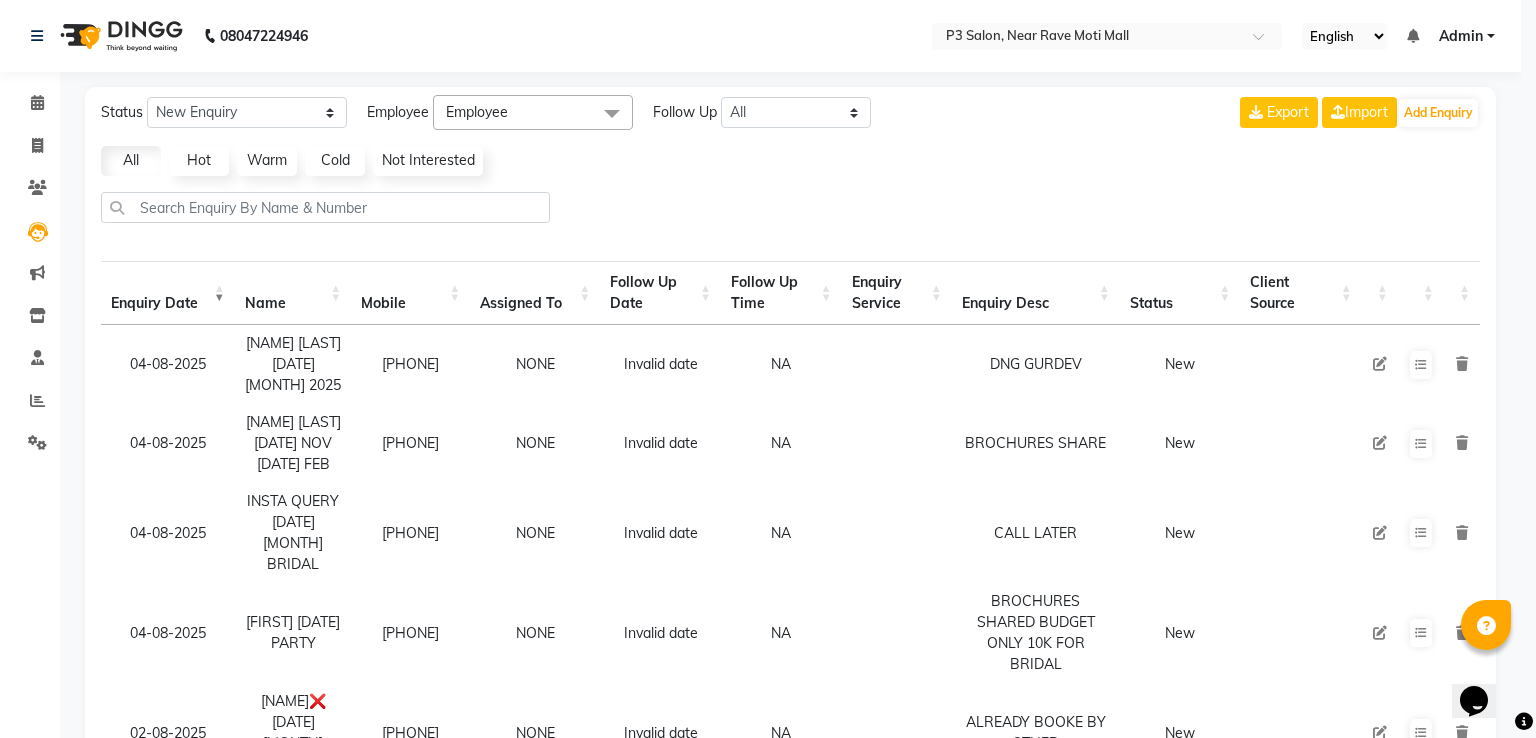 type 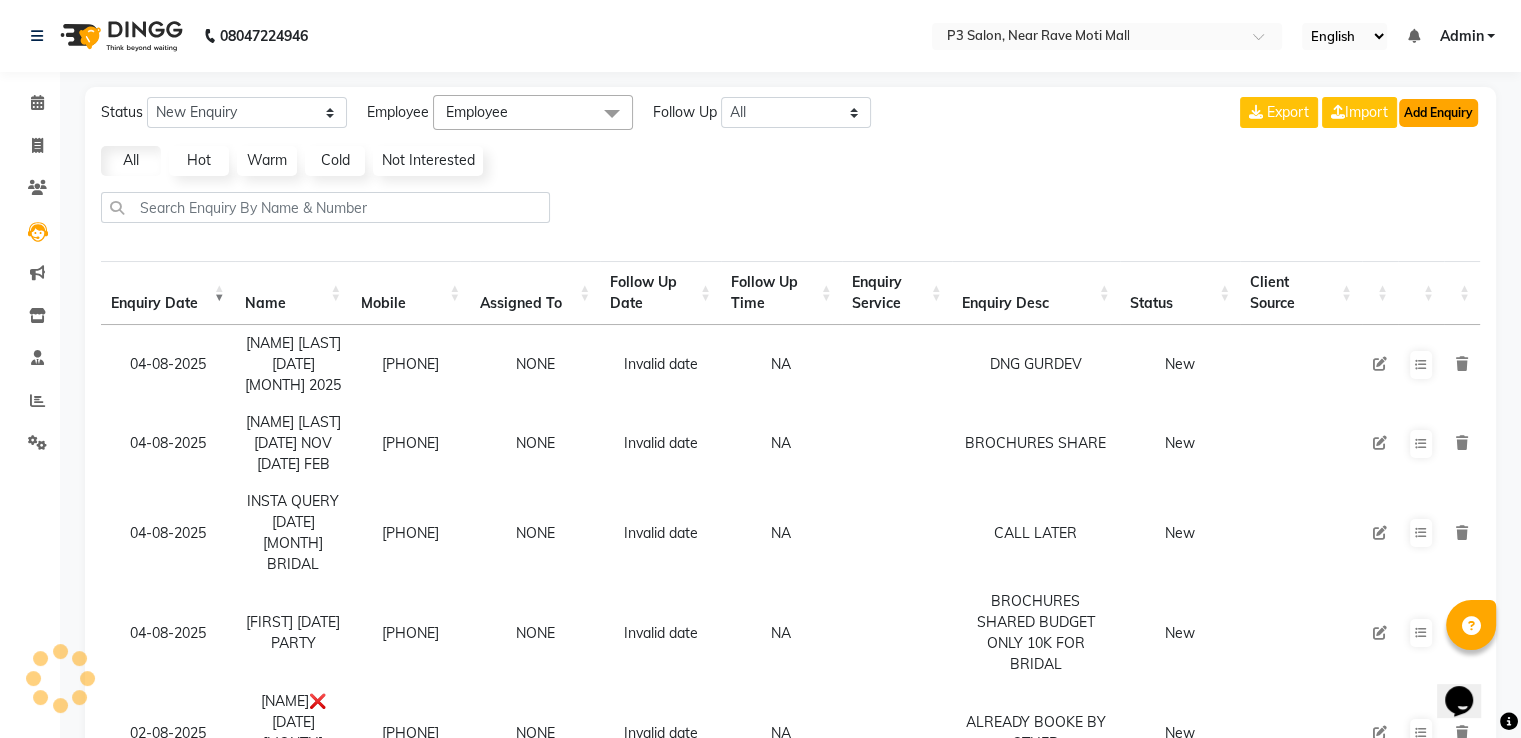click on "Add Enquiry" 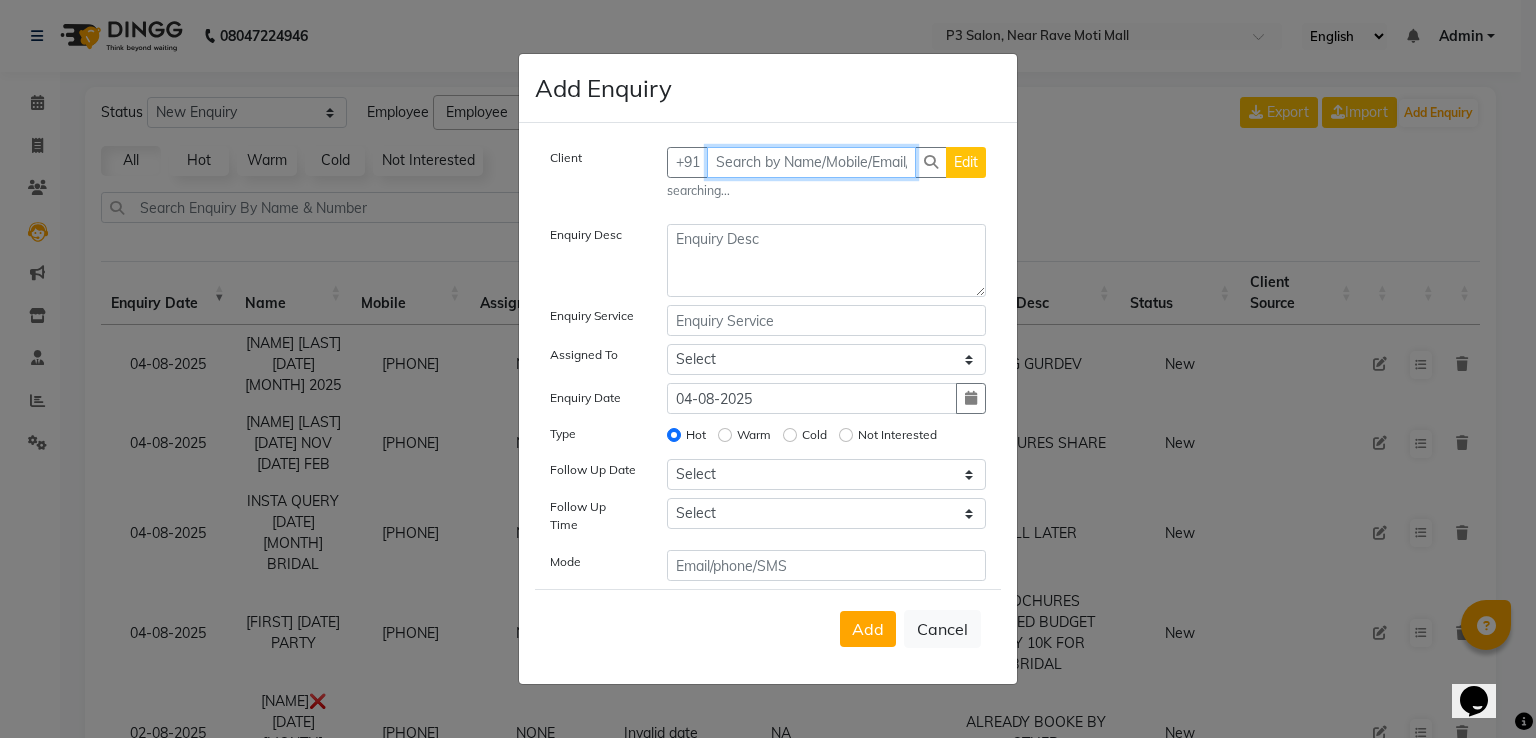 click at bounding box center [812, 162] 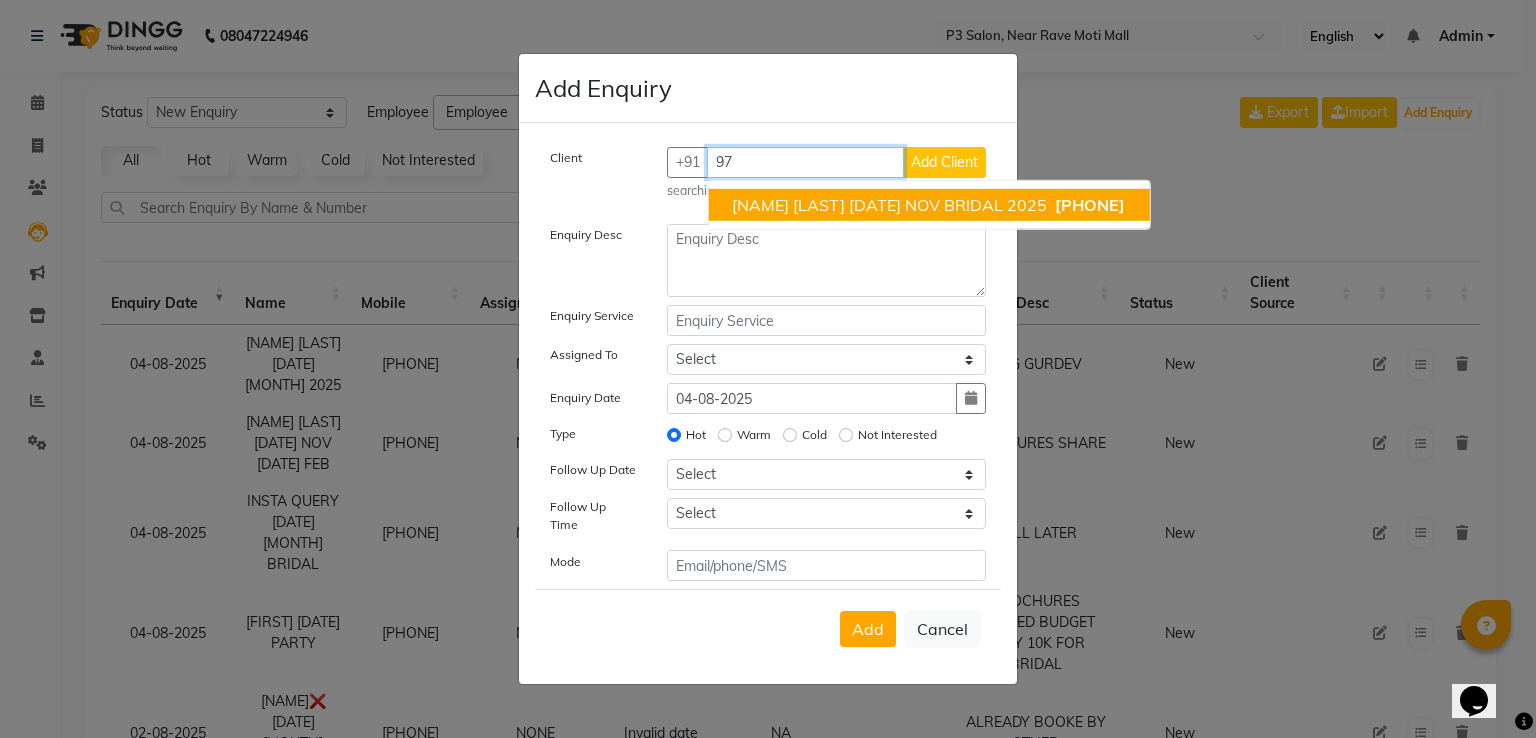 type on "9" 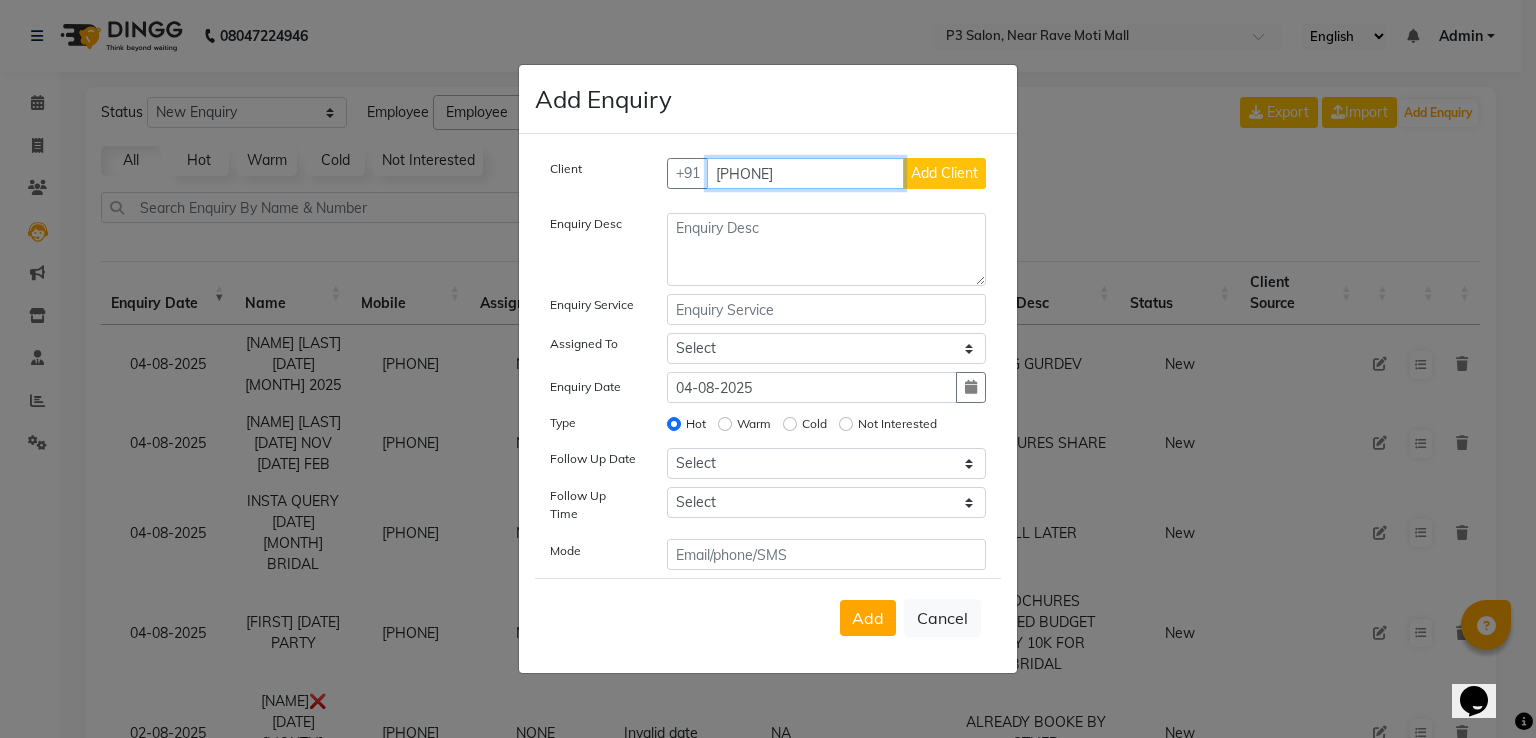 type on "[PHONE]" 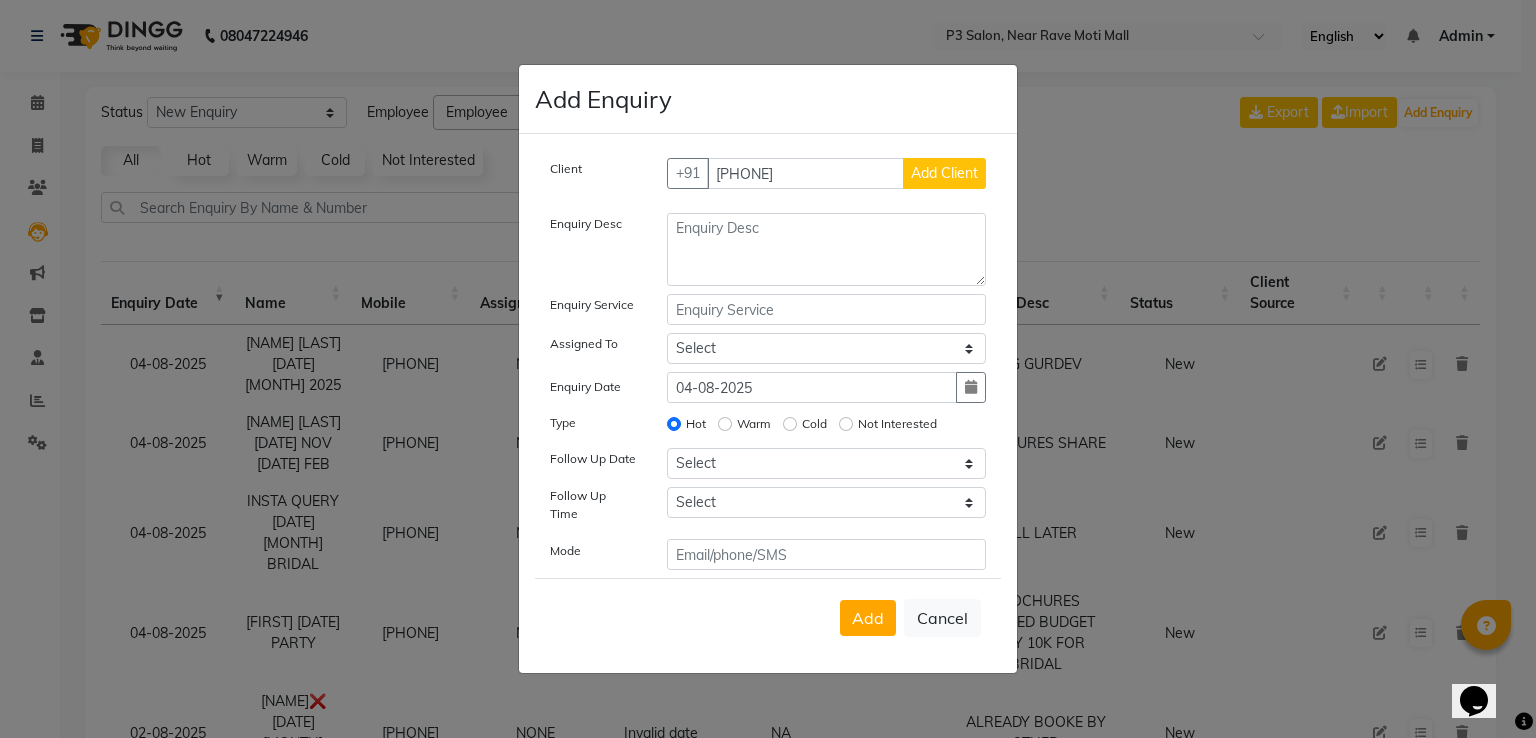 type 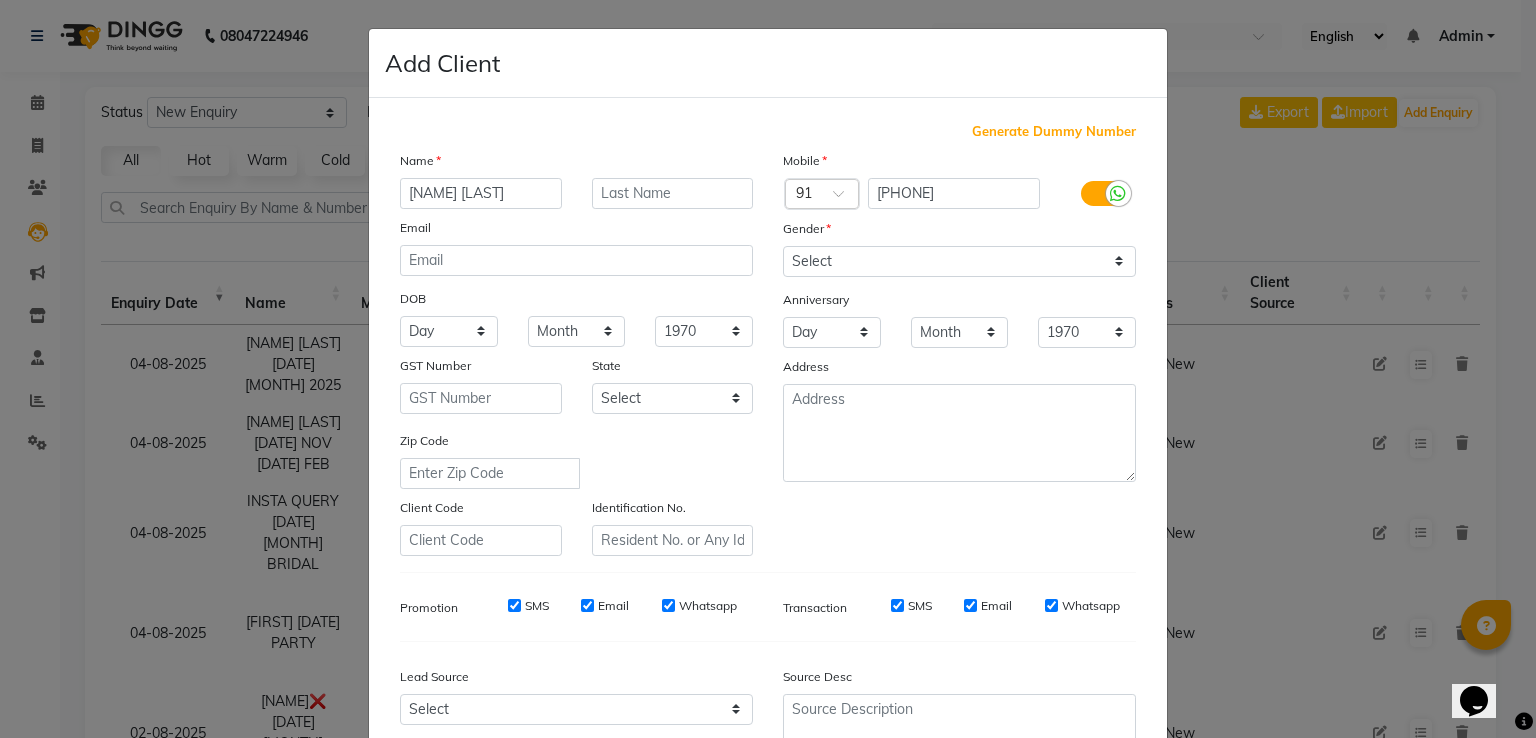 type on "[NAME] [LAST]" 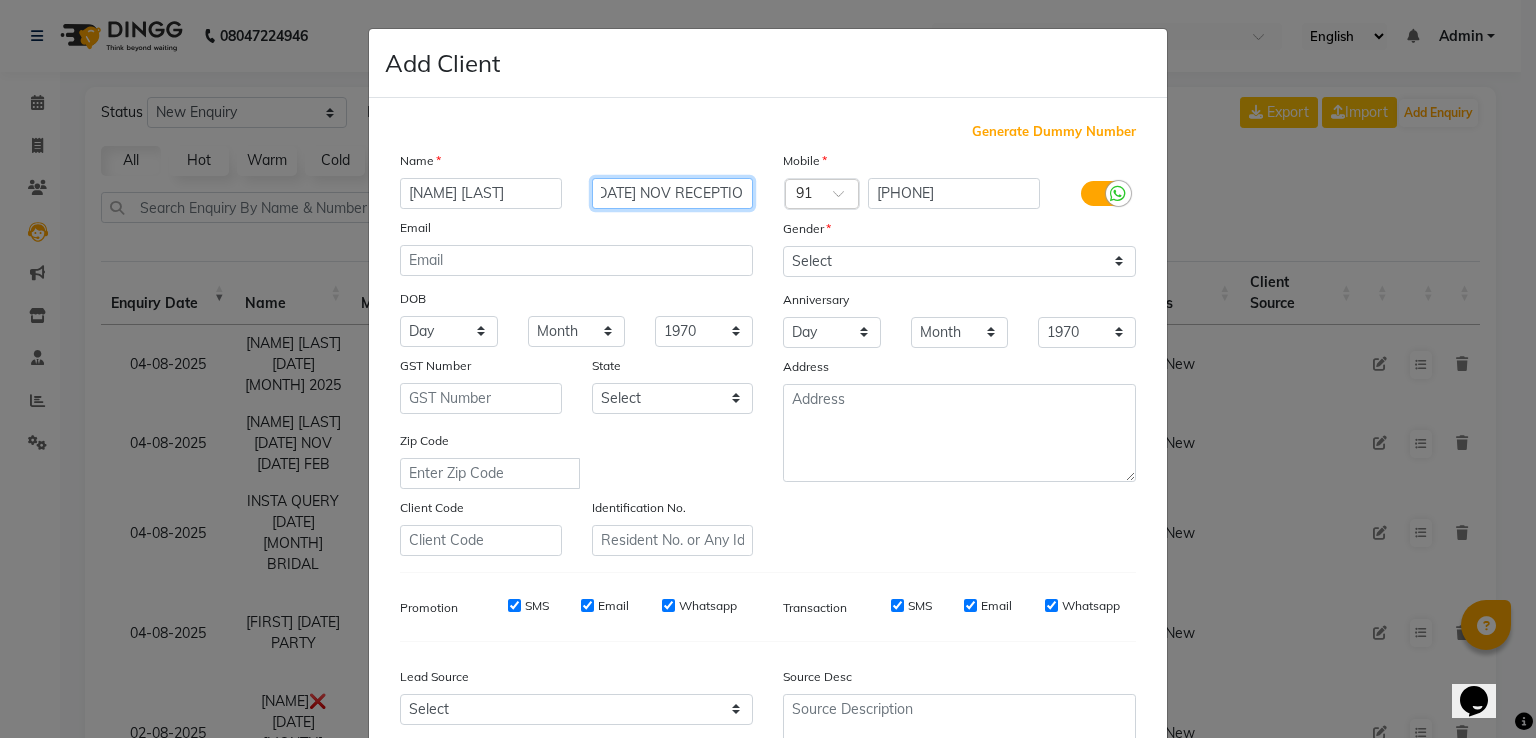 scroll, scrollTop: 0, scrollLeft: 16, axis: horizontal 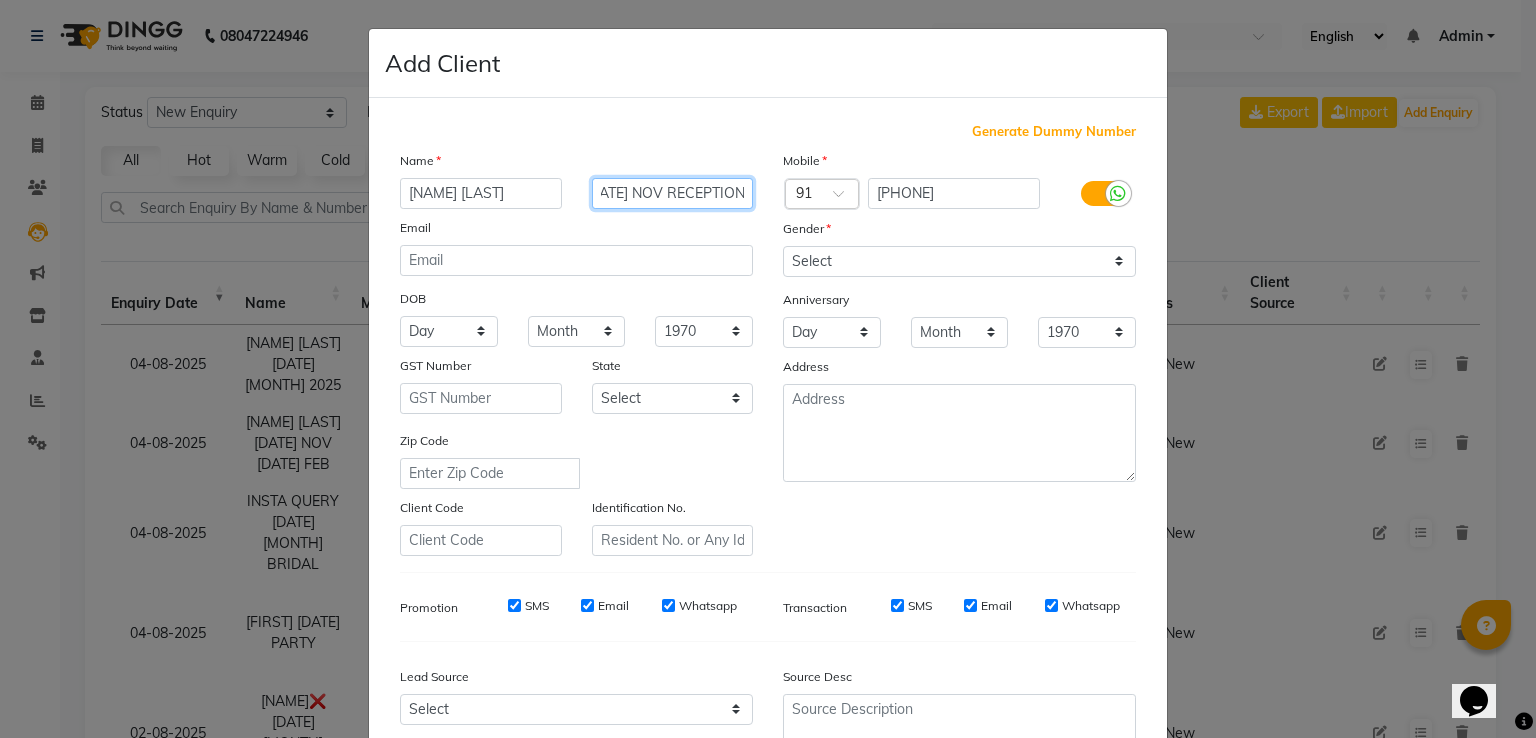 type on "[DATE] NOV RECEPTION 2025" 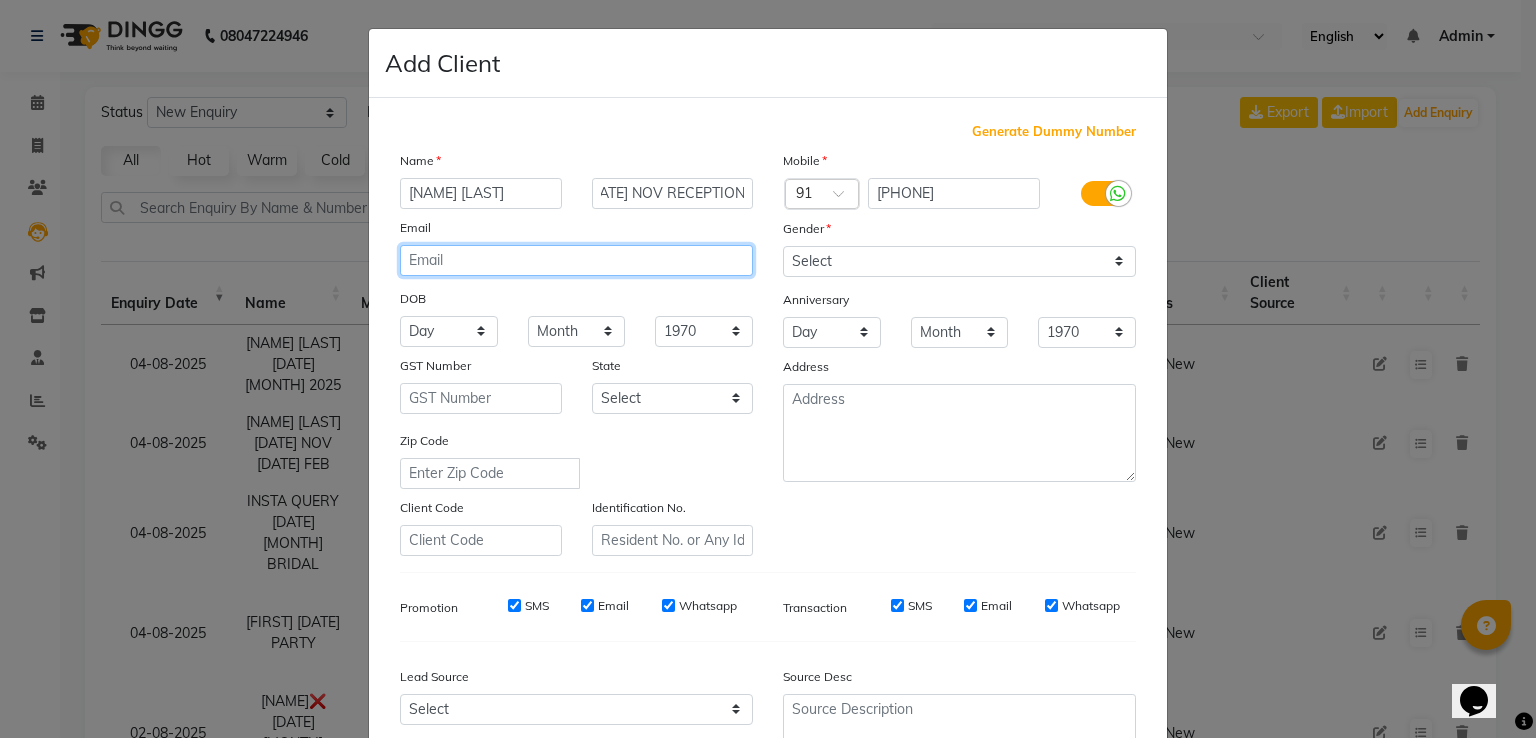 scroll, scrollTop: 0, scrollLeft: 0, axis: both 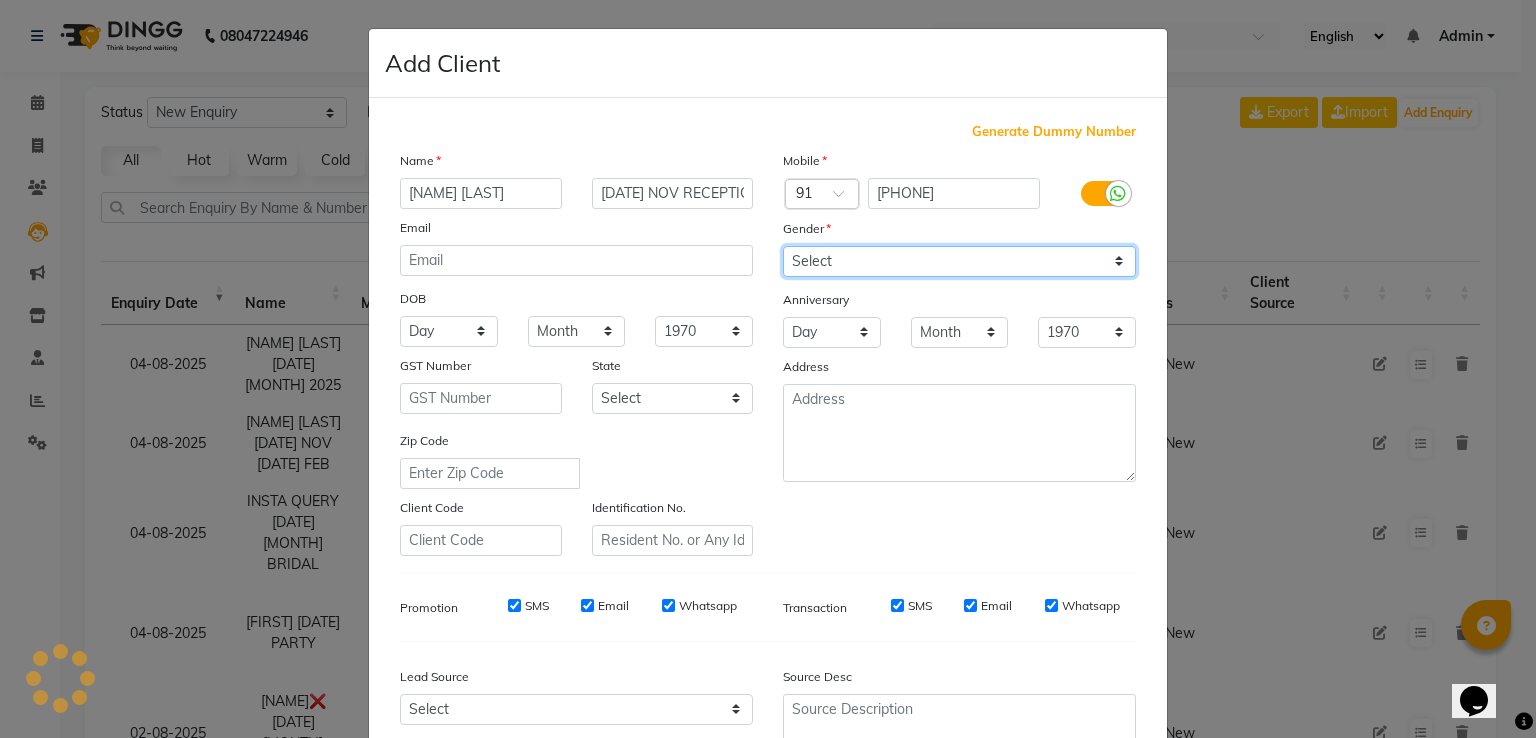 click on "Select Male Female Other Prefer Not To Say" 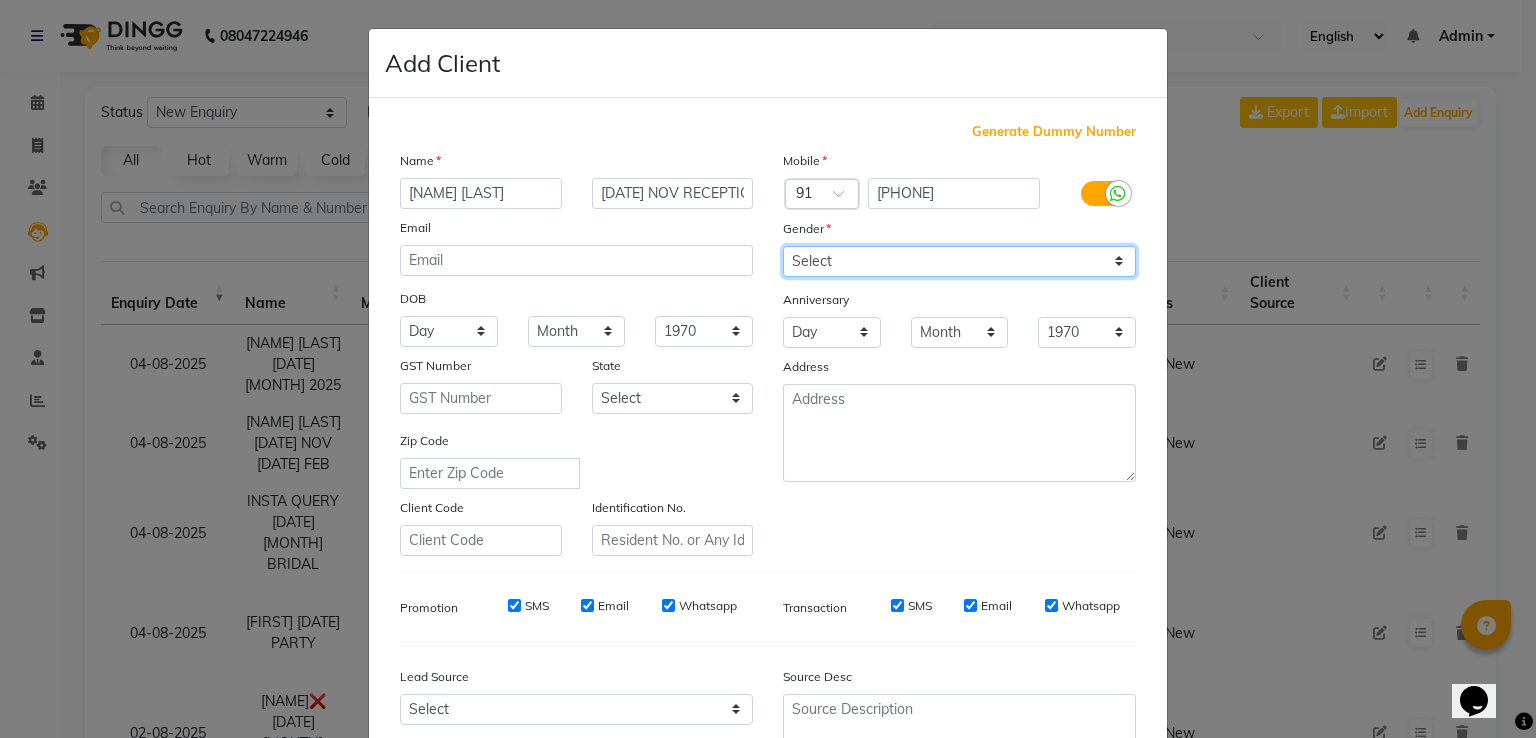 select on "female" 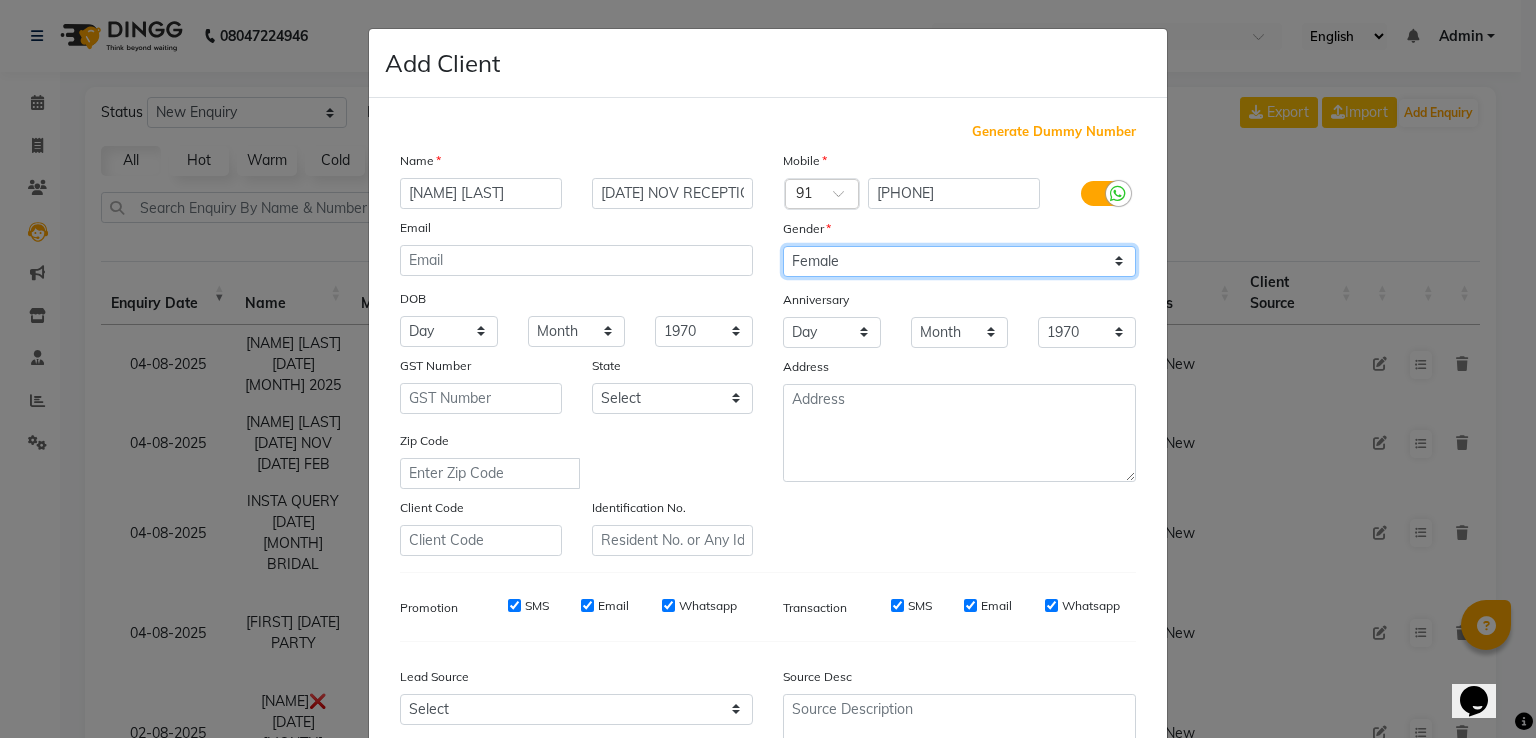 click on "Select Male Female Other Prefer Not To Say" 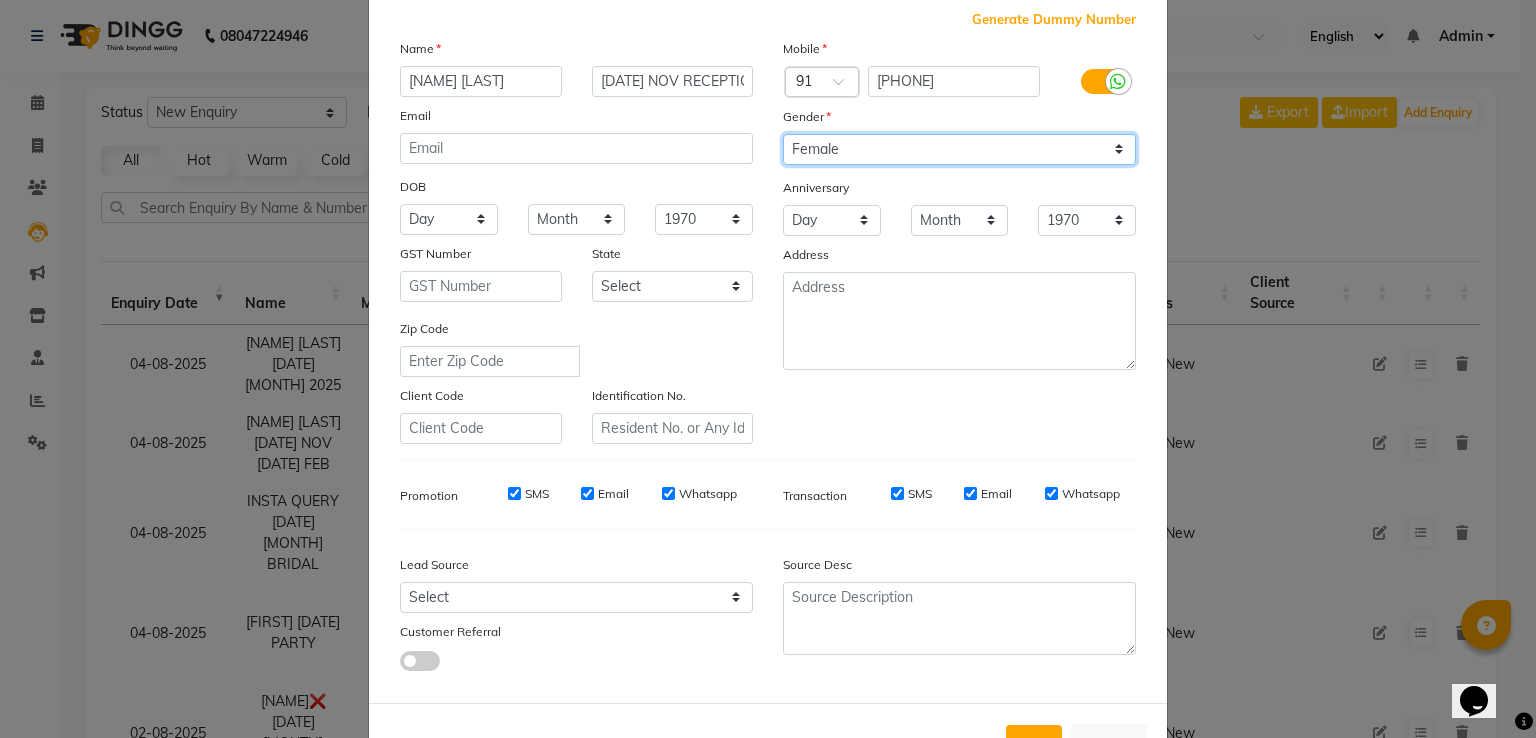 scroll, scrollTop: 195, scrollLeft: 0, axis: vertical 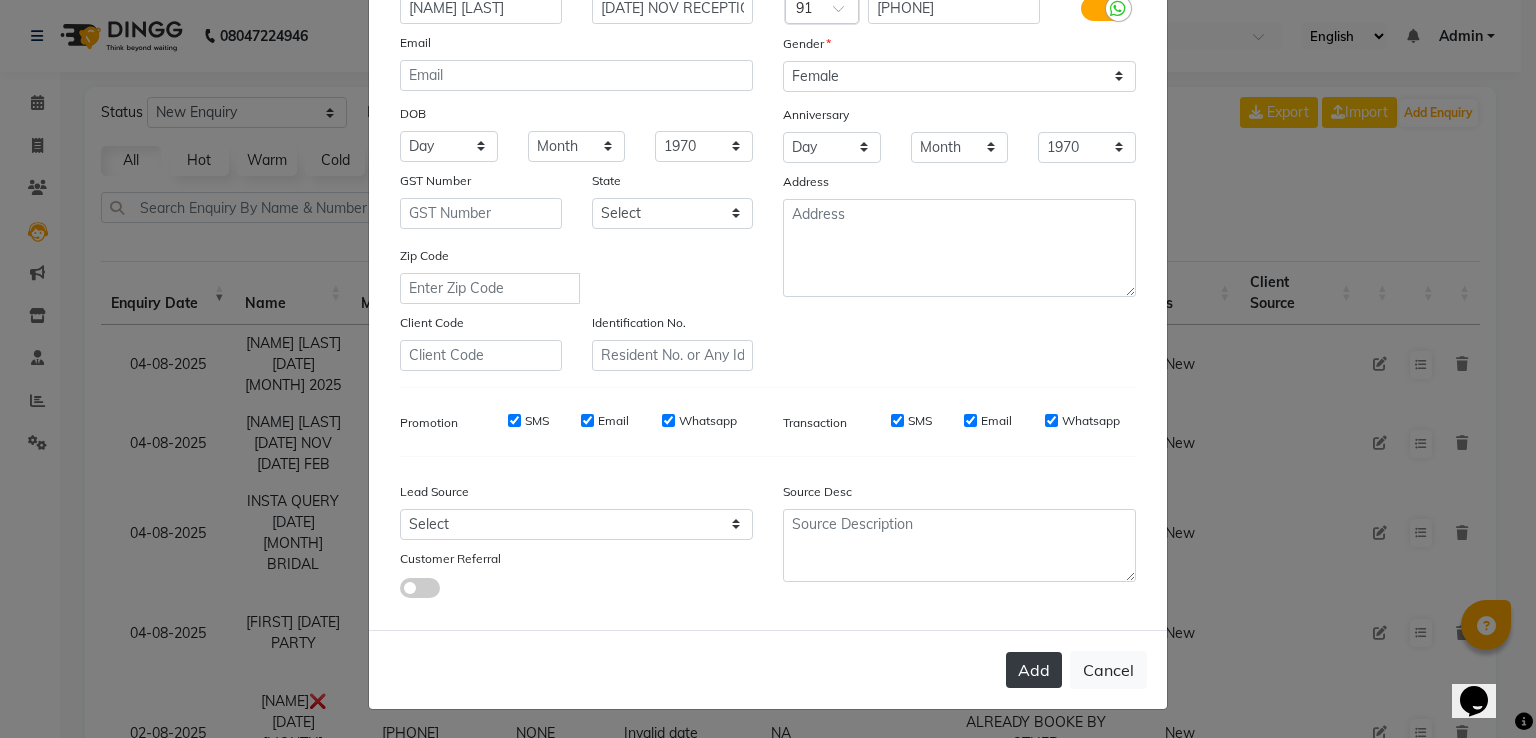 click on "Add" 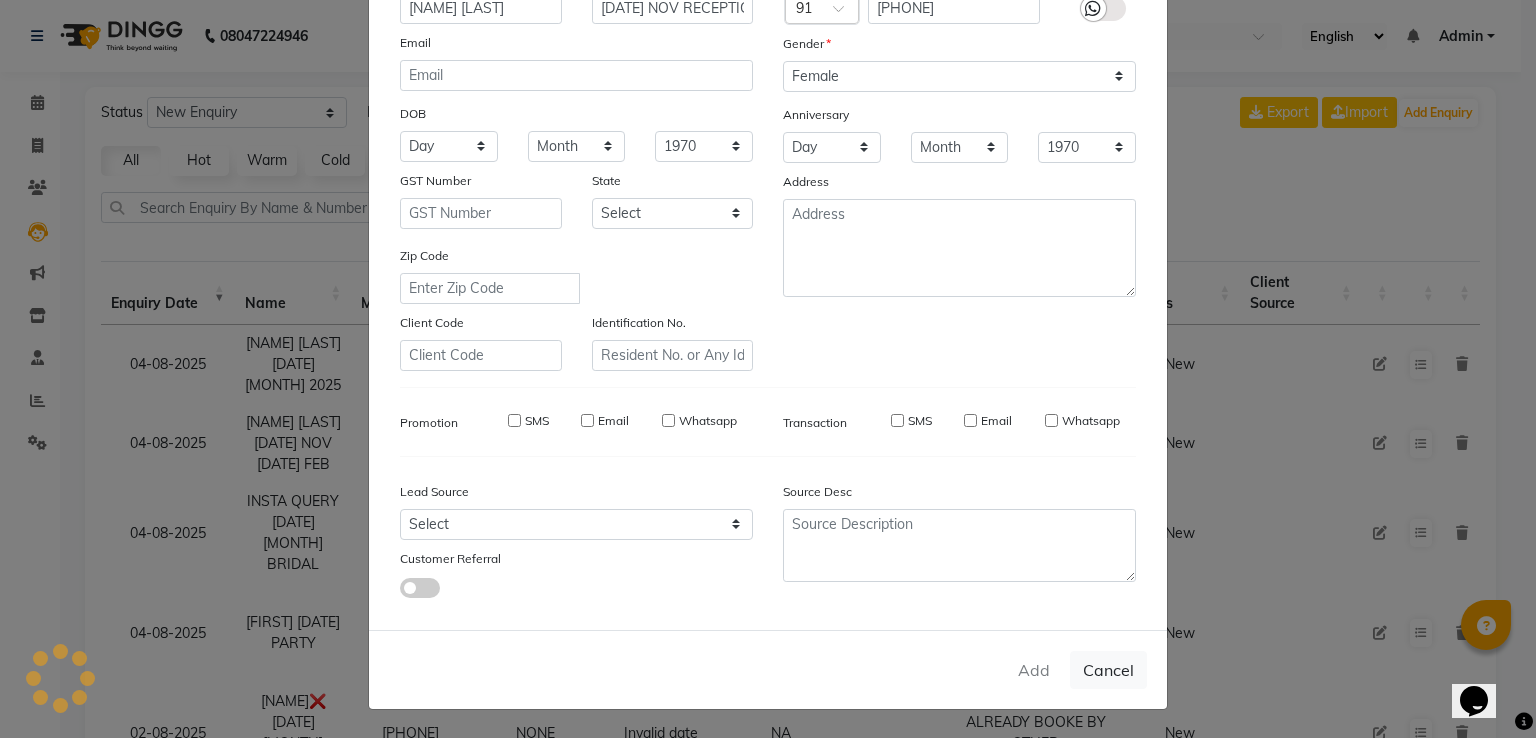 type 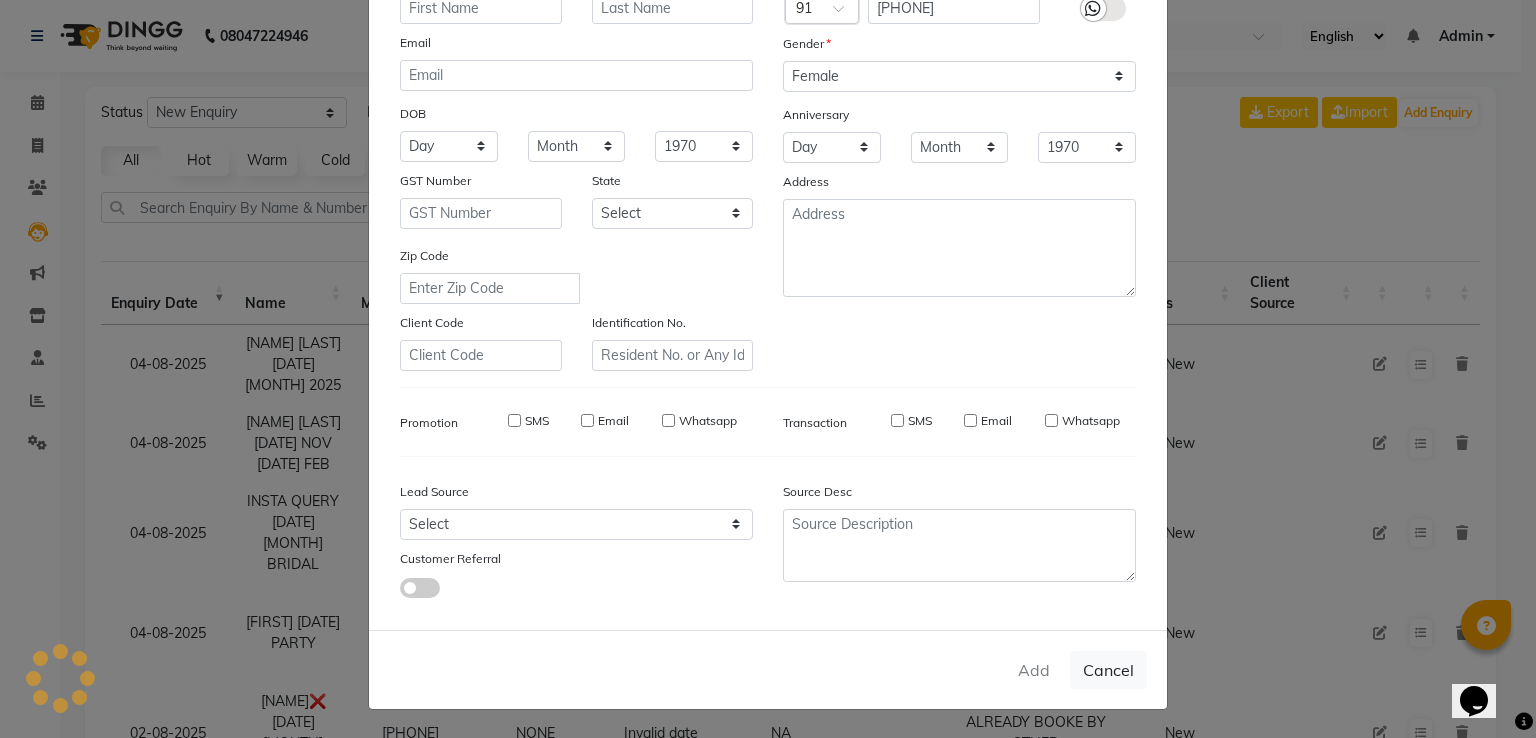 select 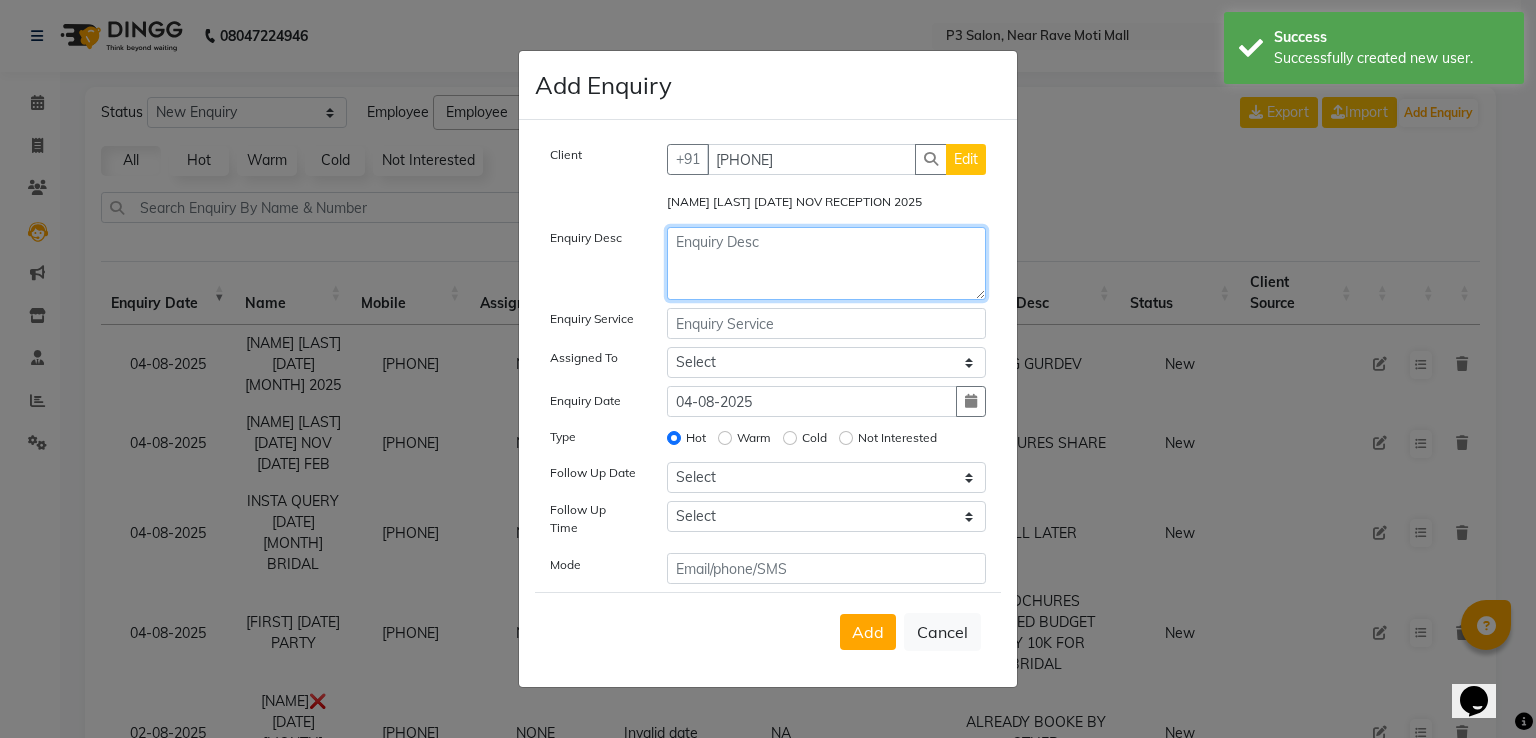 click 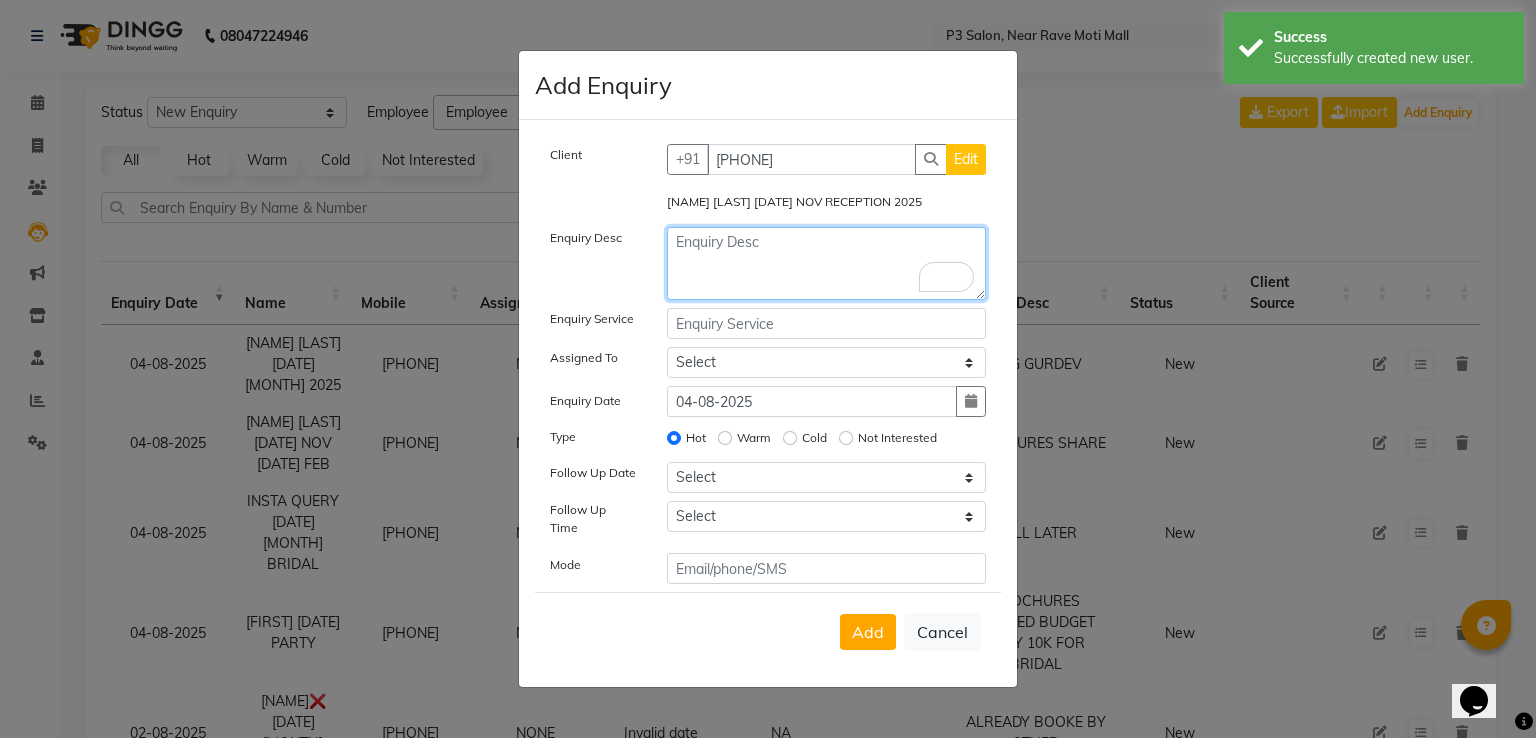 click 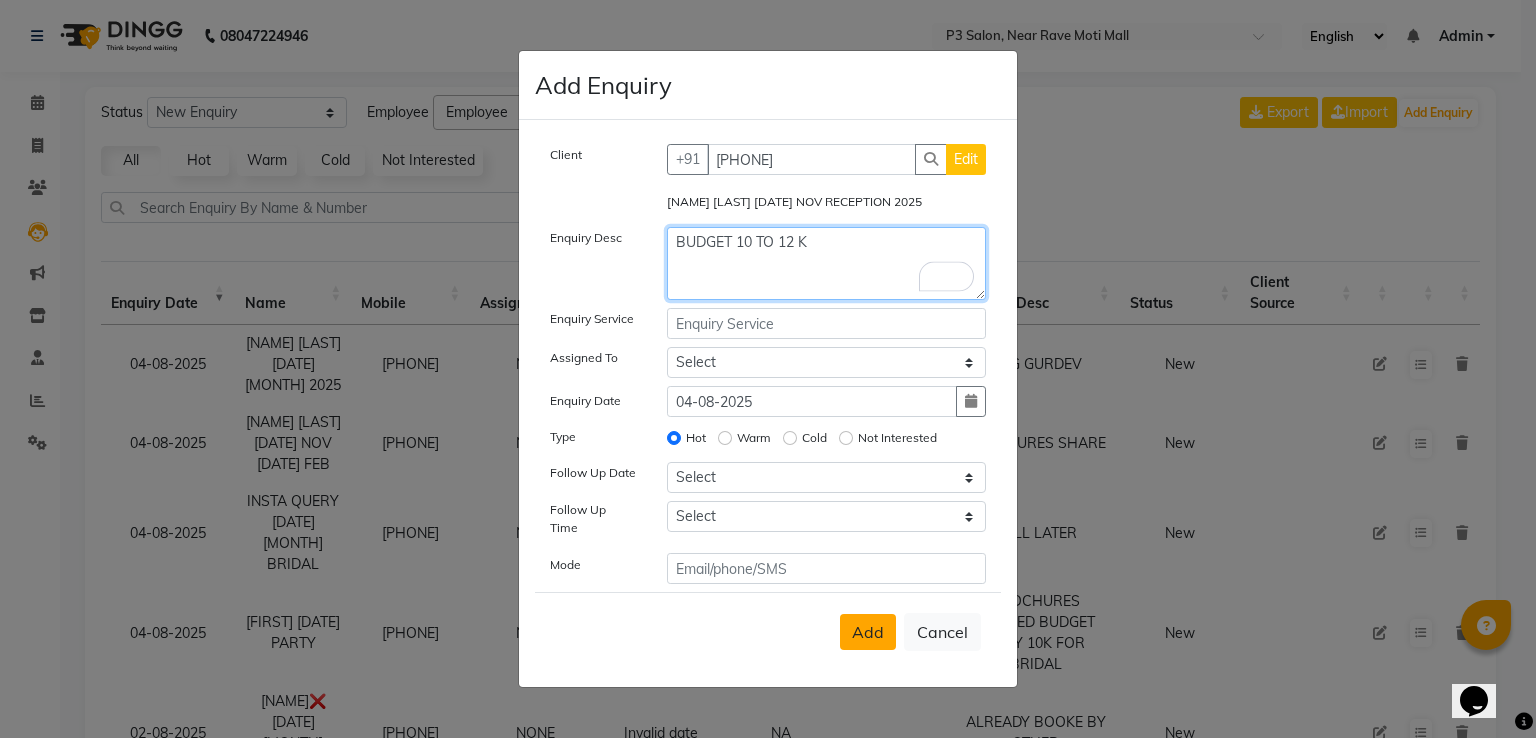 type on "BUDGET 10 TO 12 K" 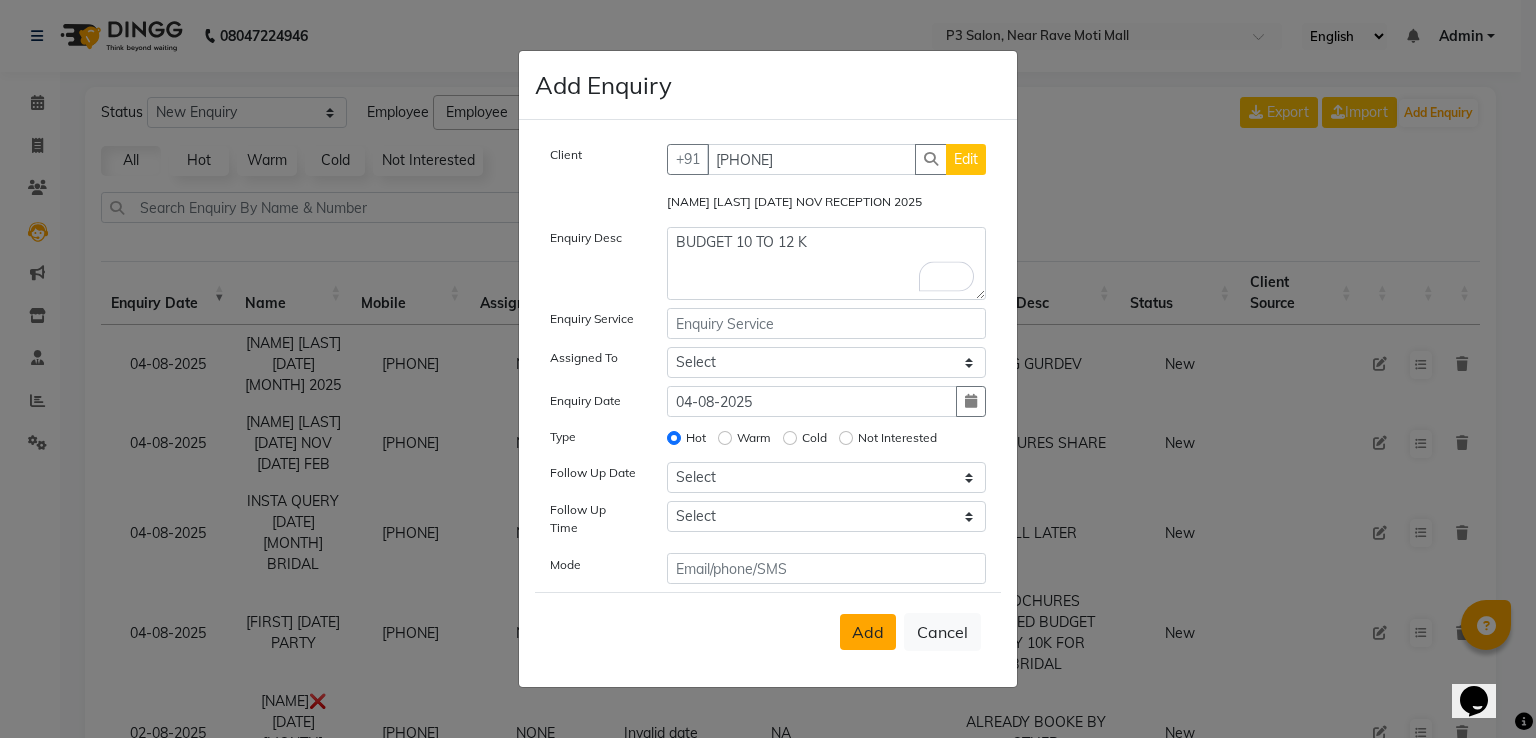click on "Add" at bounding box center (868, 632) 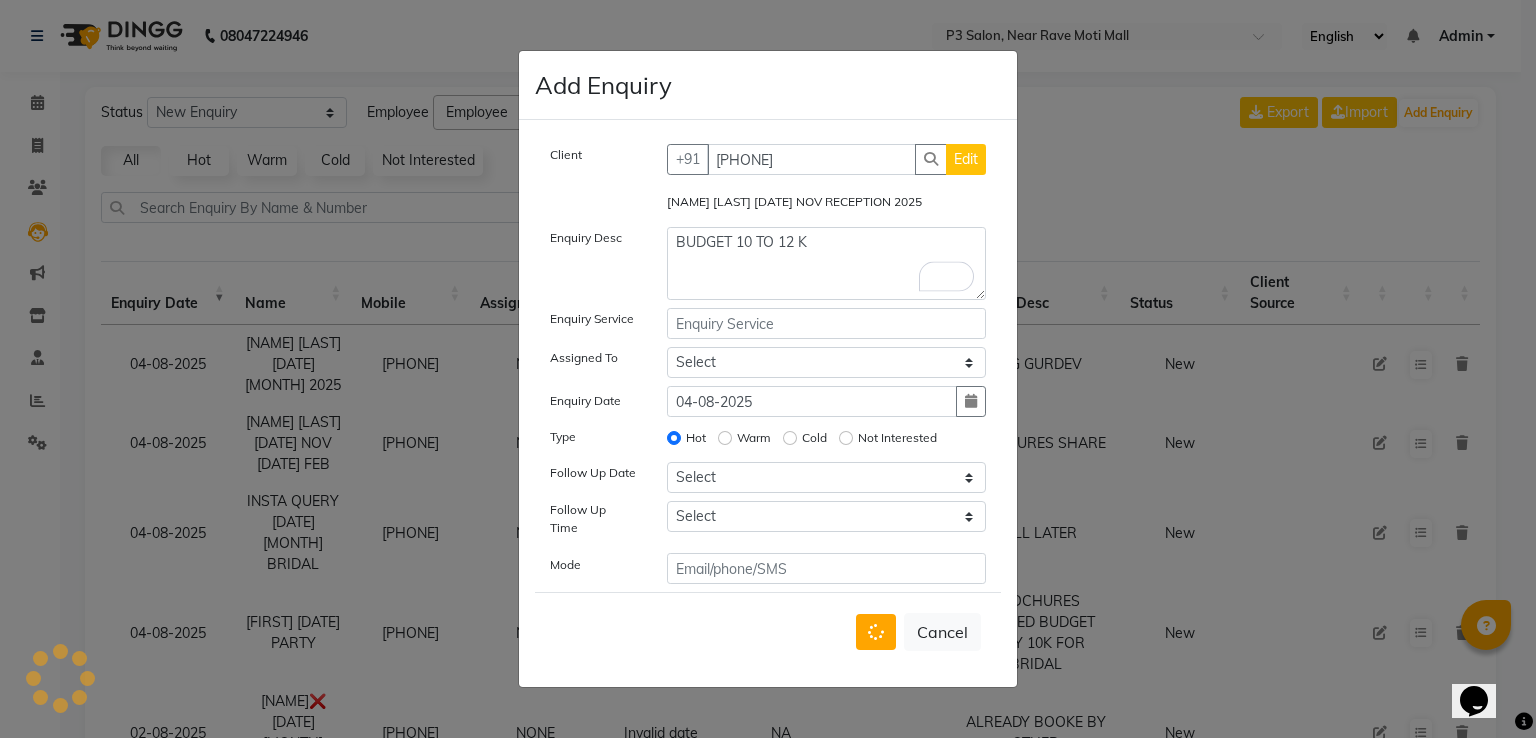 type 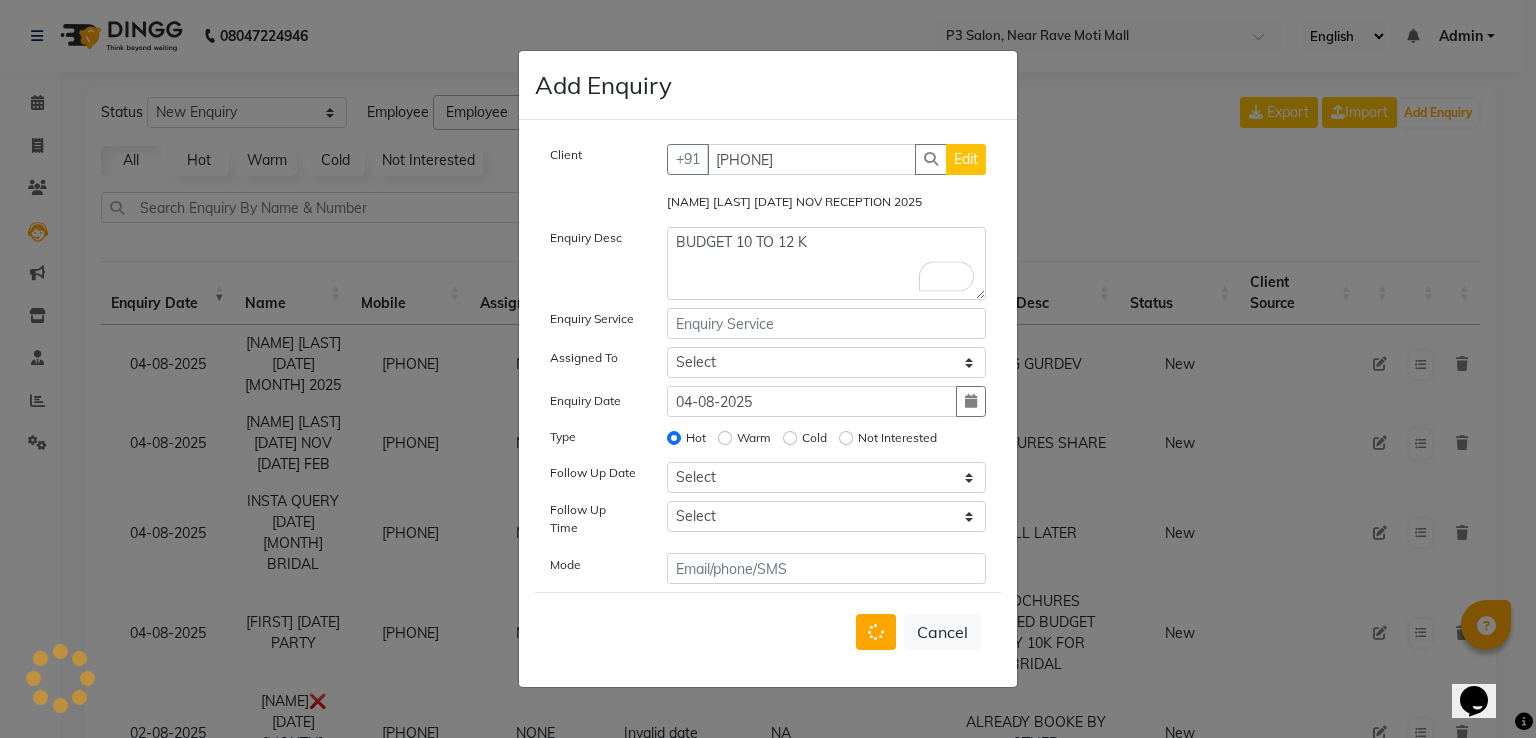 type 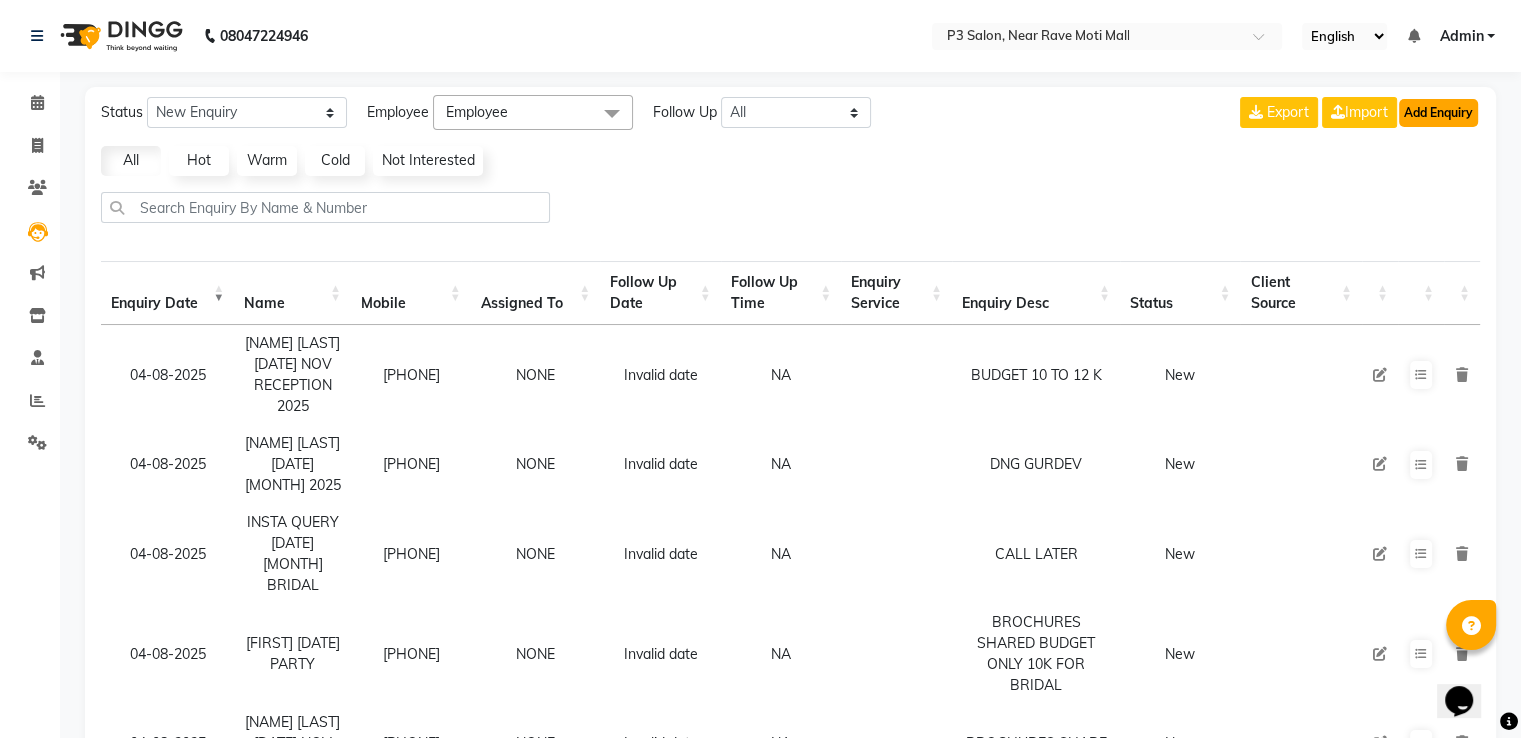 click on "Add Enquiry" 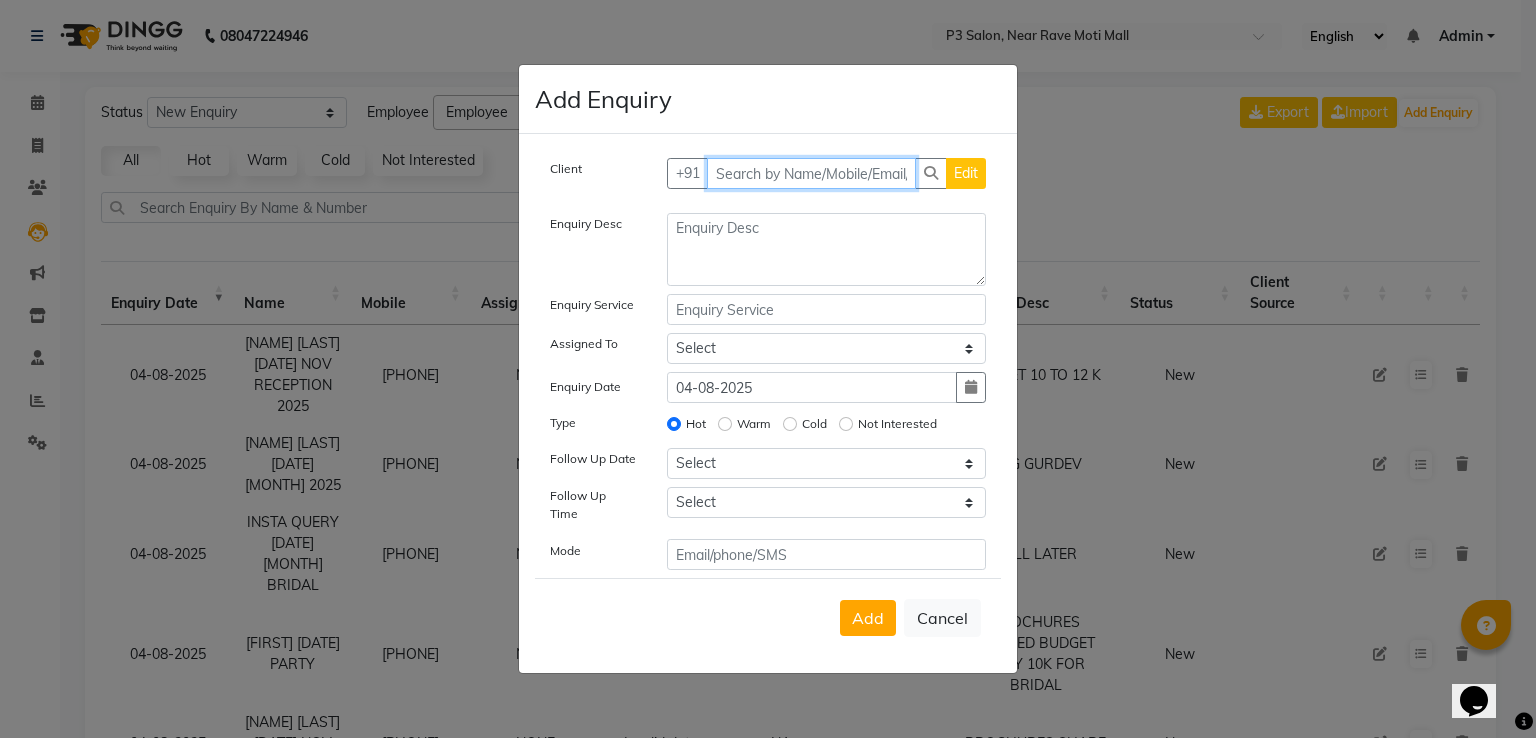 click at bounding box center [812, 173] 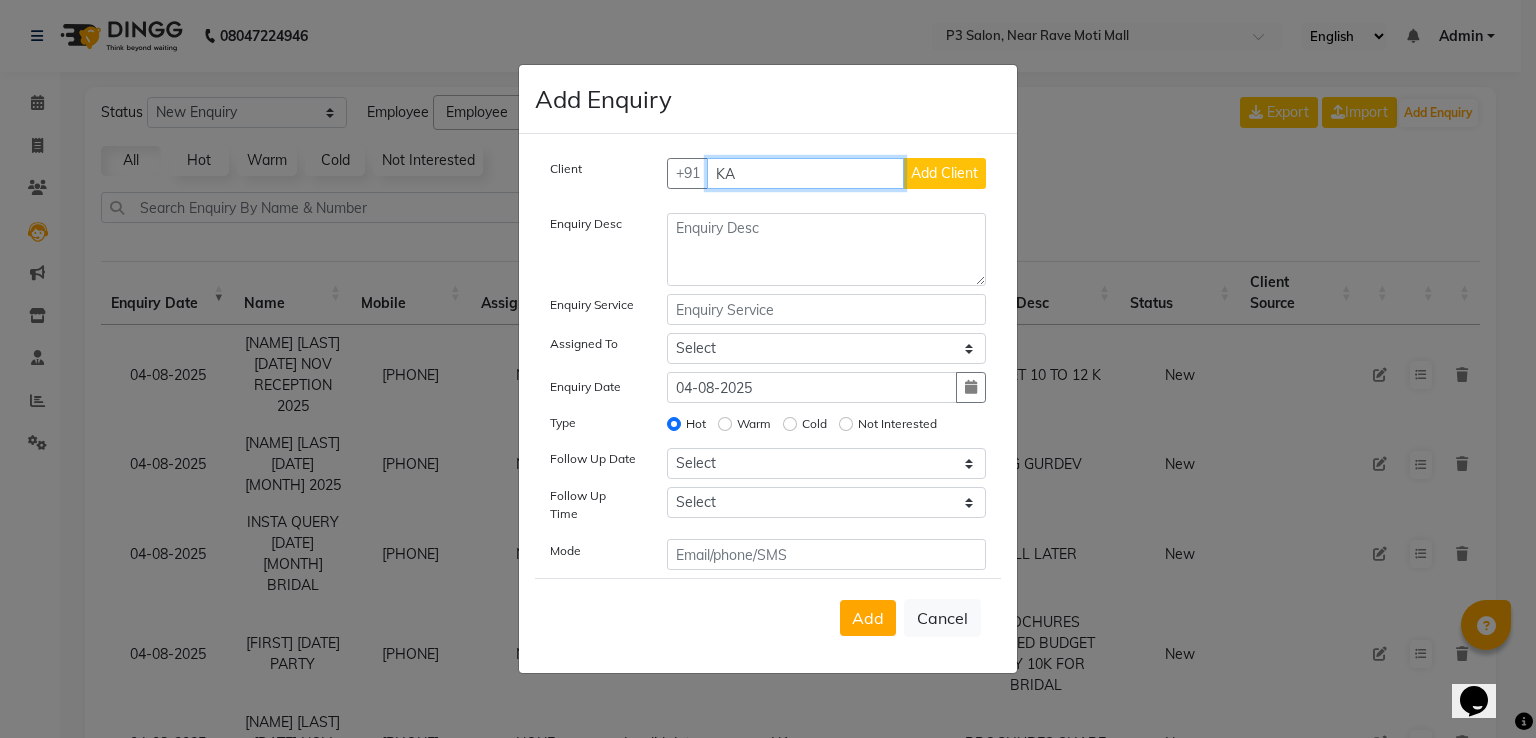 type on "K" 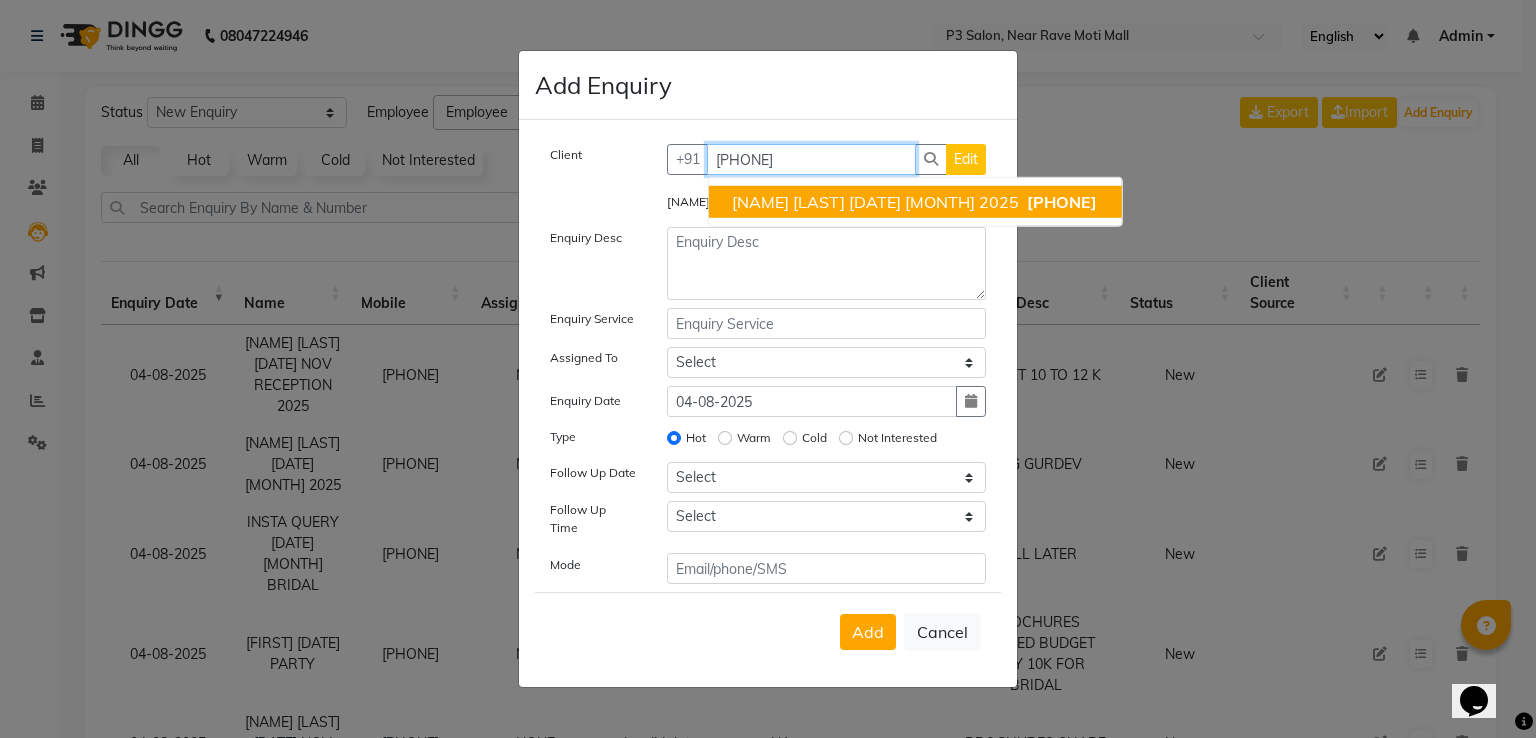 click on "[NAME] [LAST] [DATE] [MONTH] 2025" at bounding box center (875, 202) 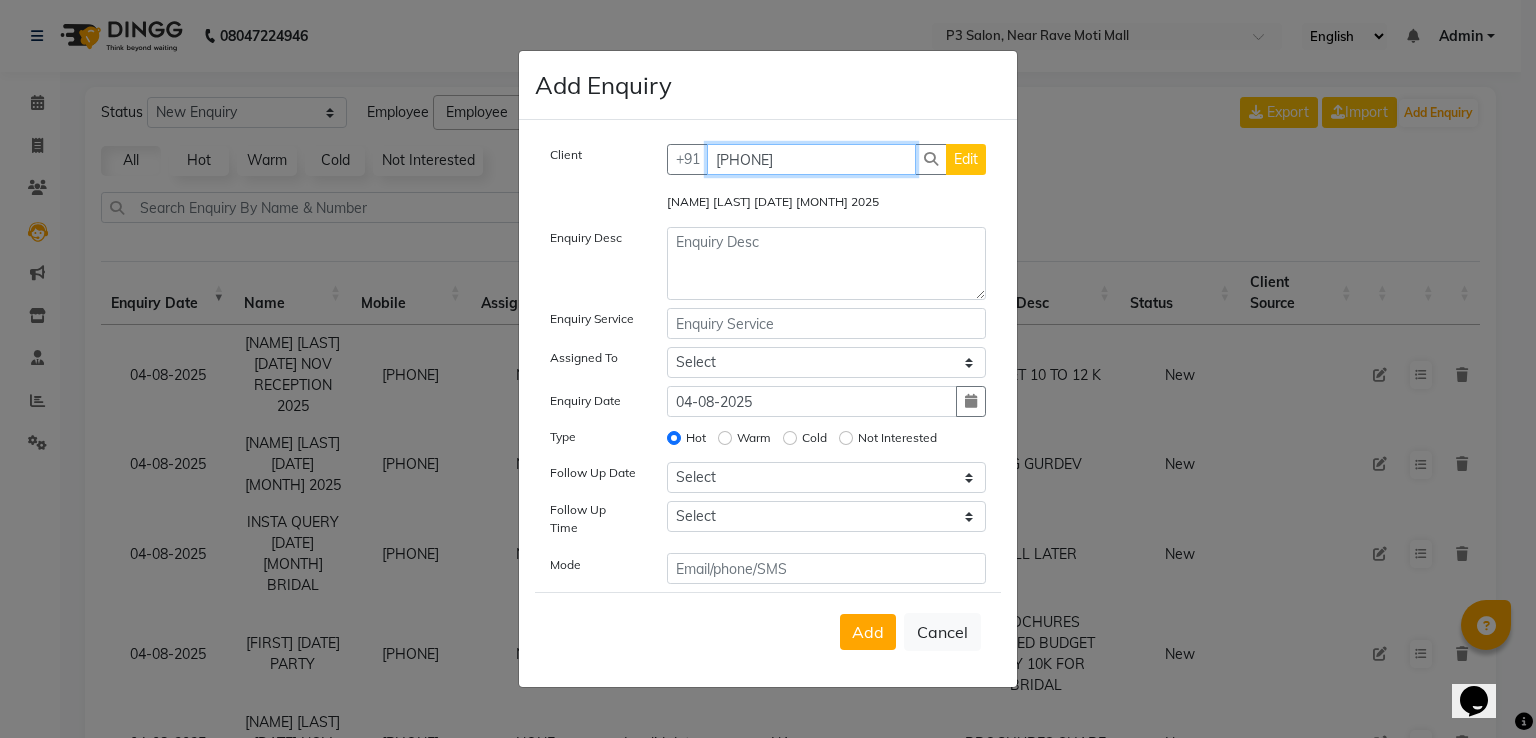 type on "[PHONE]" 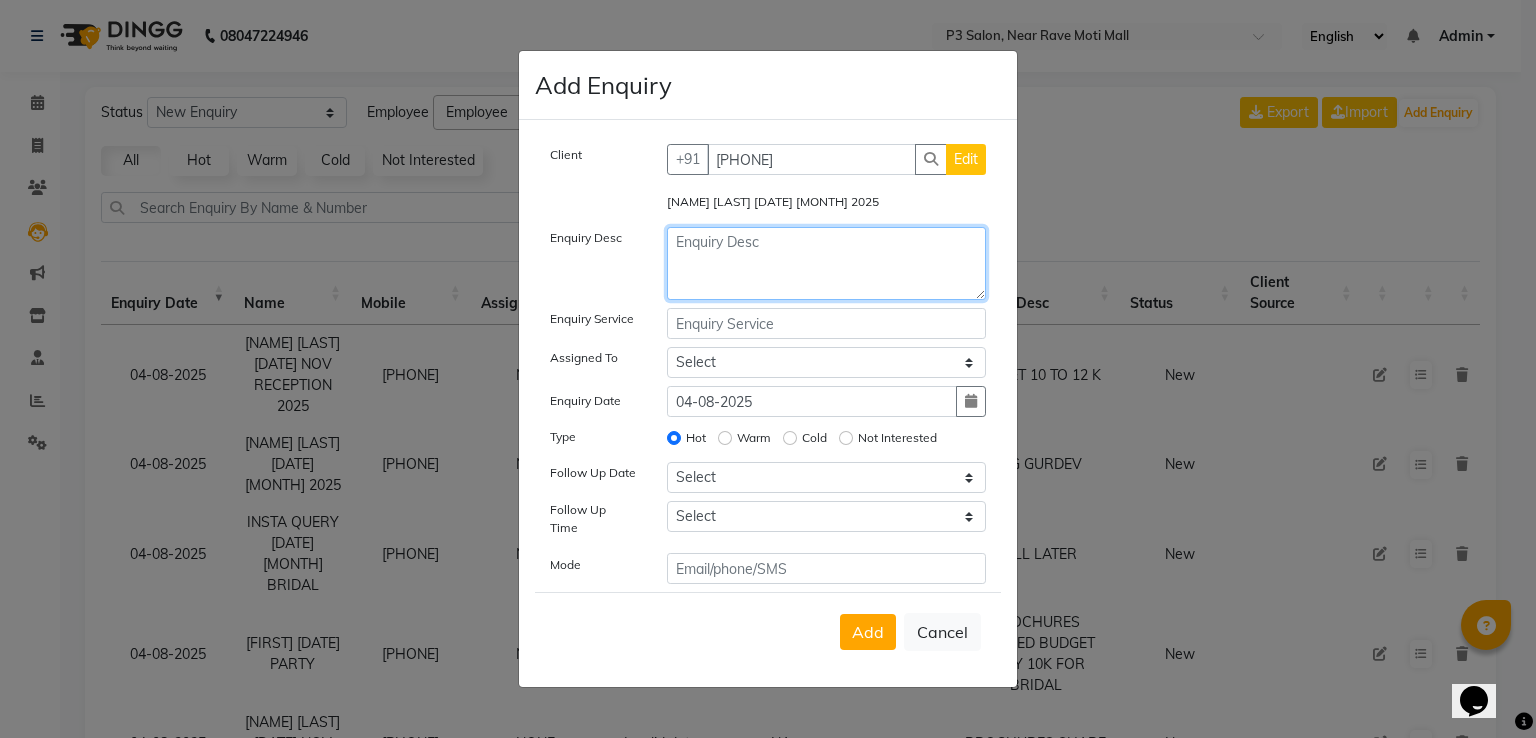 click 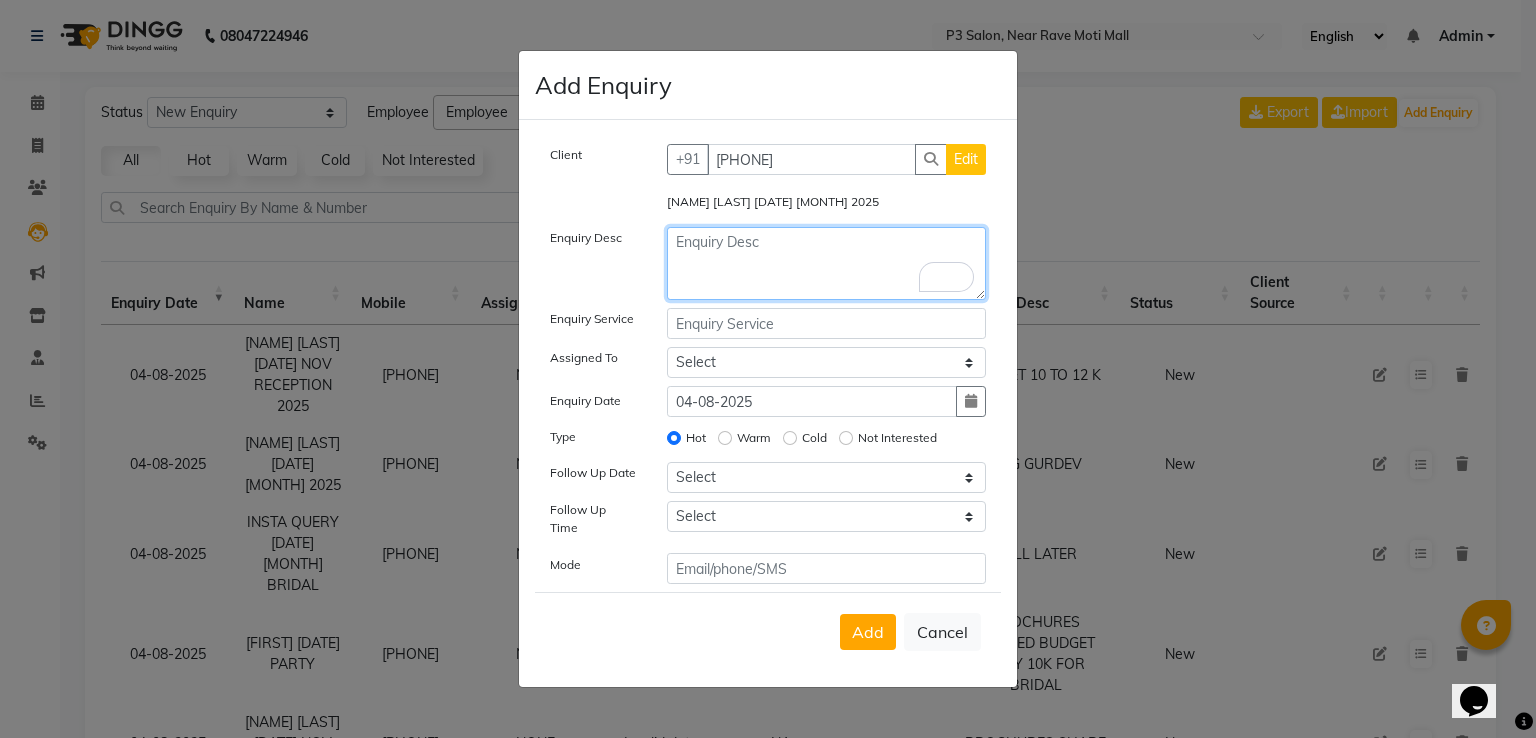 type on "3" 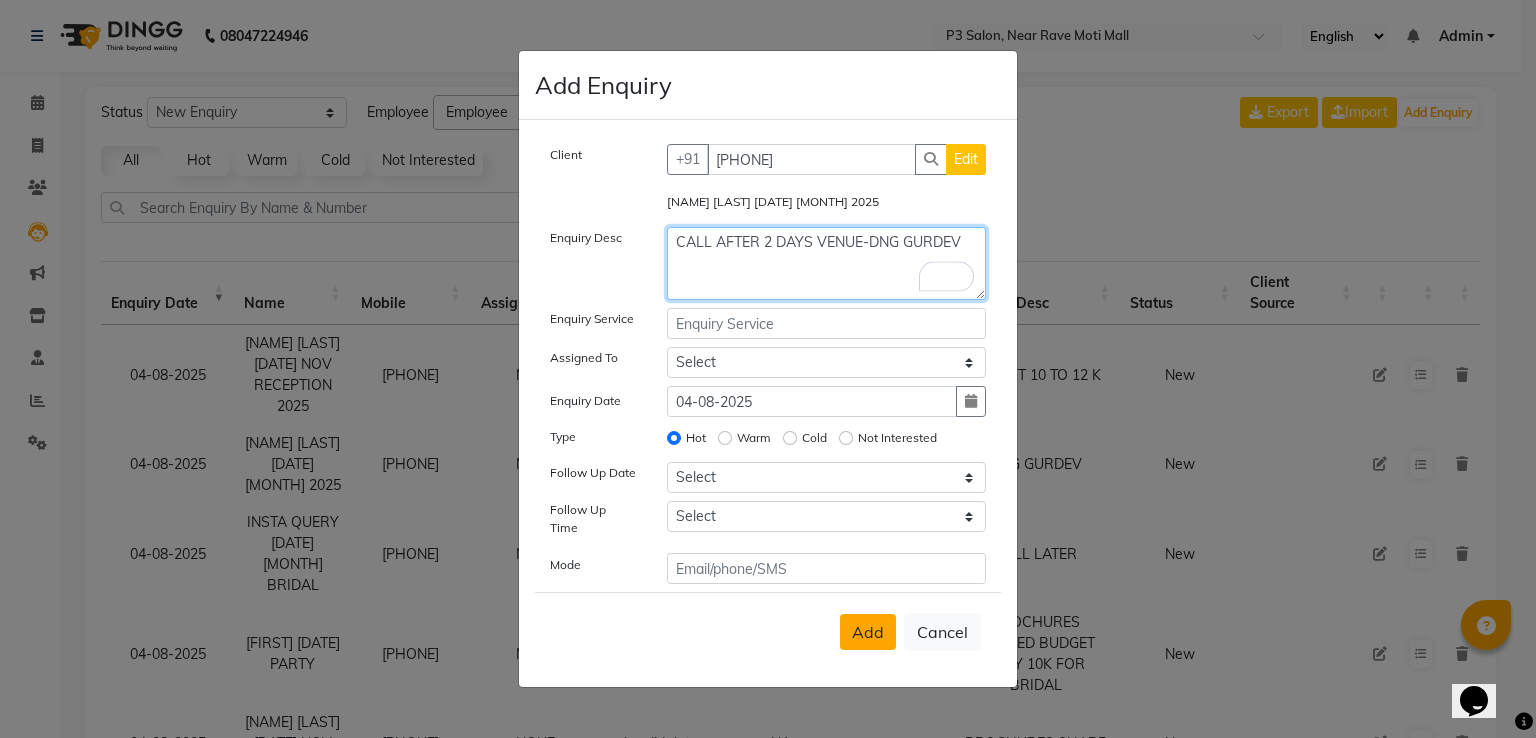 type on "CALL AFTER 2 DAYS VENUE-DNG GURDEV" 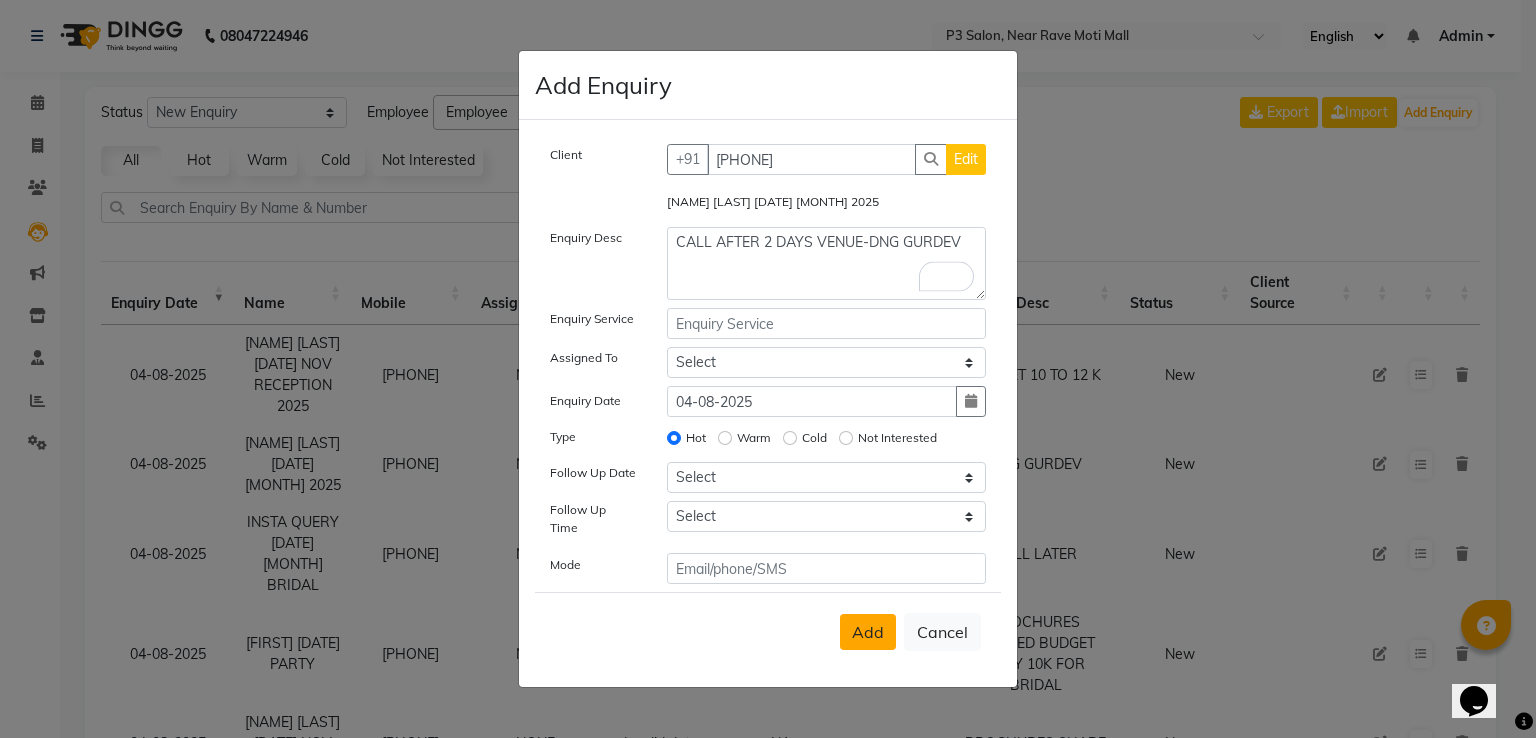 click on "Add" at bounding box center [868, 632] 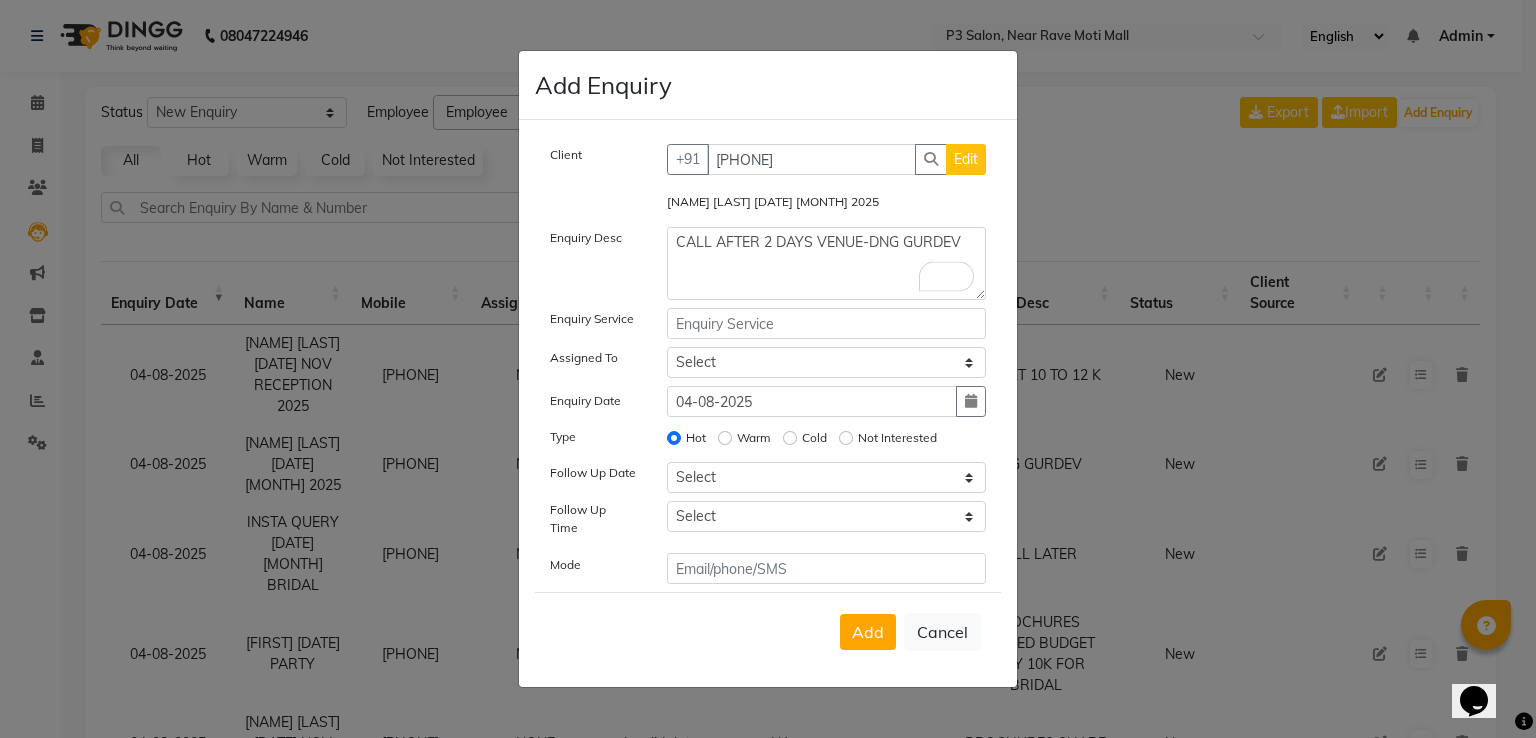 type 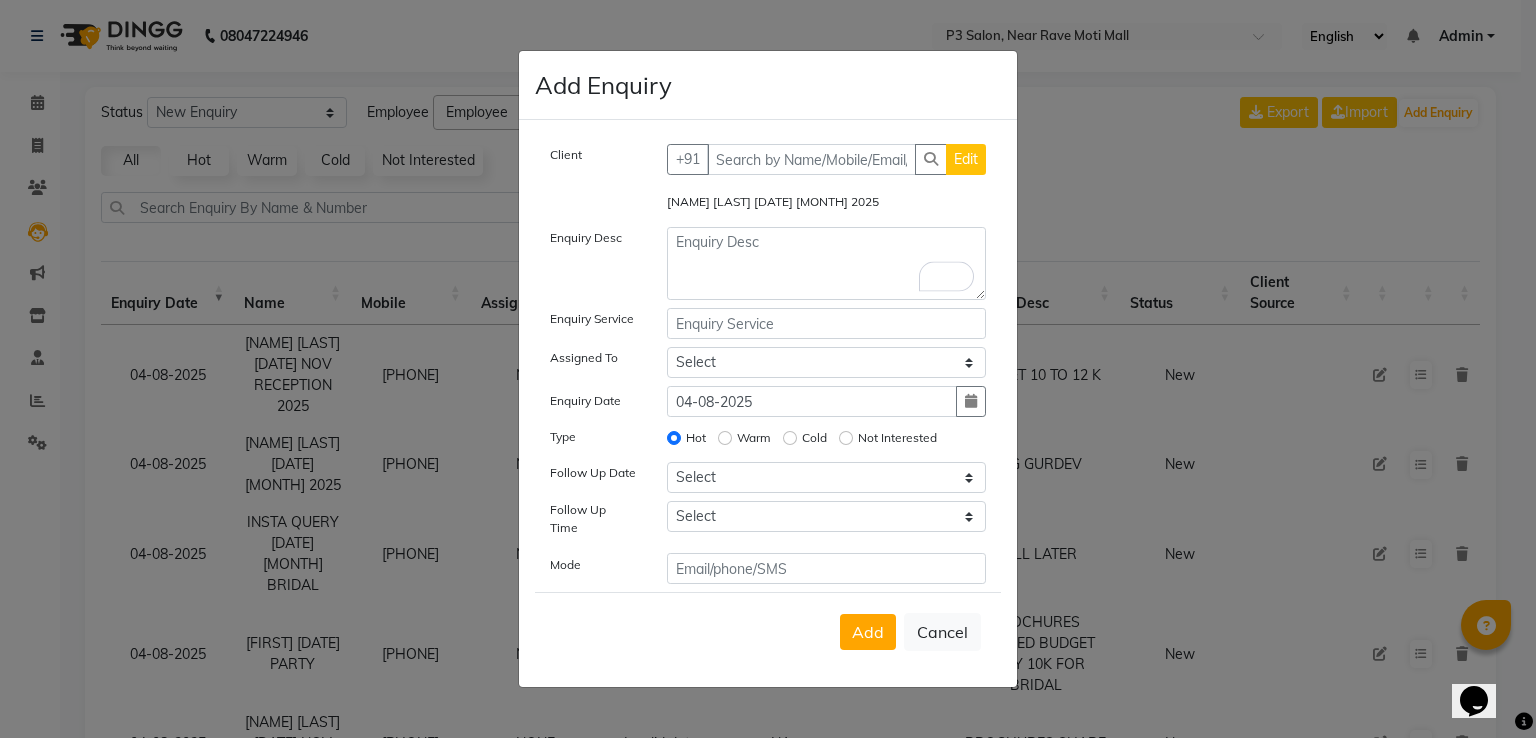 select 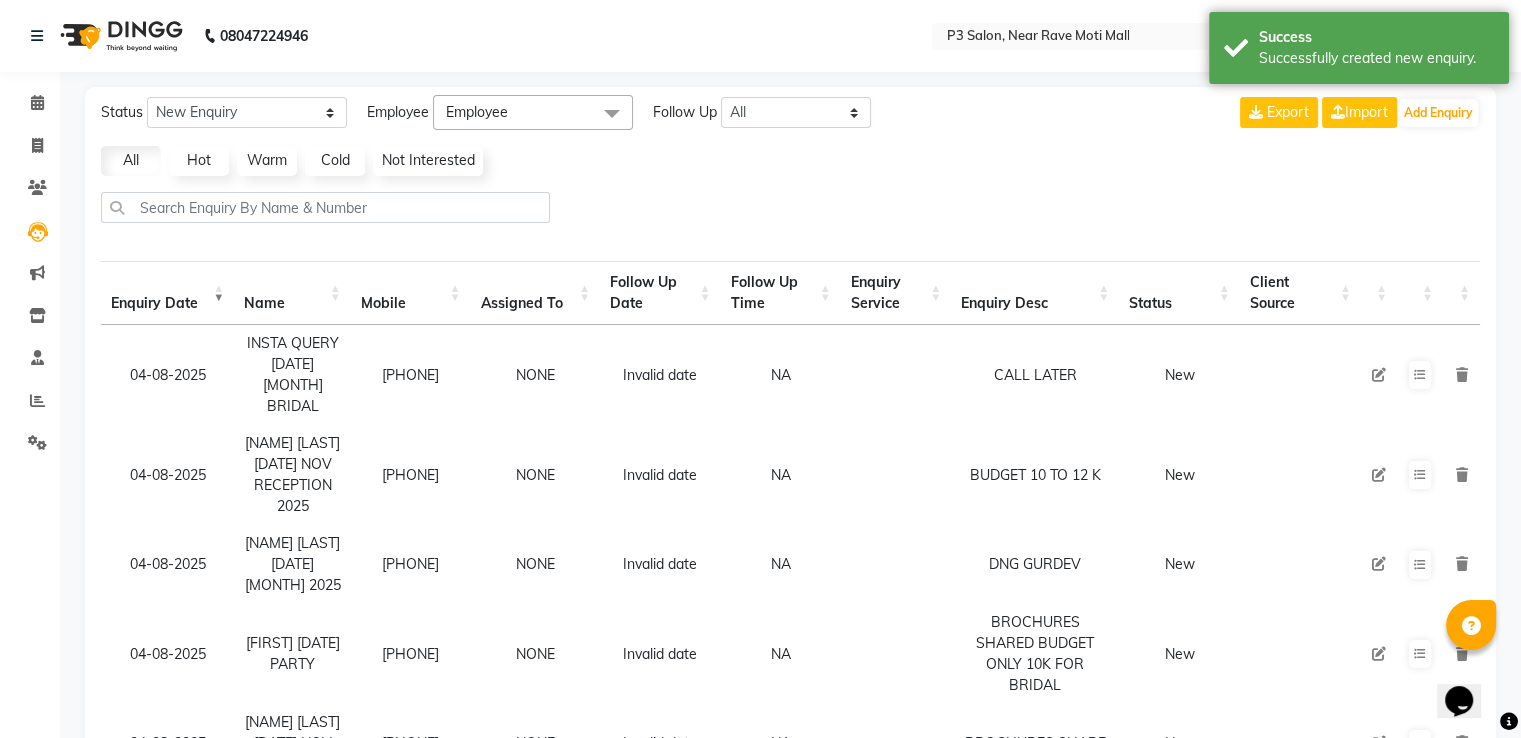click on "Status New Enquiry Open Enquiry Converted Enquiry  All All New Open Converted Employee Employee Select All [NAME]  [NAME]  [NAME]  [NAME]  [NAME] Follow Up All Today Tomorrow This Week This Month Custom NONE TODAY TOMORROW MONTH Export  Import  Add Enquiry All Hot Warm Cold  Not Interested  Enquiry Date Name Mobile  Assigned To  Follow Up Date Follow Up Time  Enquiry Service  Enquiry Desc Status Client Source [DATE]-[MONTH]-[YEAR] INSTA QUERY [DATE] [MONTH] BRIDAL   [PHONE]  NONE Invalid date NA   CALL LATER   New [DATE]-[MONTH]-[YEAR] [NAME] [LAST] [DATE] NOV RECEPTION 2025   [PHONE]  NONE Invalid date NA   BUDGET 10 TO 12 K   New [DATE]-[MONTH]-[YEAR] [NAME] [LAST] [DATE] [MONTH] 2025   [PHONE]  NONE Invalid date NA   DNG GURDEV   New [DATE]-[MONTH]-[YEAR] EKTA TIWARI [DATE] [MONTH] PARTY   [PHONE]  NONE Invalid date NA   BROCHURES SHARED BUDGET ONLY 10K FOR BRIDAL   New [DATE]-[MONTH]-[YEAR] [NAME] [LAST] [DATE] NOV [DATE] FEB   [PHONE]  NONE Invalid date NA   BROCHURES SHARE   New [DATE]-[MONTH]-[YEAR] [NAME] [LAST] [DATE] [MONTH] 2025   [PHONE]  NONE Invalid date NA  New [DATE]-[MONTH]-[YEAR] NONE [DATE]" 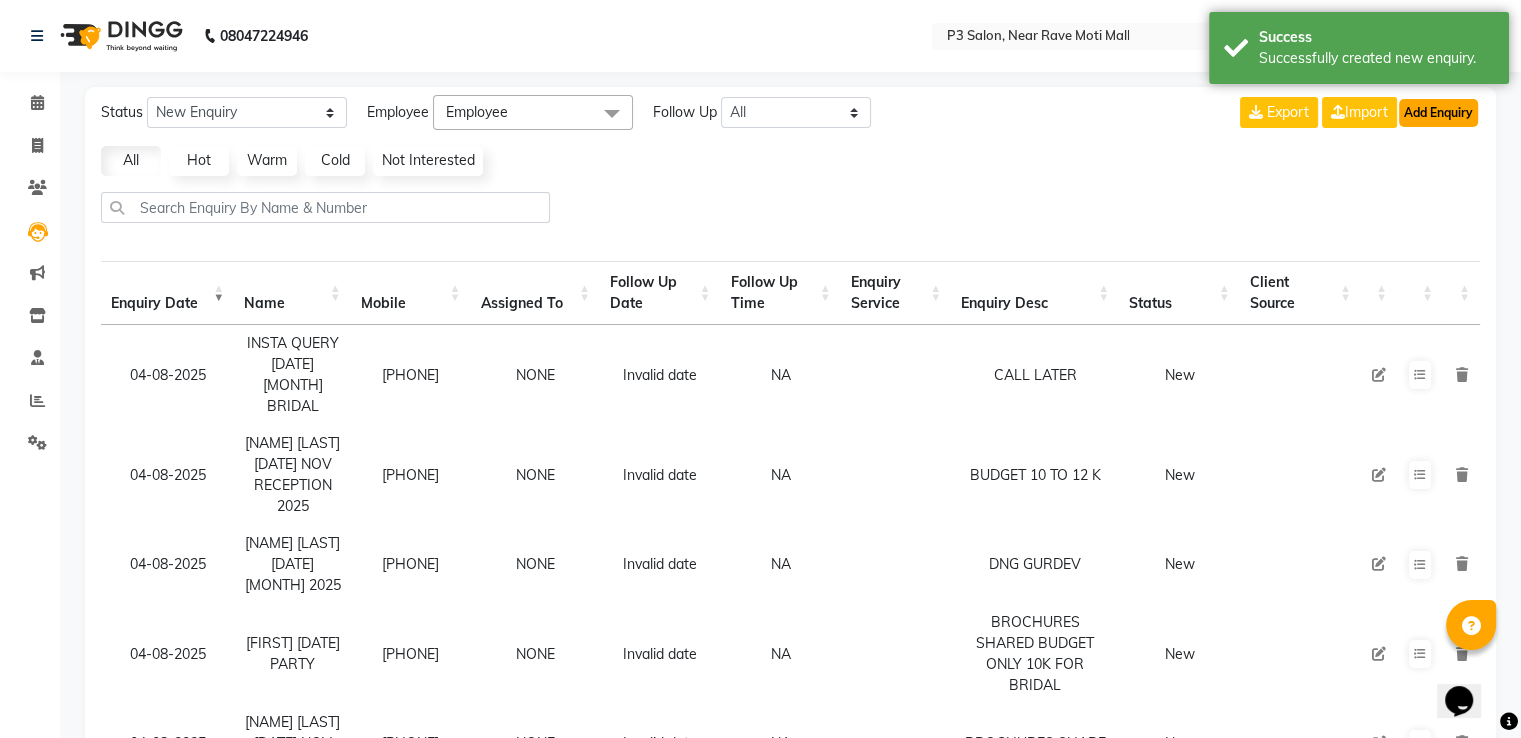 click on "Add Enquiry" 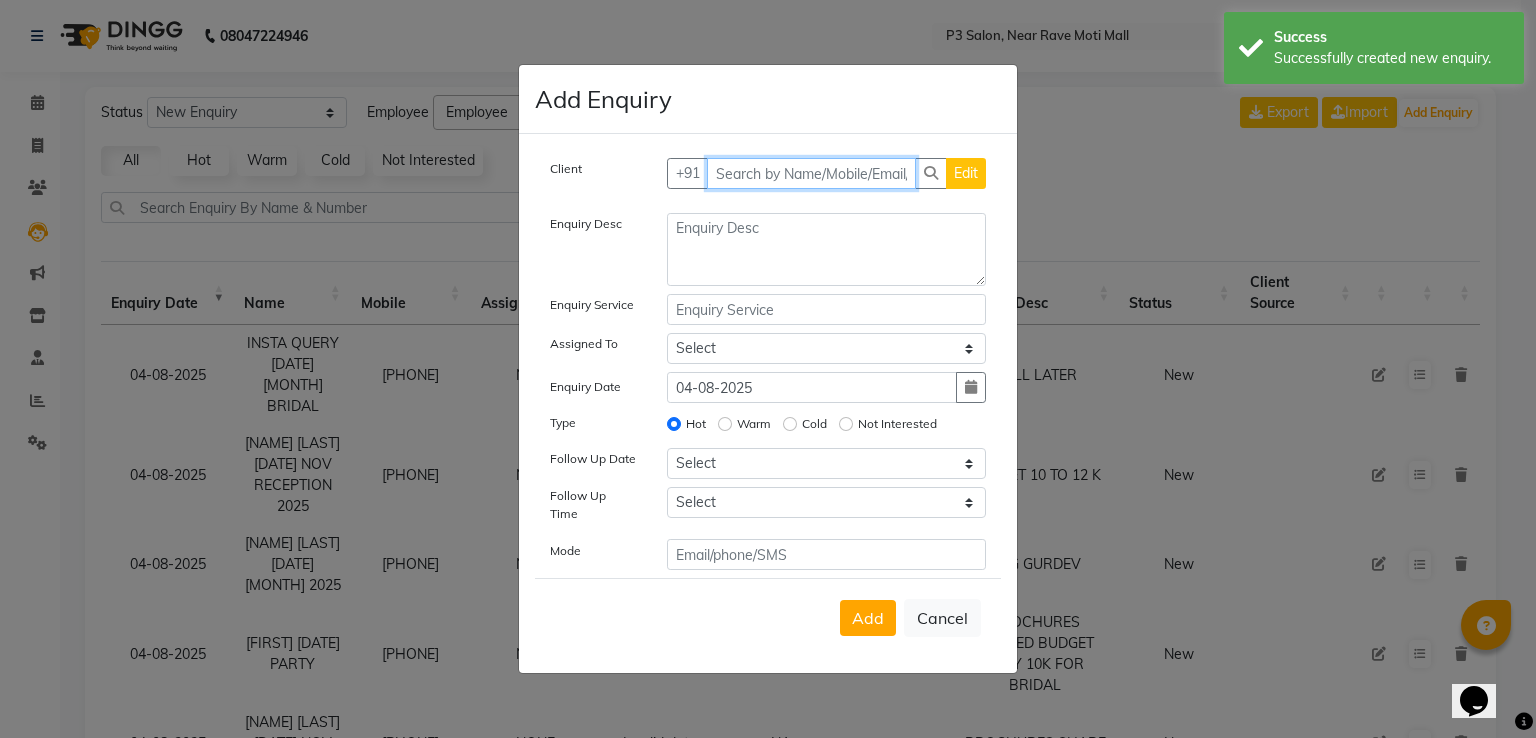 click at bounding box center [812, 173] 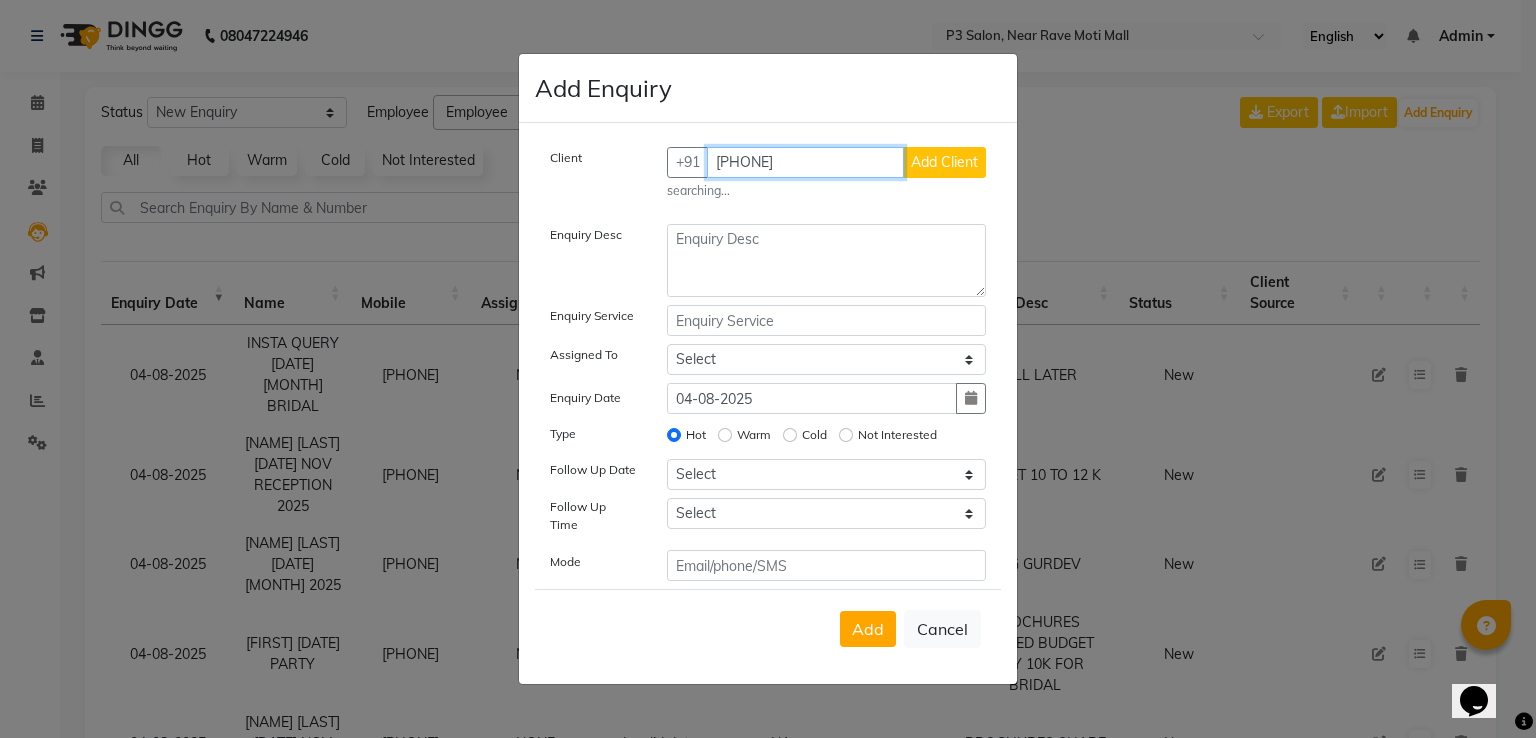 type on "[PHONE]" 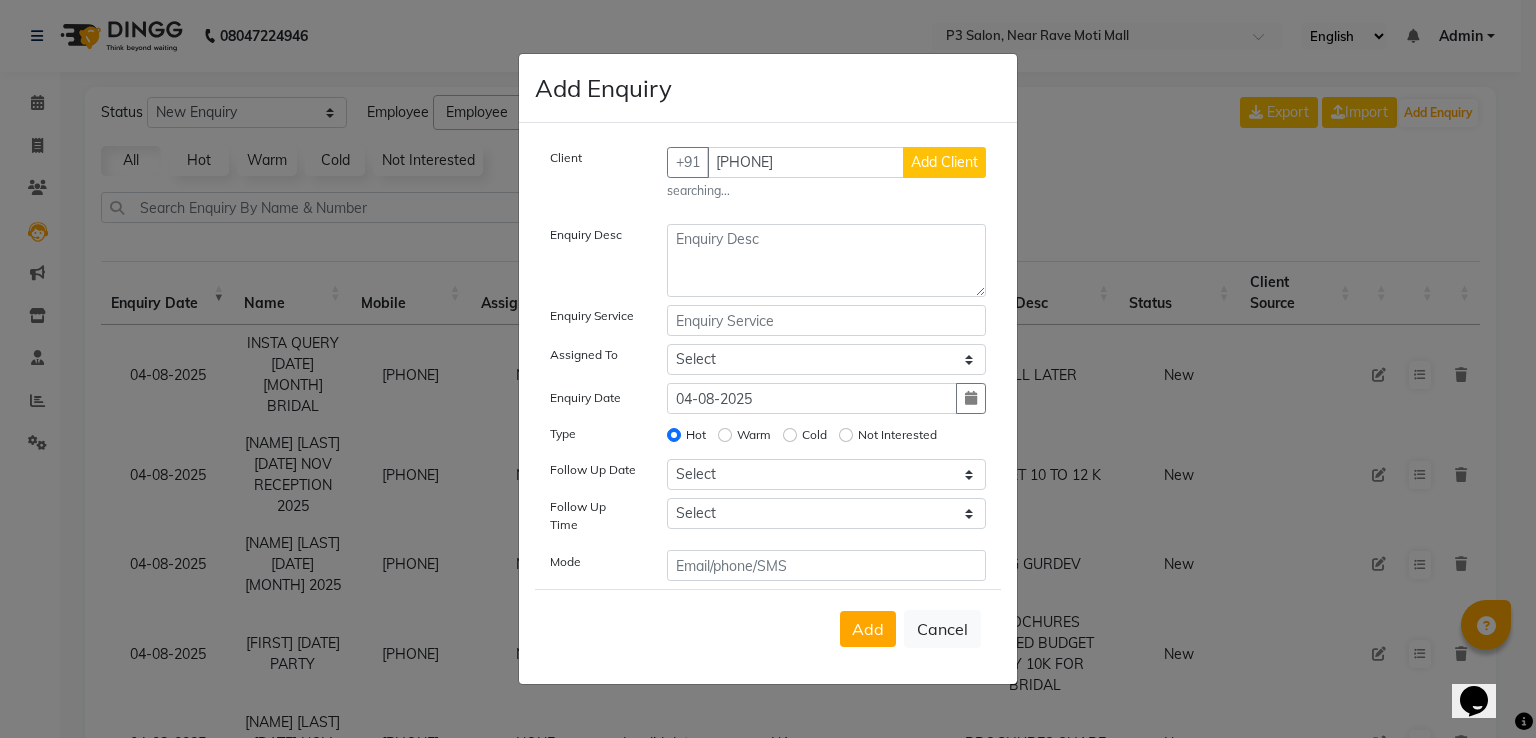 type 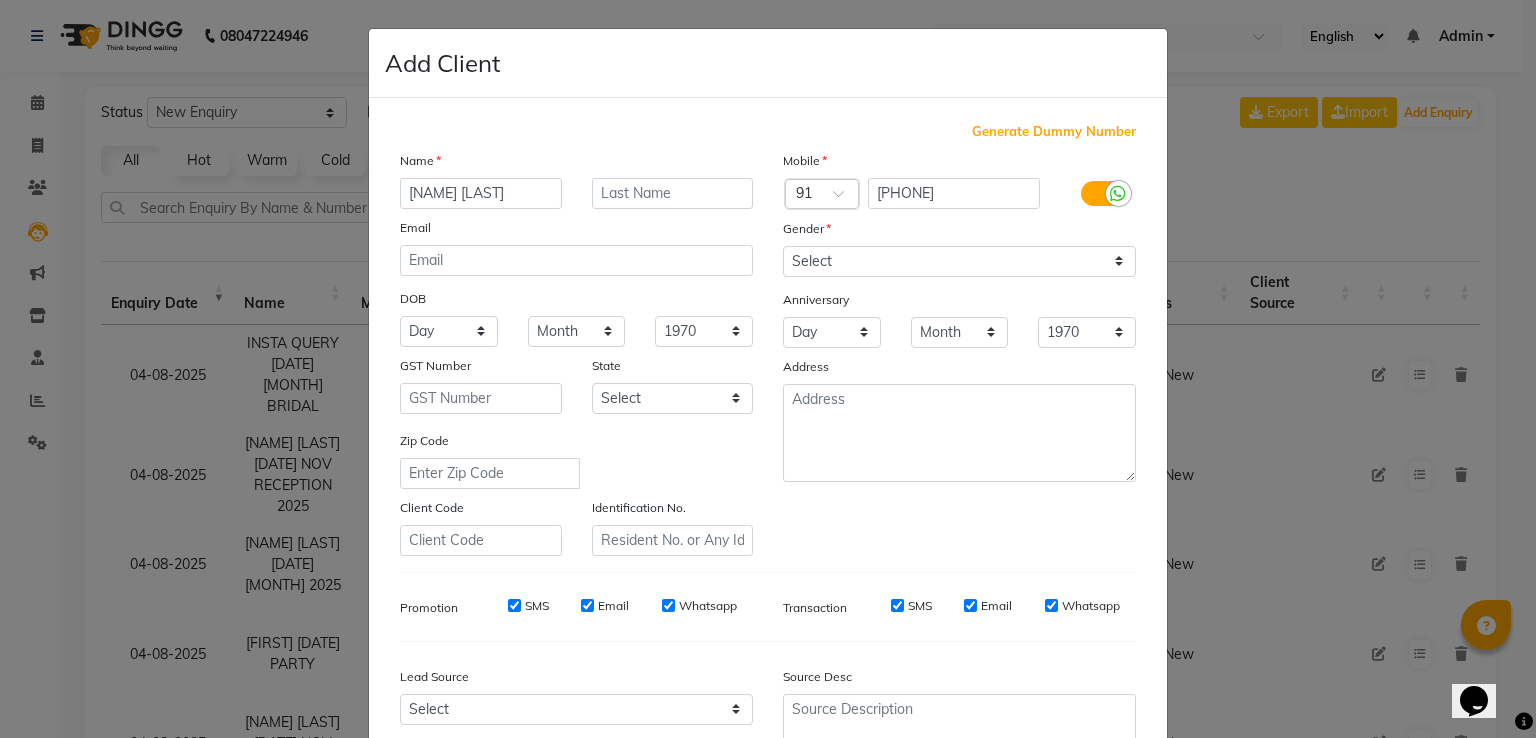 type on "[NAME] [LAST]" 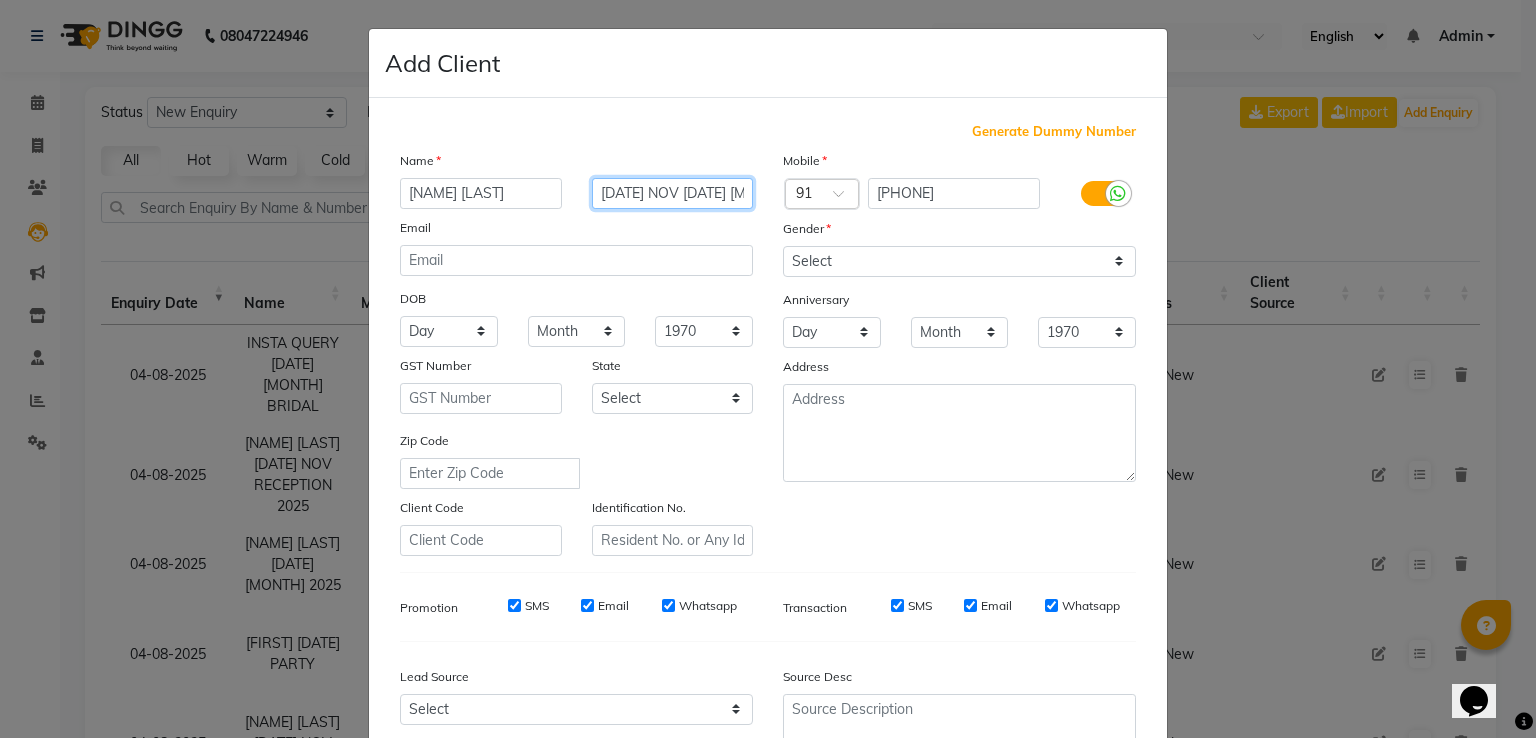 type on "[DATE] NOV [DATE] [MONTH] BRIDAL" 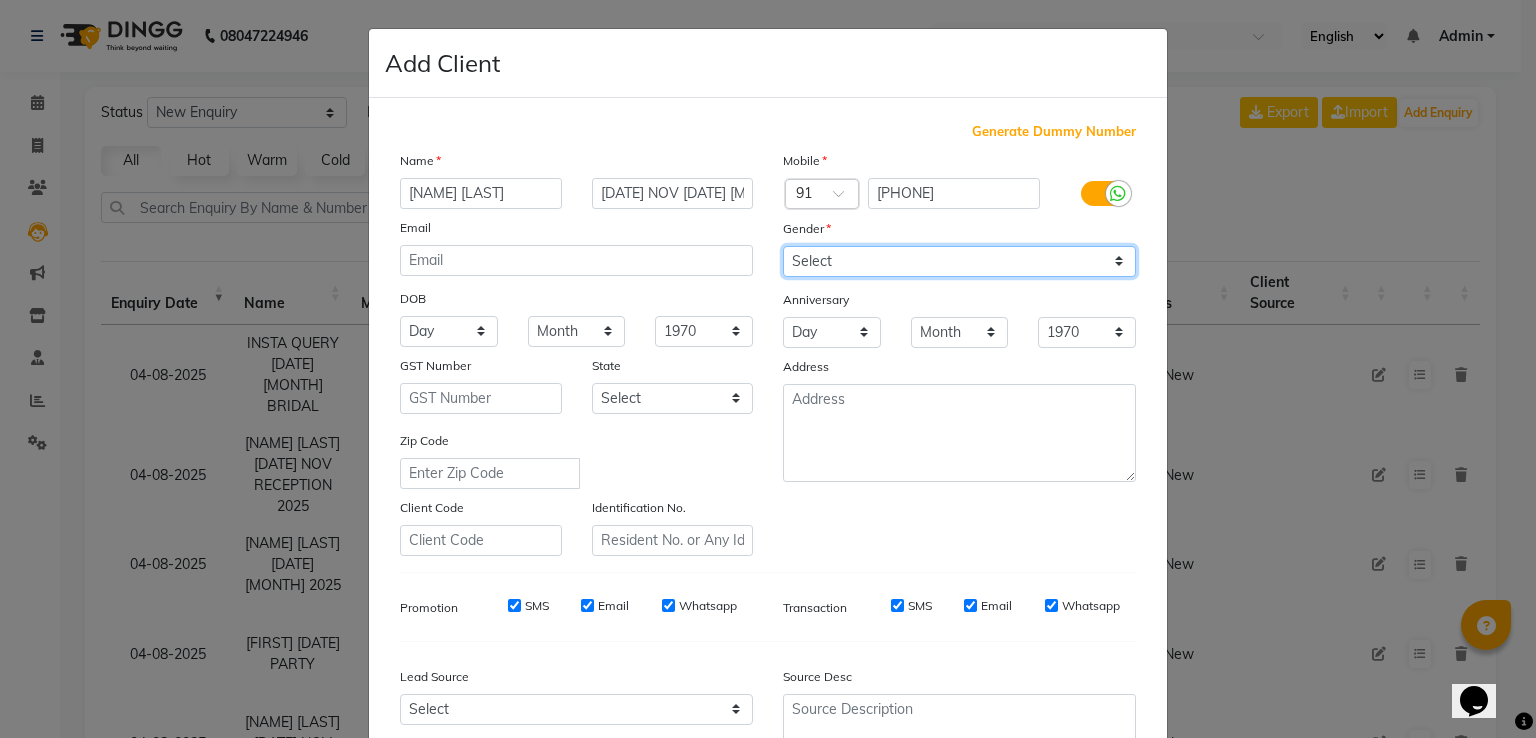 click on "Select Male Female Other Prefer Not To Say" 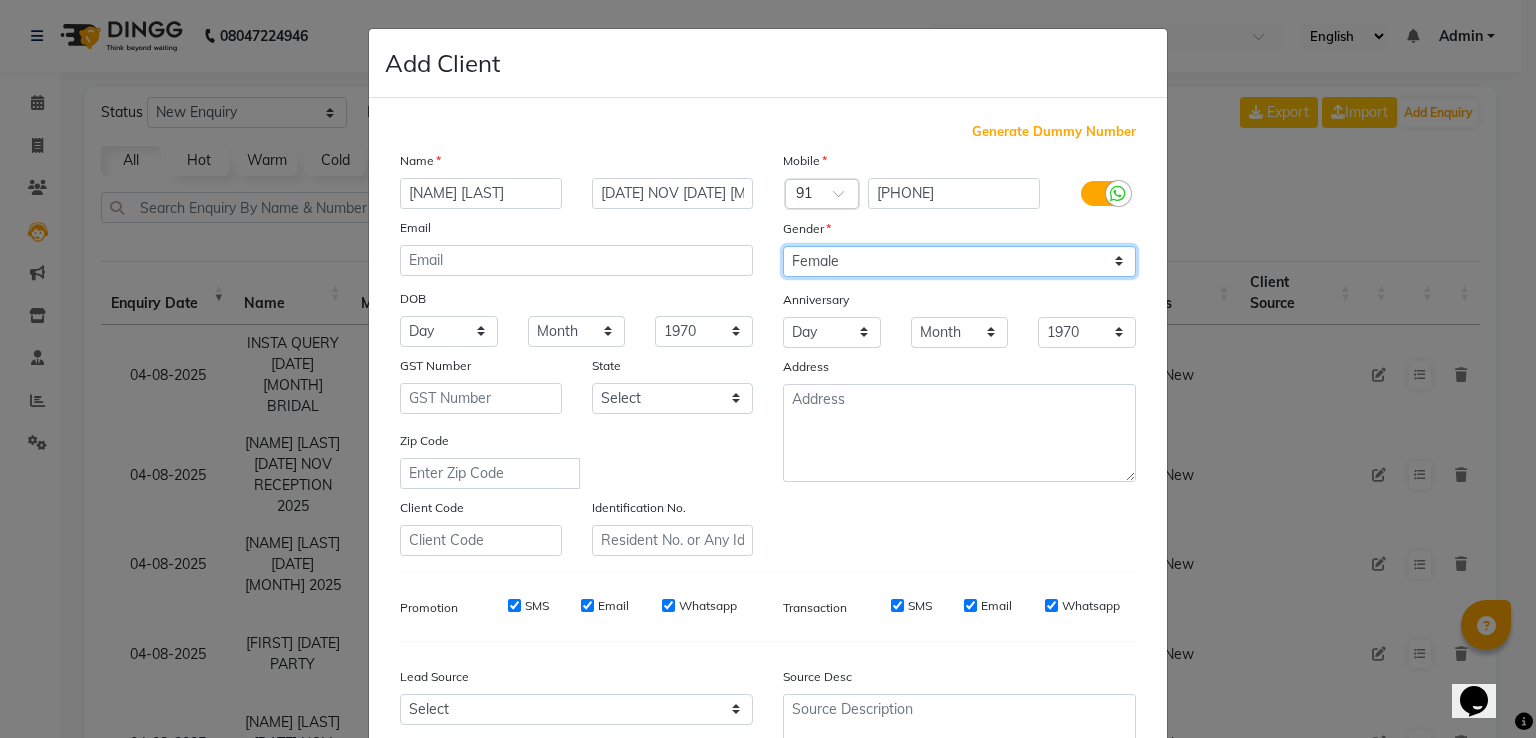 click on "Select Male Female Other Prefer Not To Say" 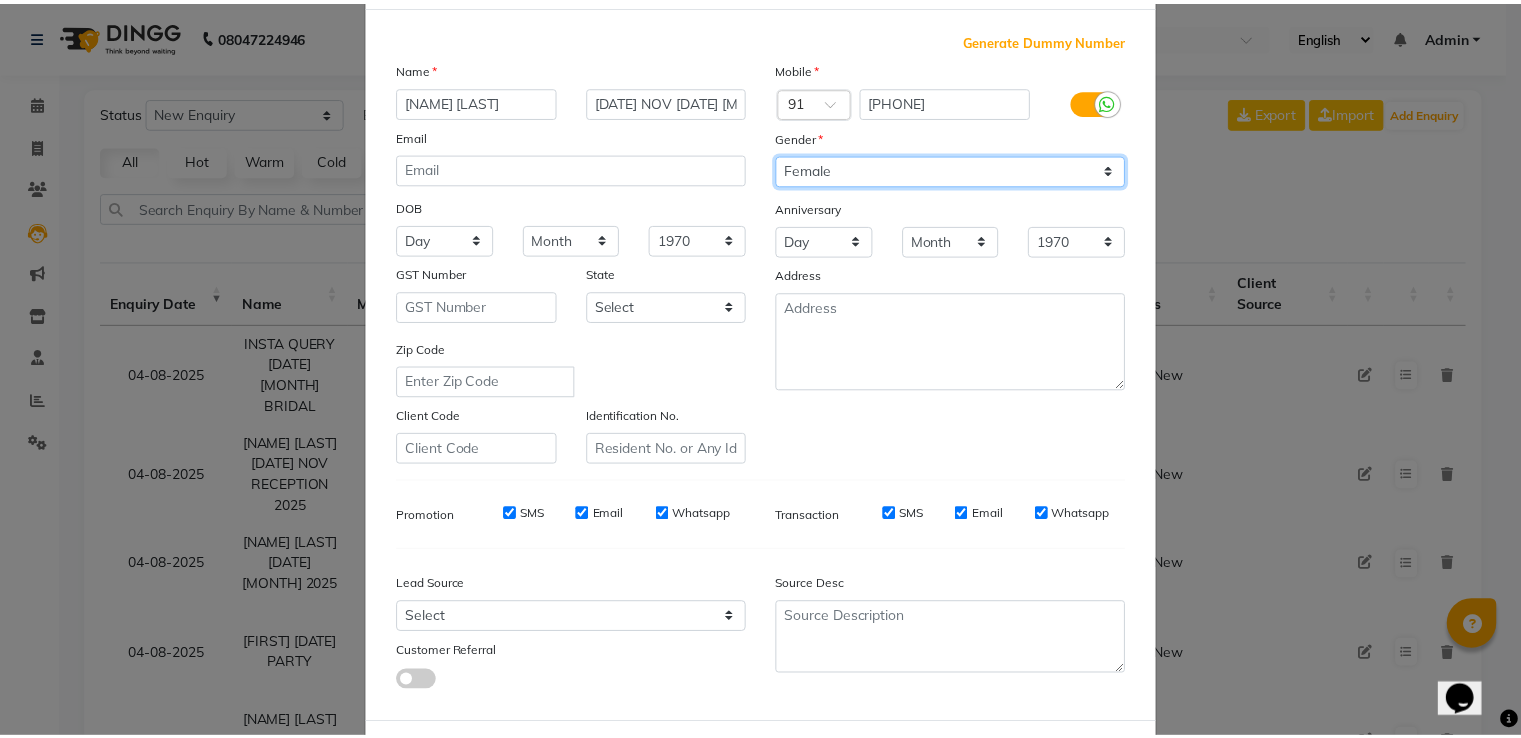 scroll, scrollTop: 195, scrollLeft: 0, axis: vertical 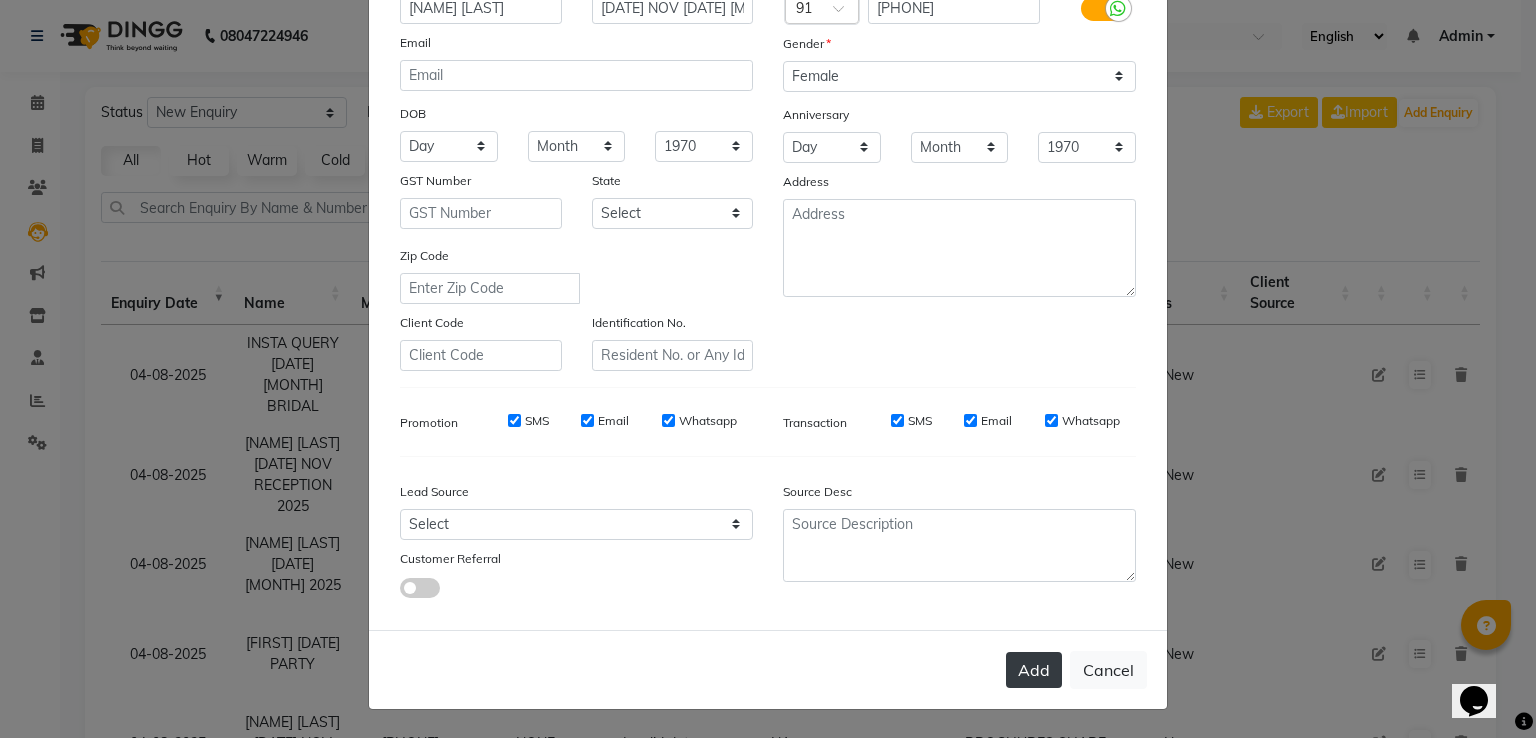 click on "Add" 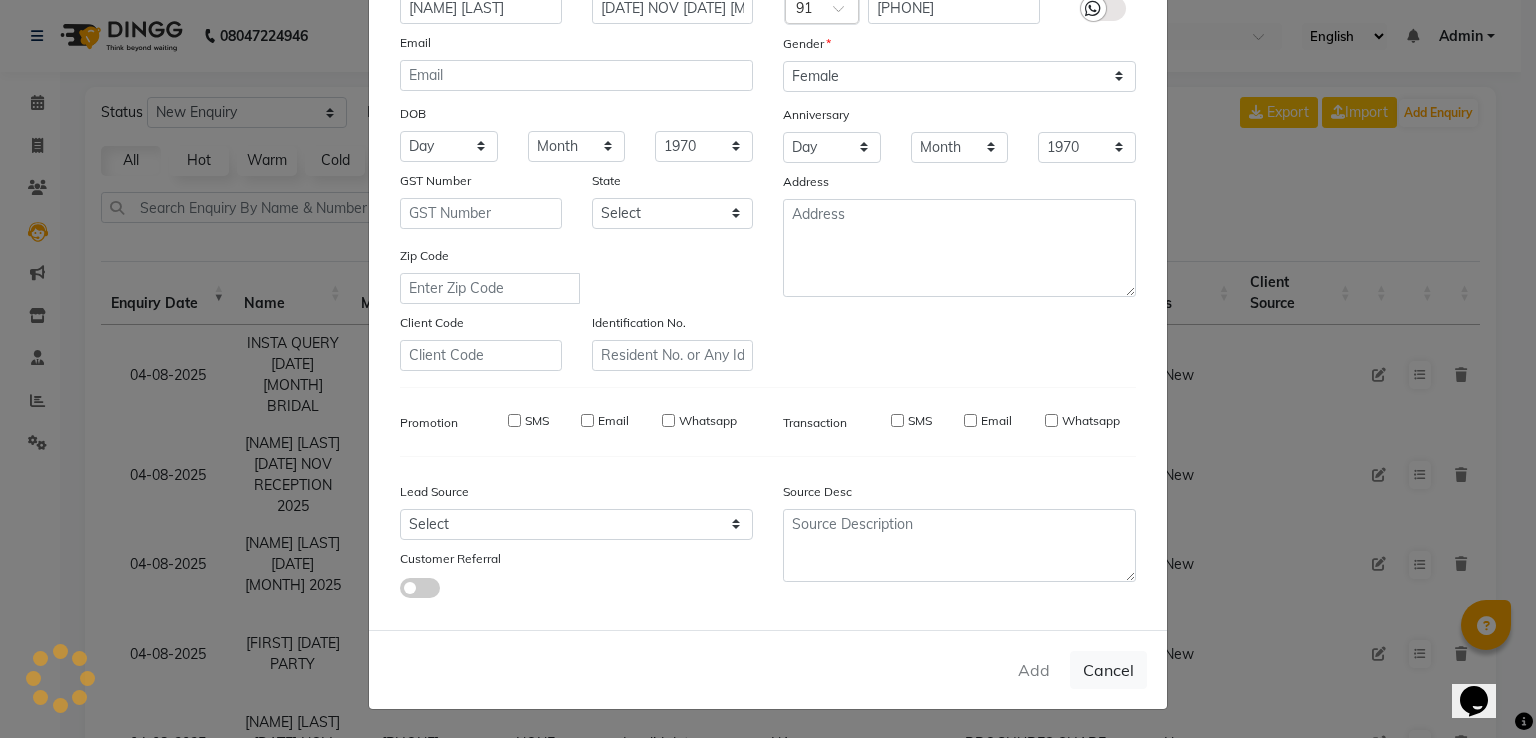 type 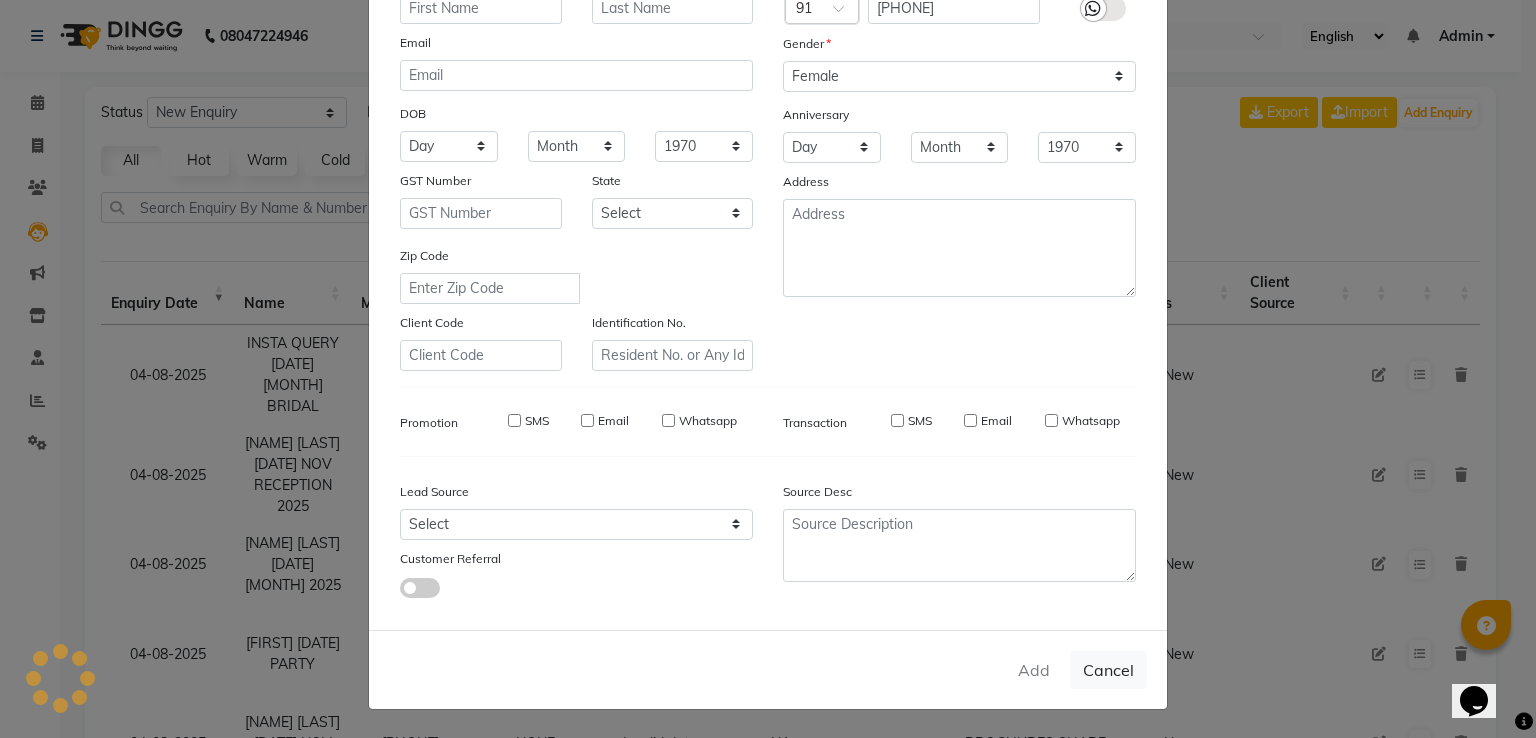 select 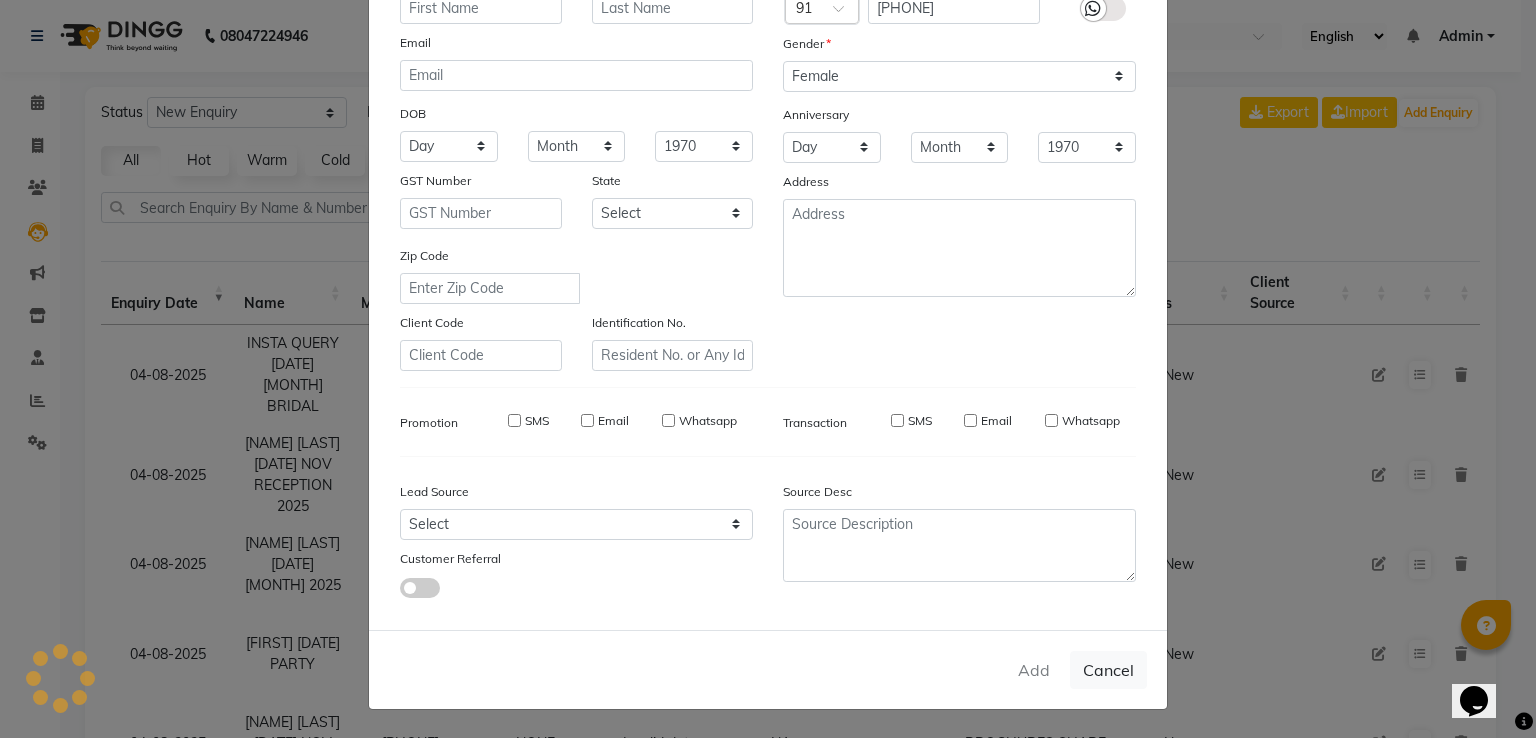 select 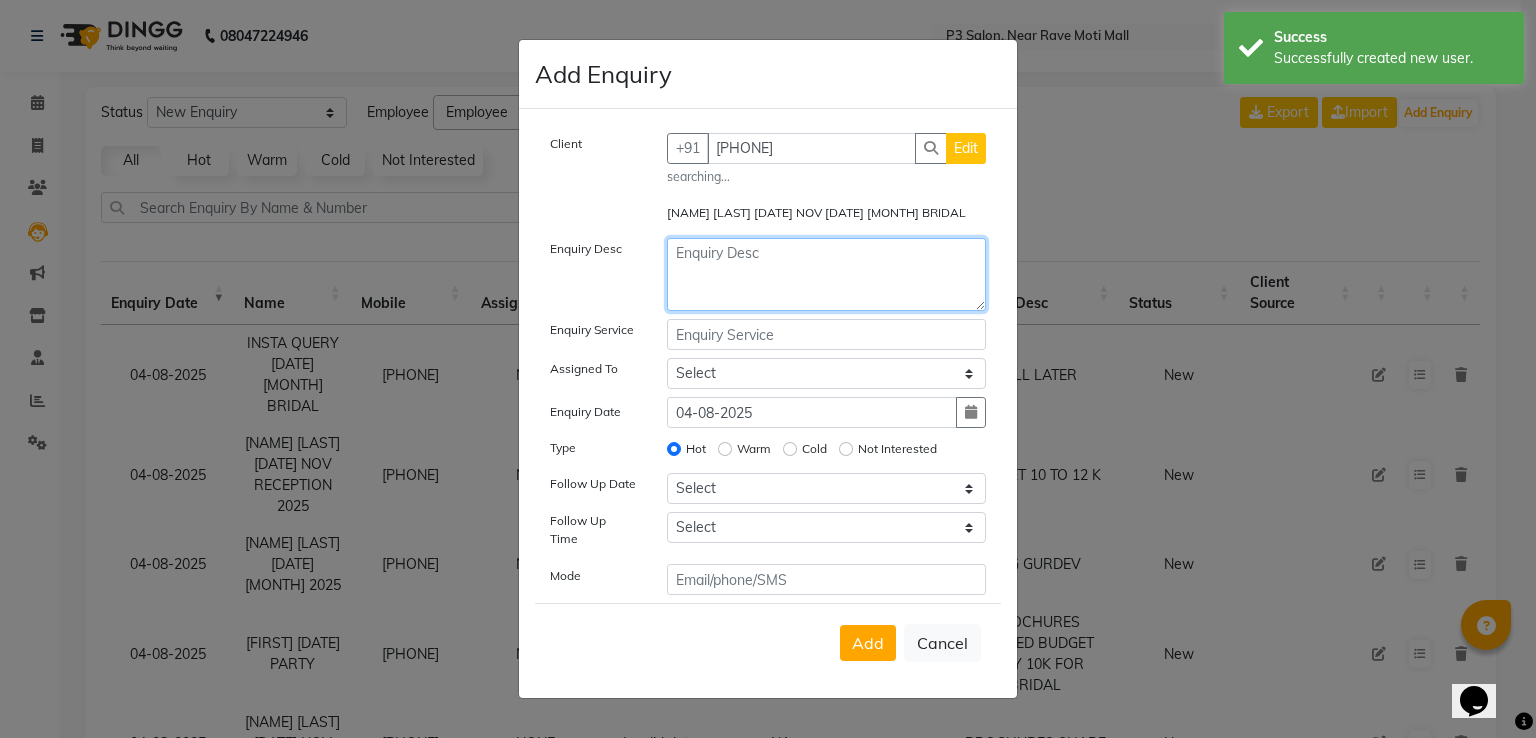 click 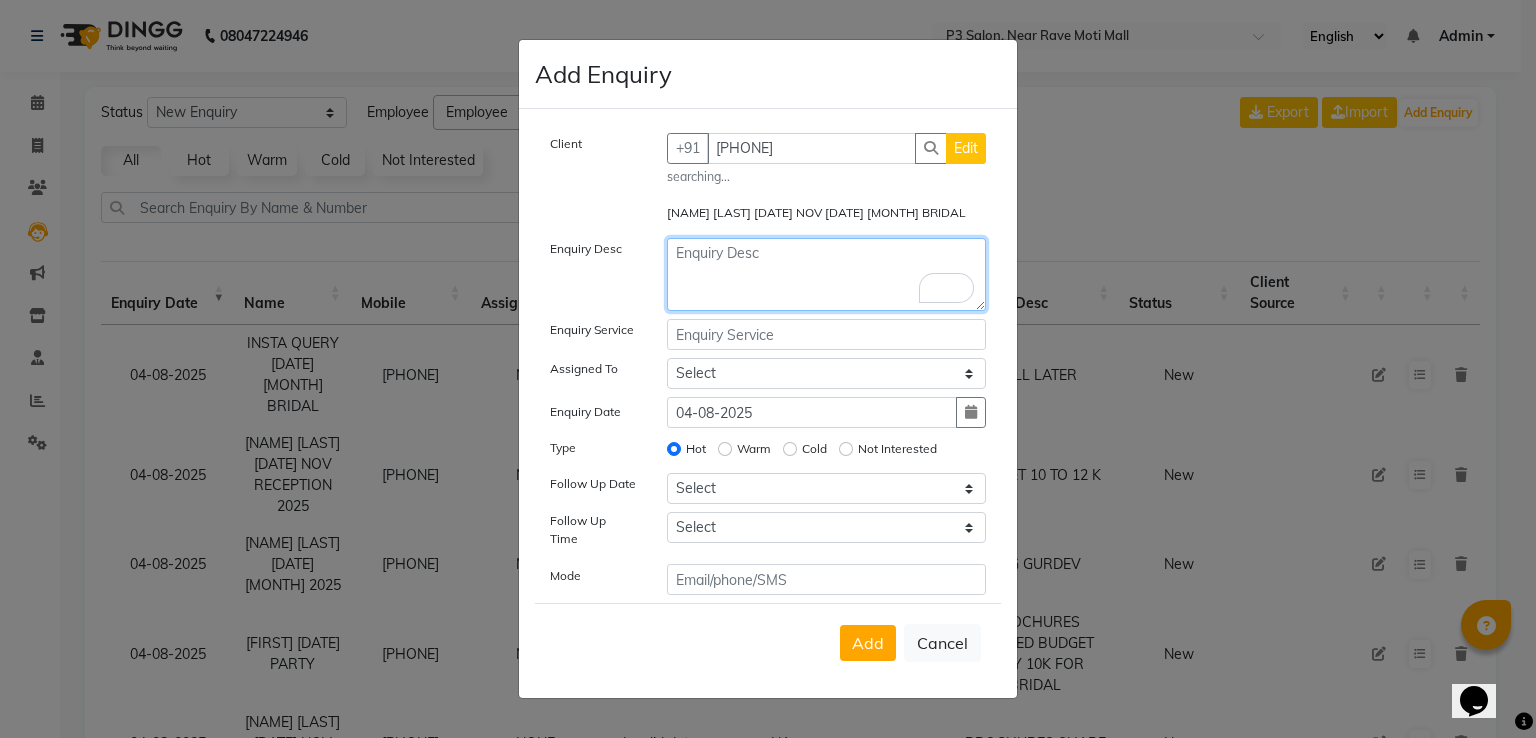 click 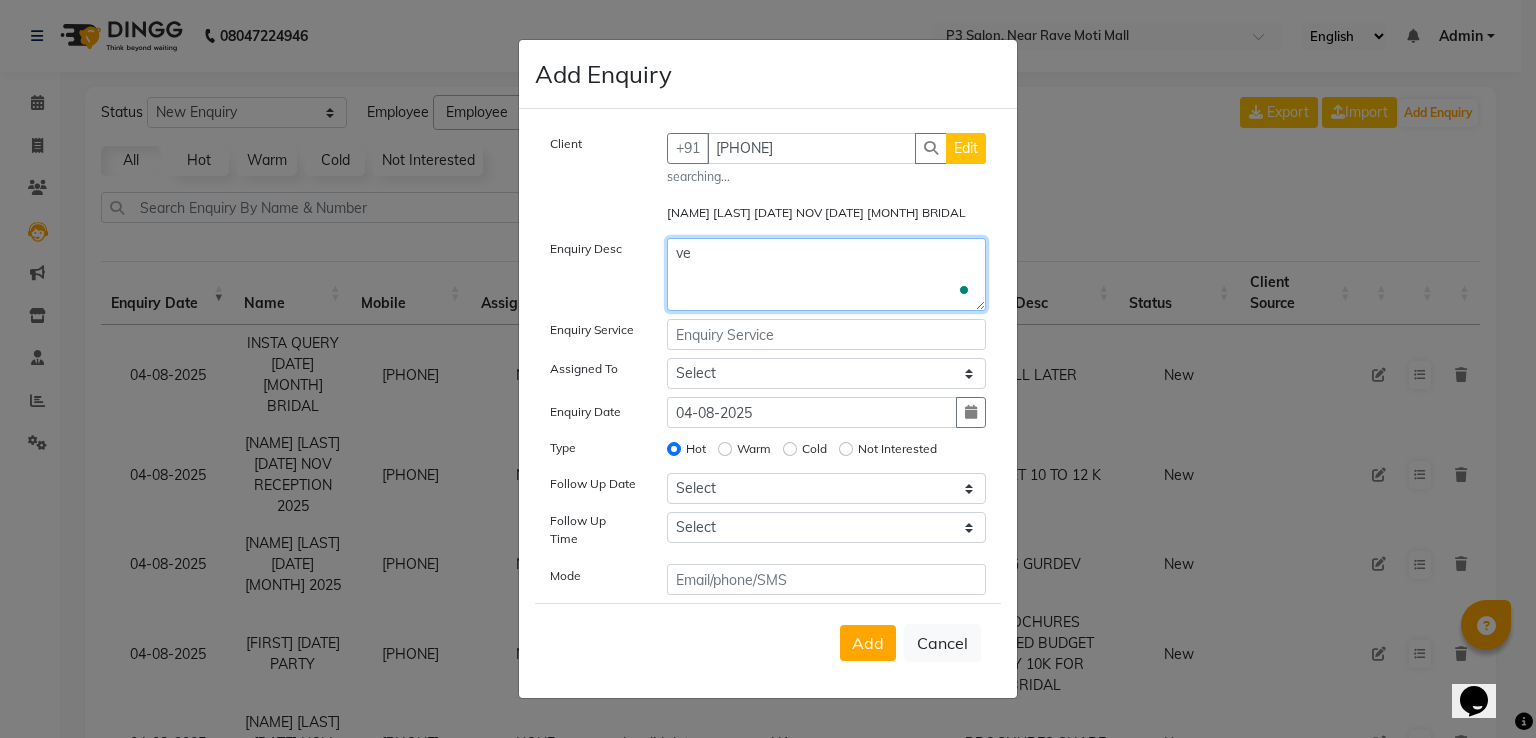 type on "v" 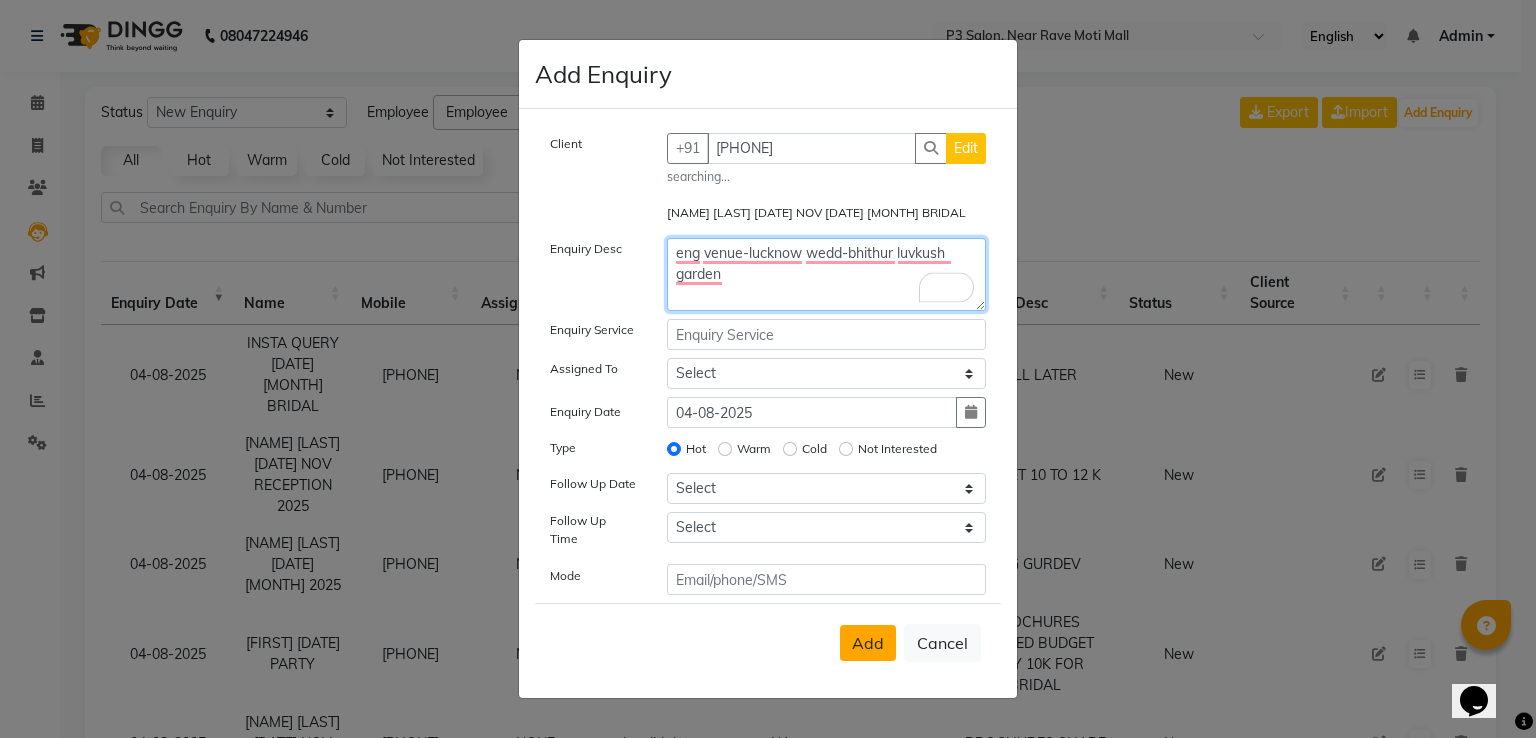 type on "eng venue-lucknow wedd-bhithur luvkush garden" 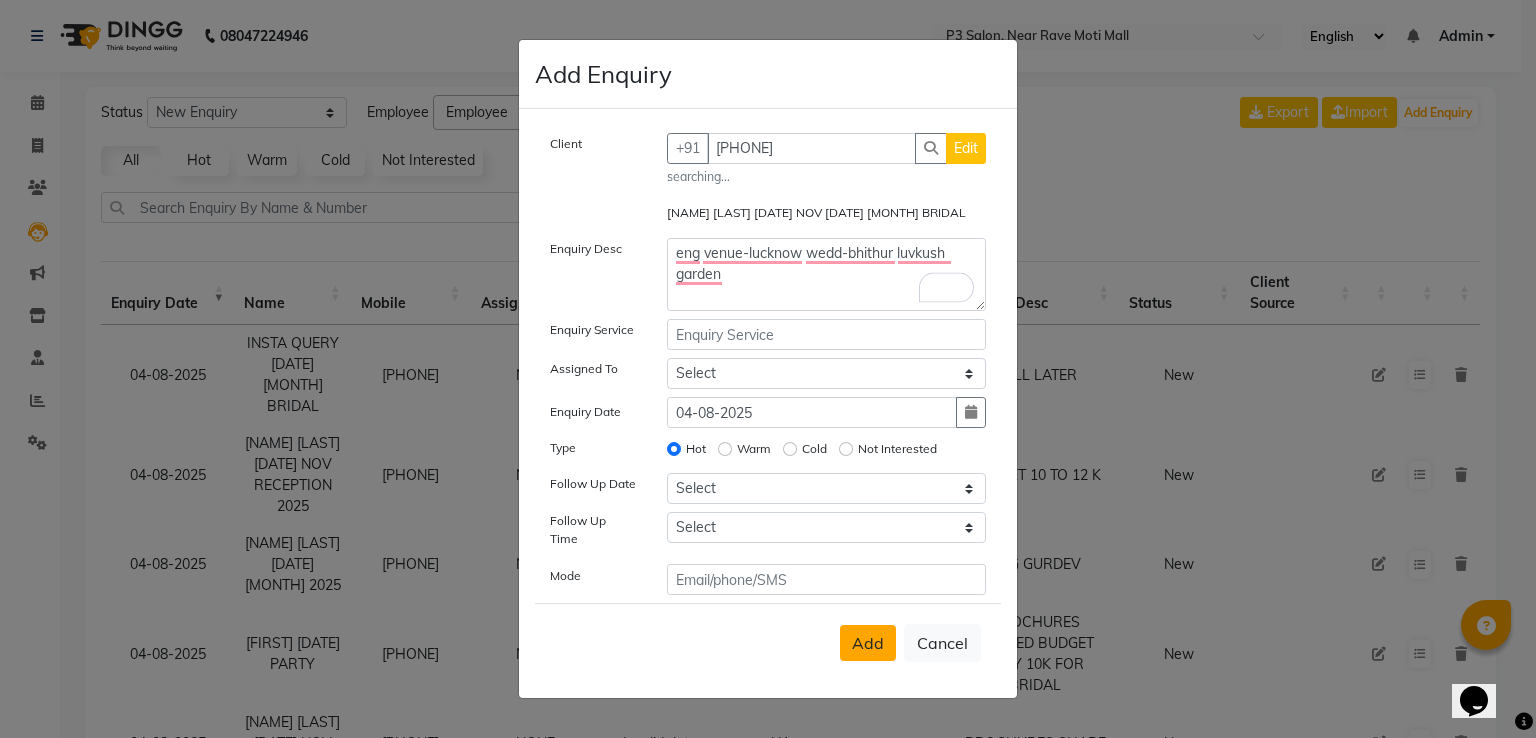 click on "Add" at bounding box center [868, 643] 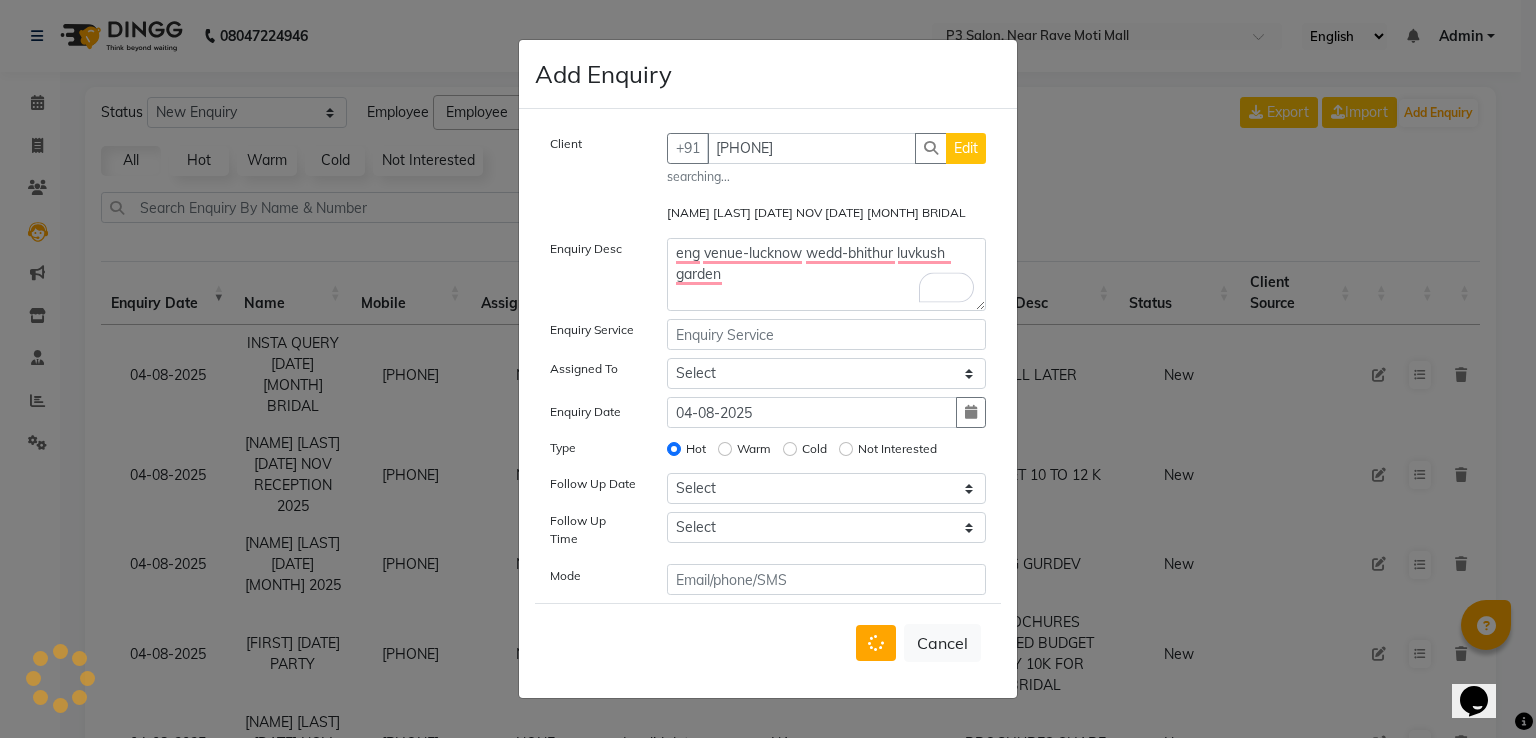 type 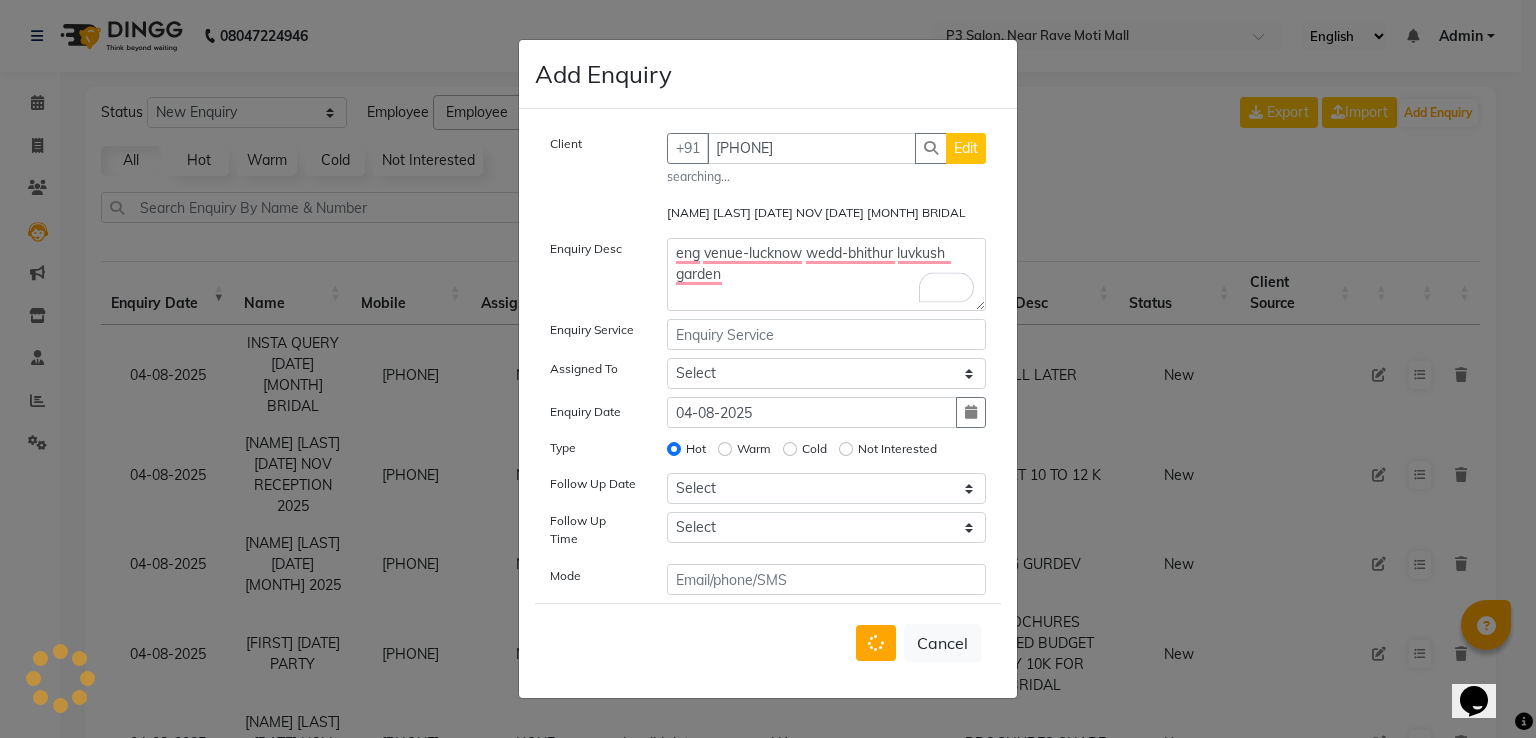type 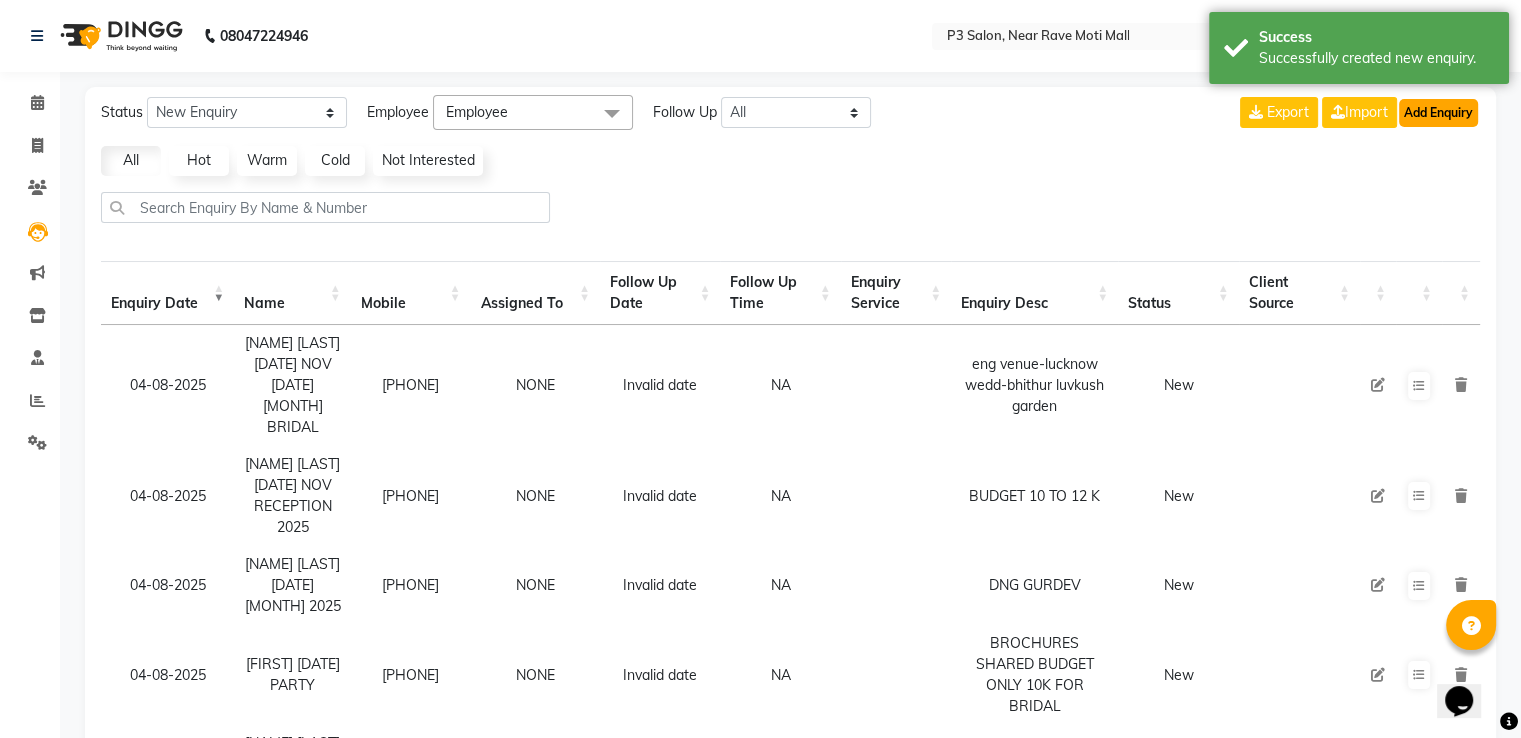 click on "Add Enquiry" 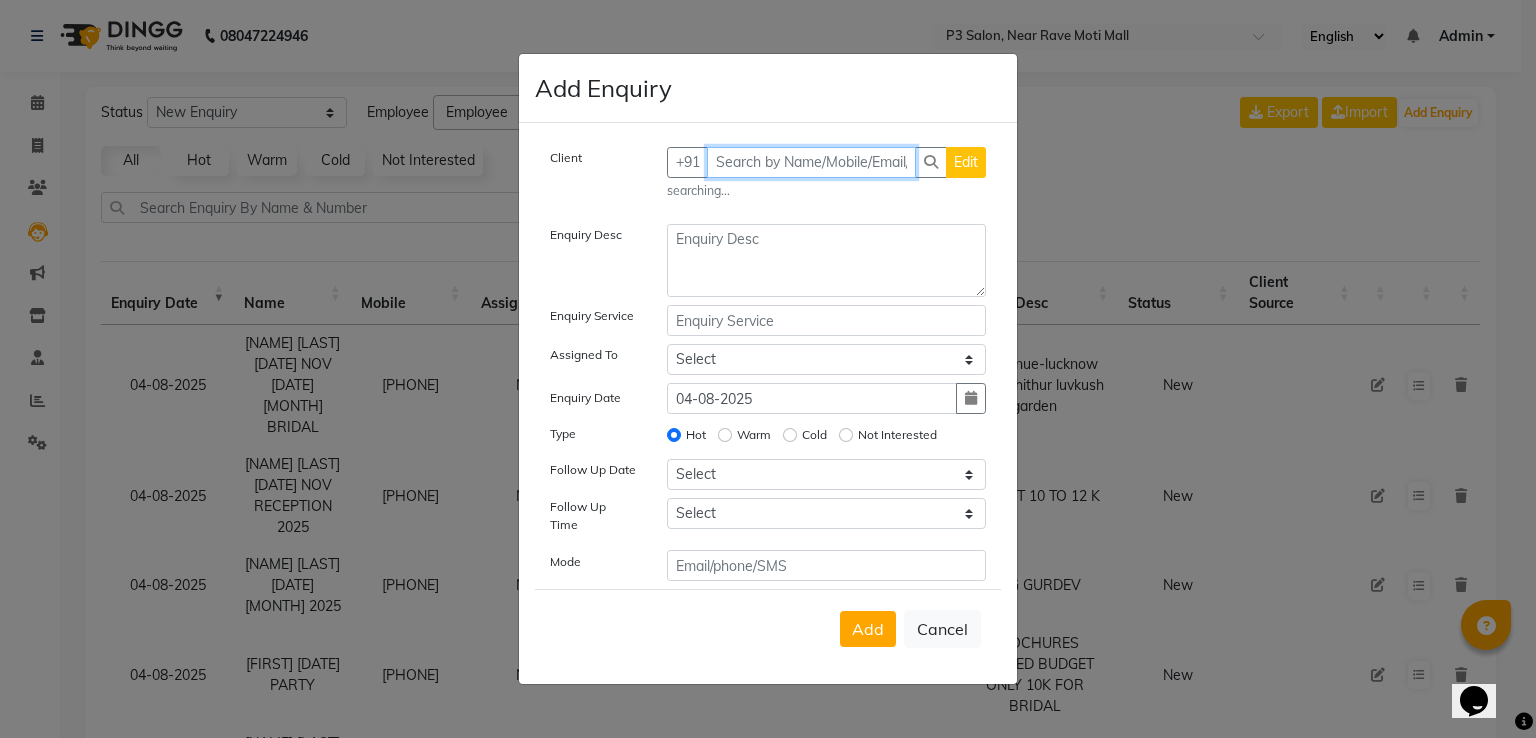 click at bounding box center [812, 162] 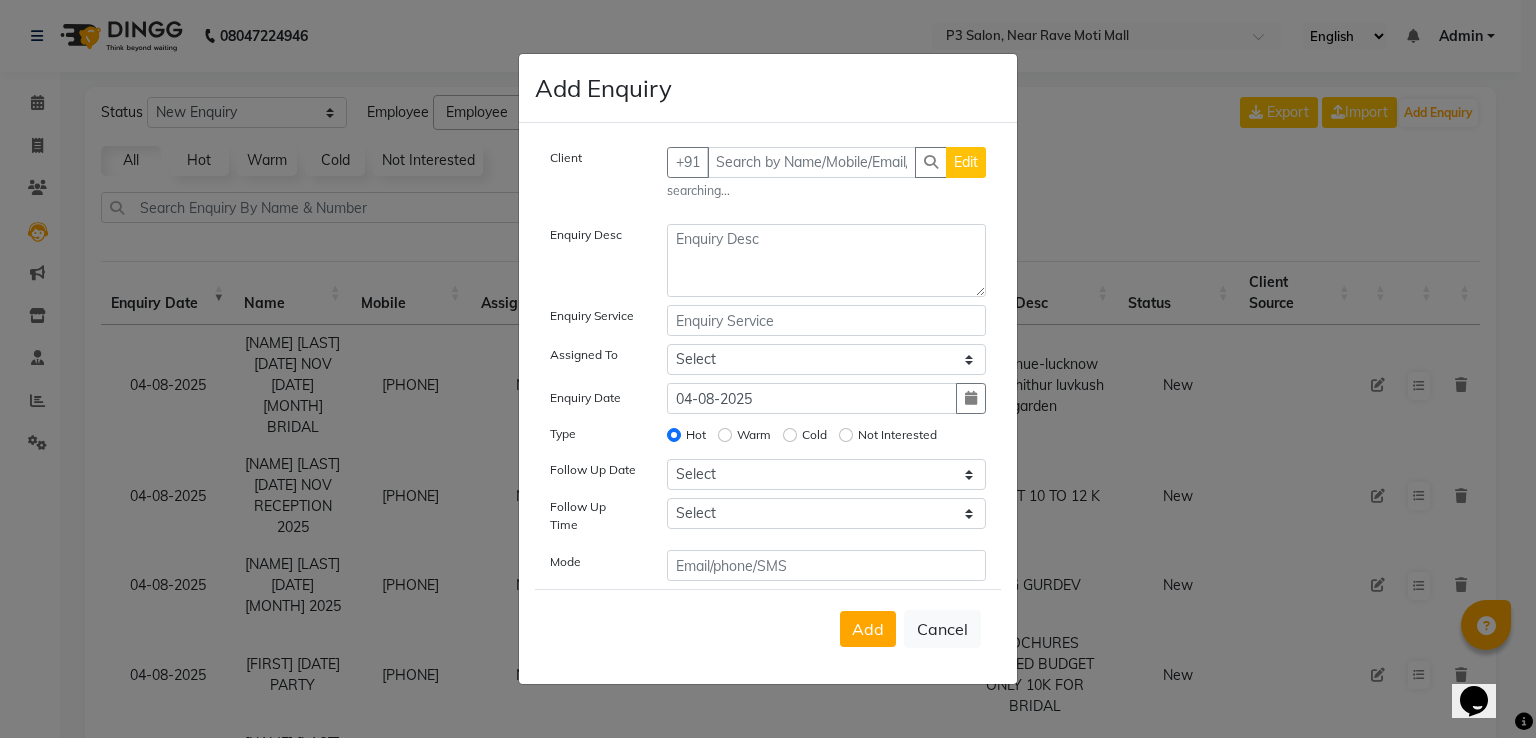 click on "searching..." 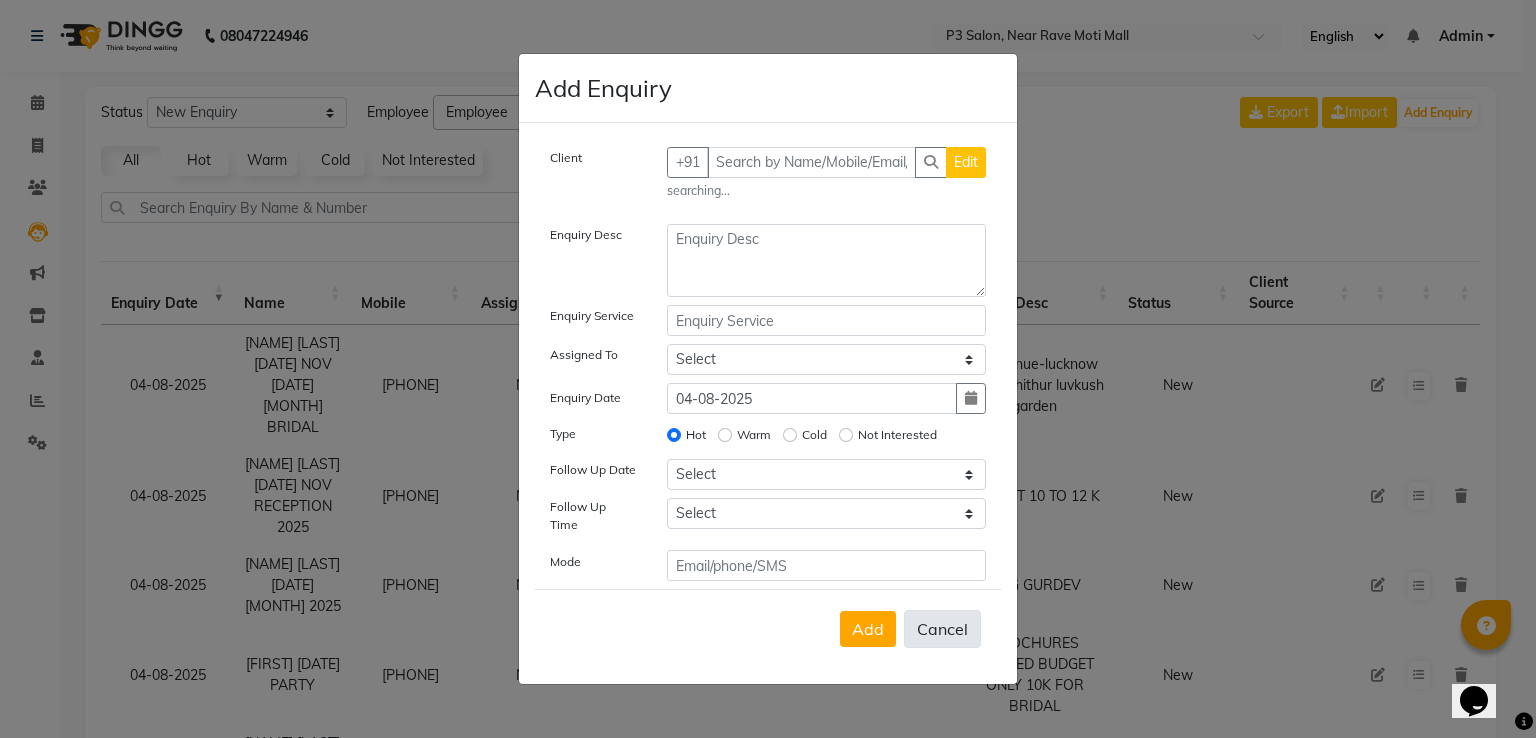 click on "Cancel" 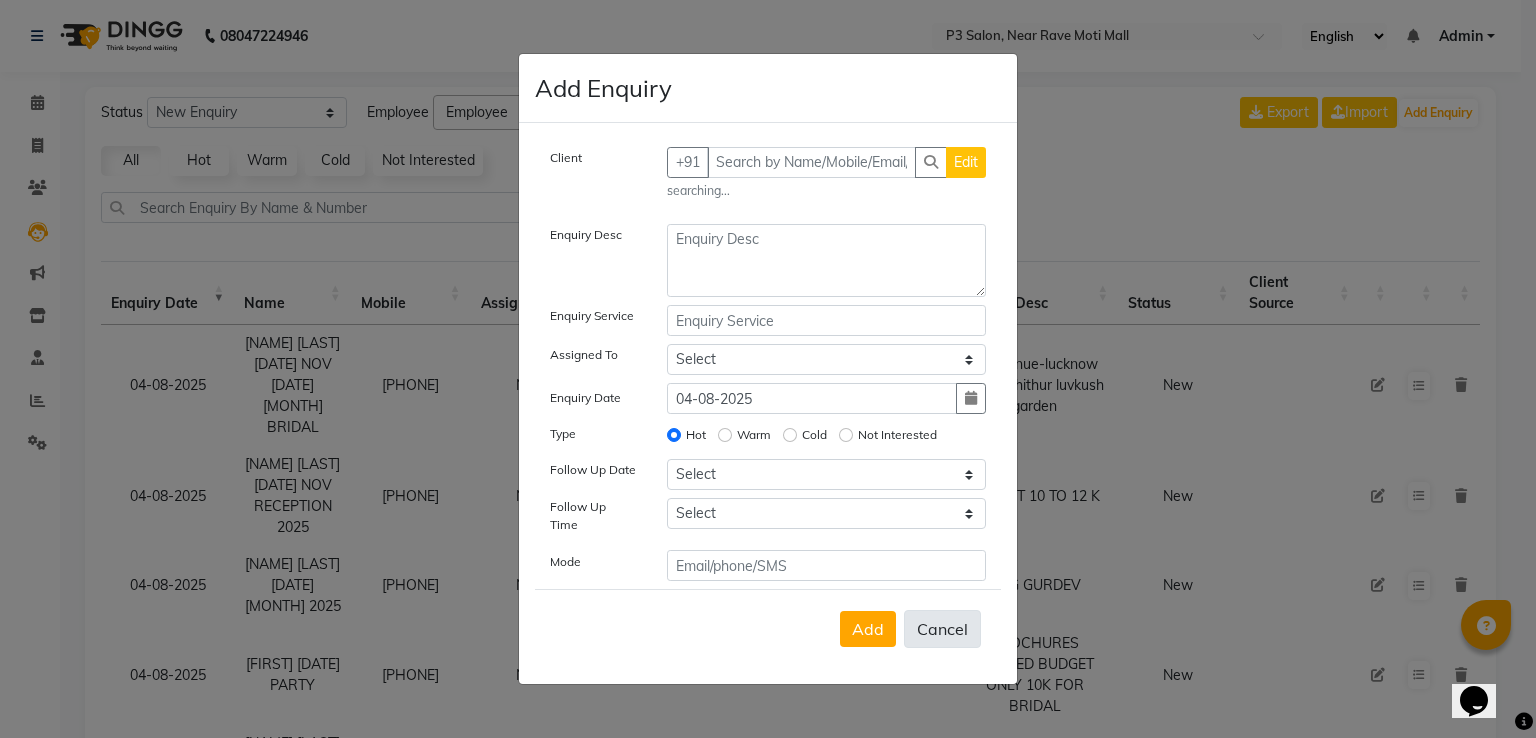 select 